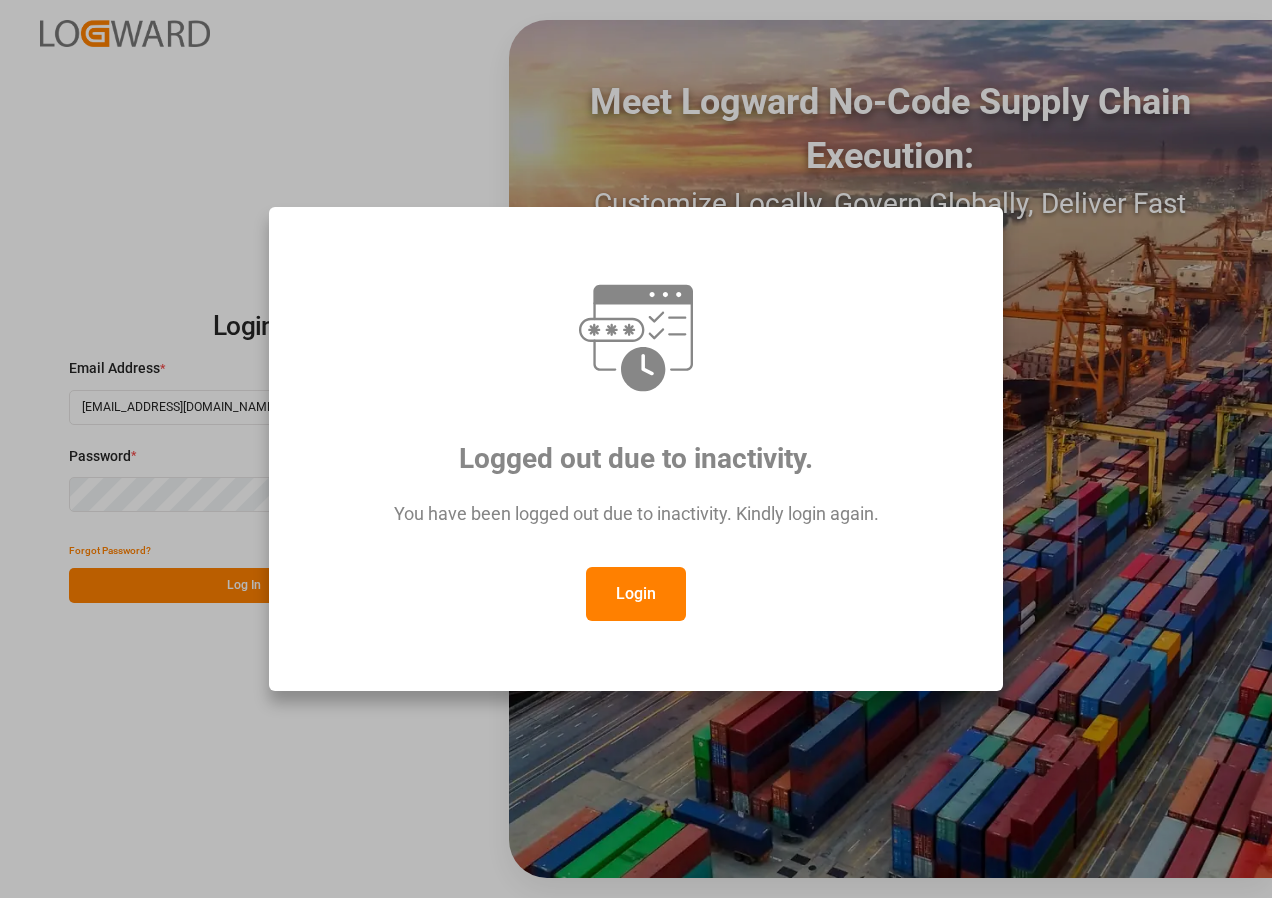 scroll, scrollTop: 0, scrollLeft: 0, axis: both 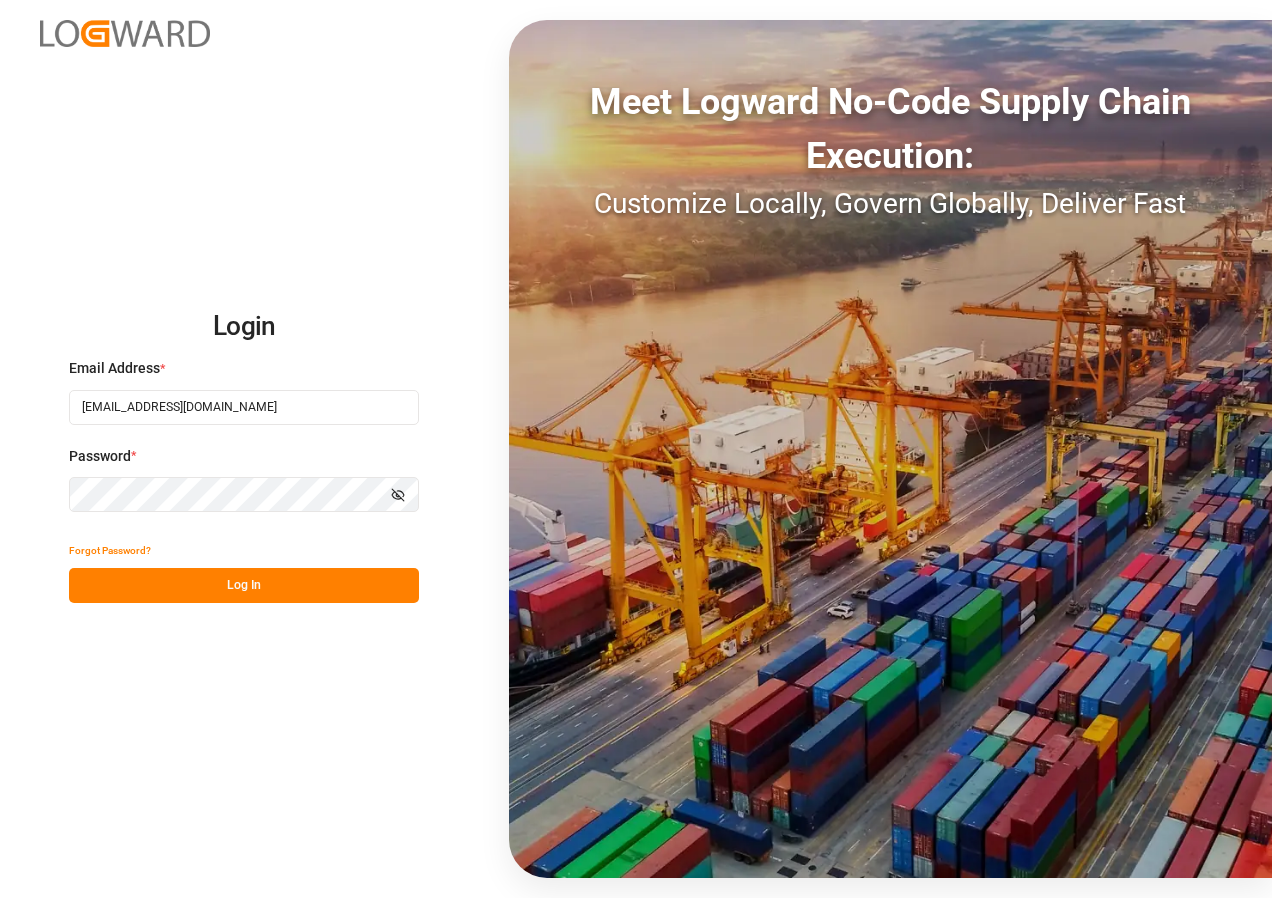 click on "Log In" at bounding box center (244, 585) 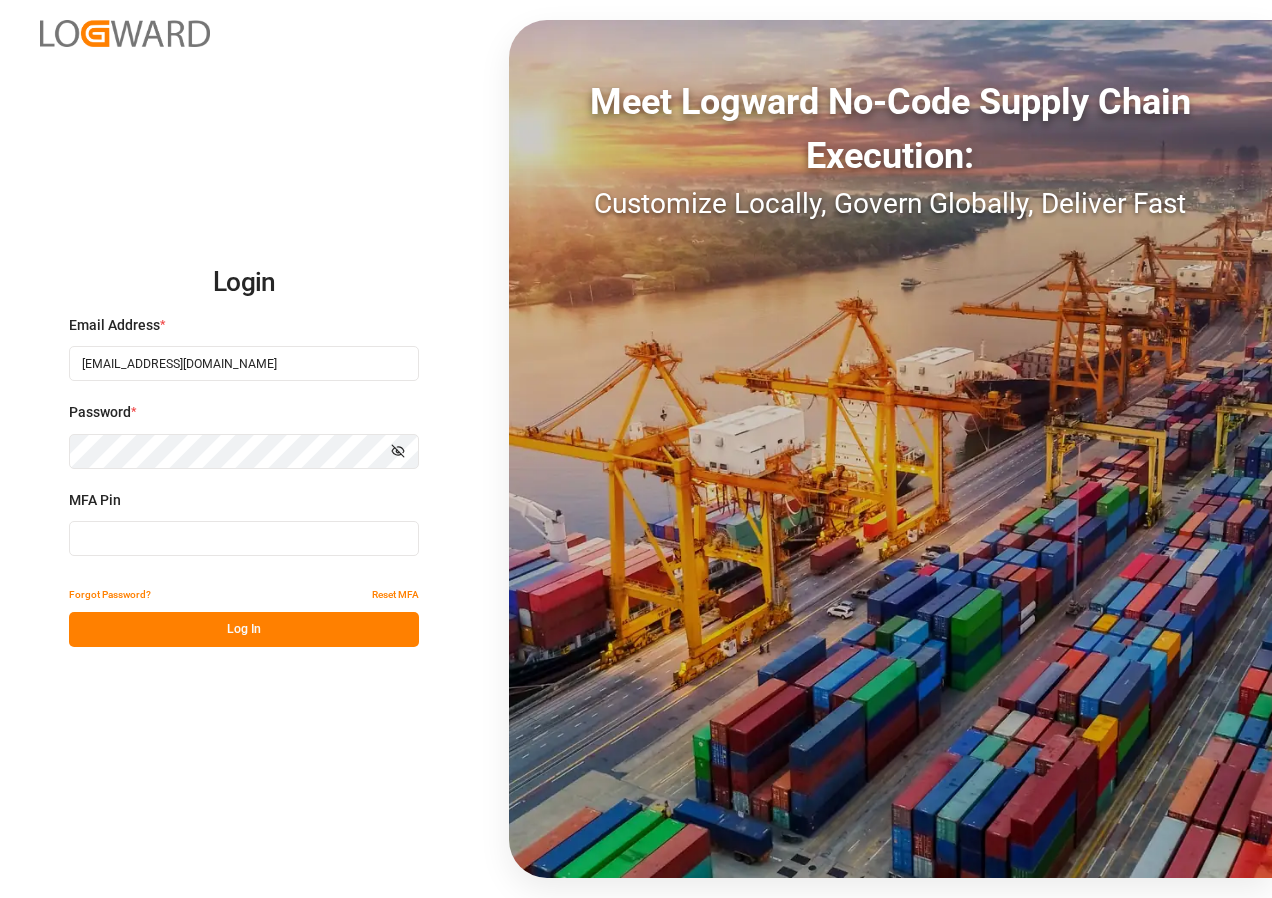 click at bounding box center (244, 538) 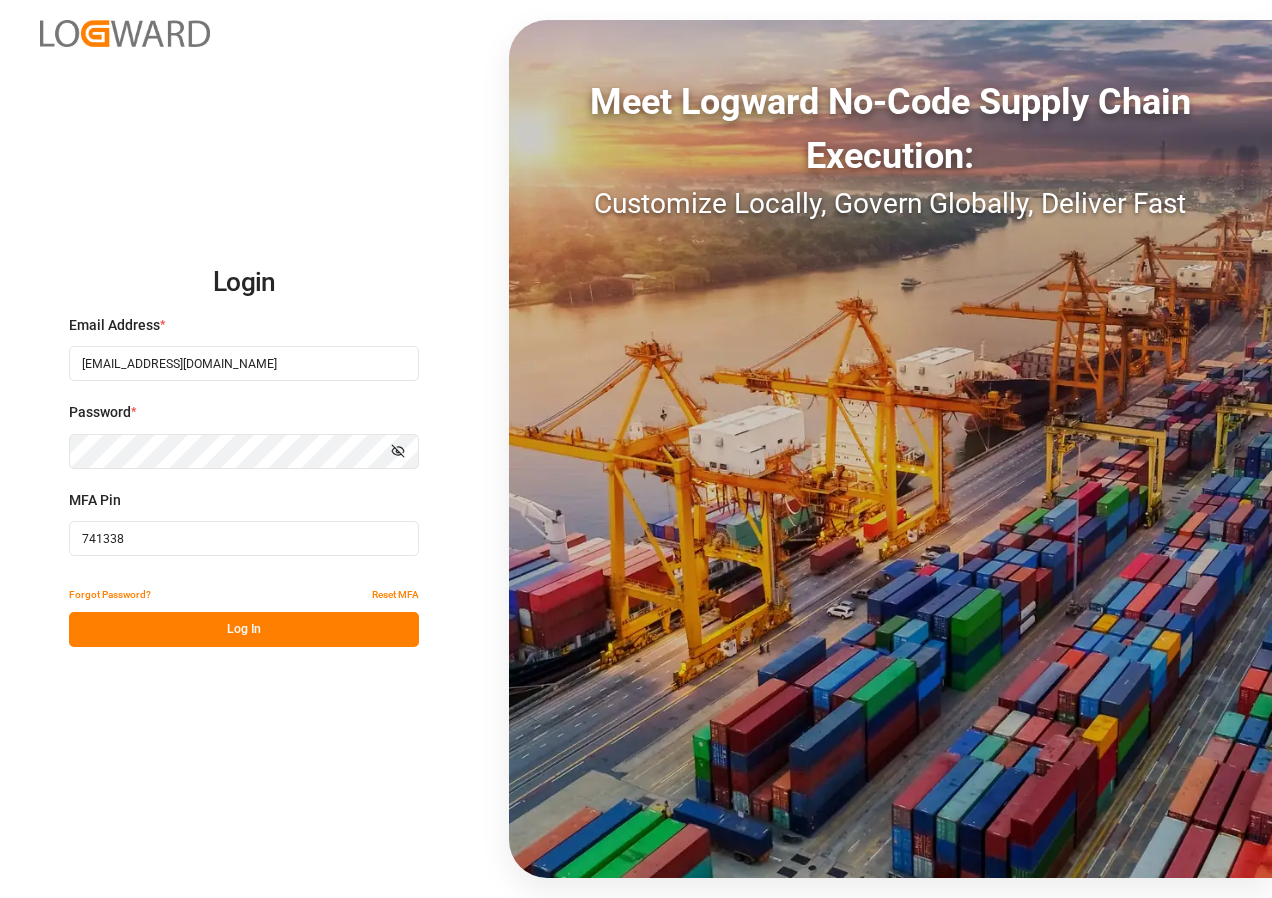 type on "741338" 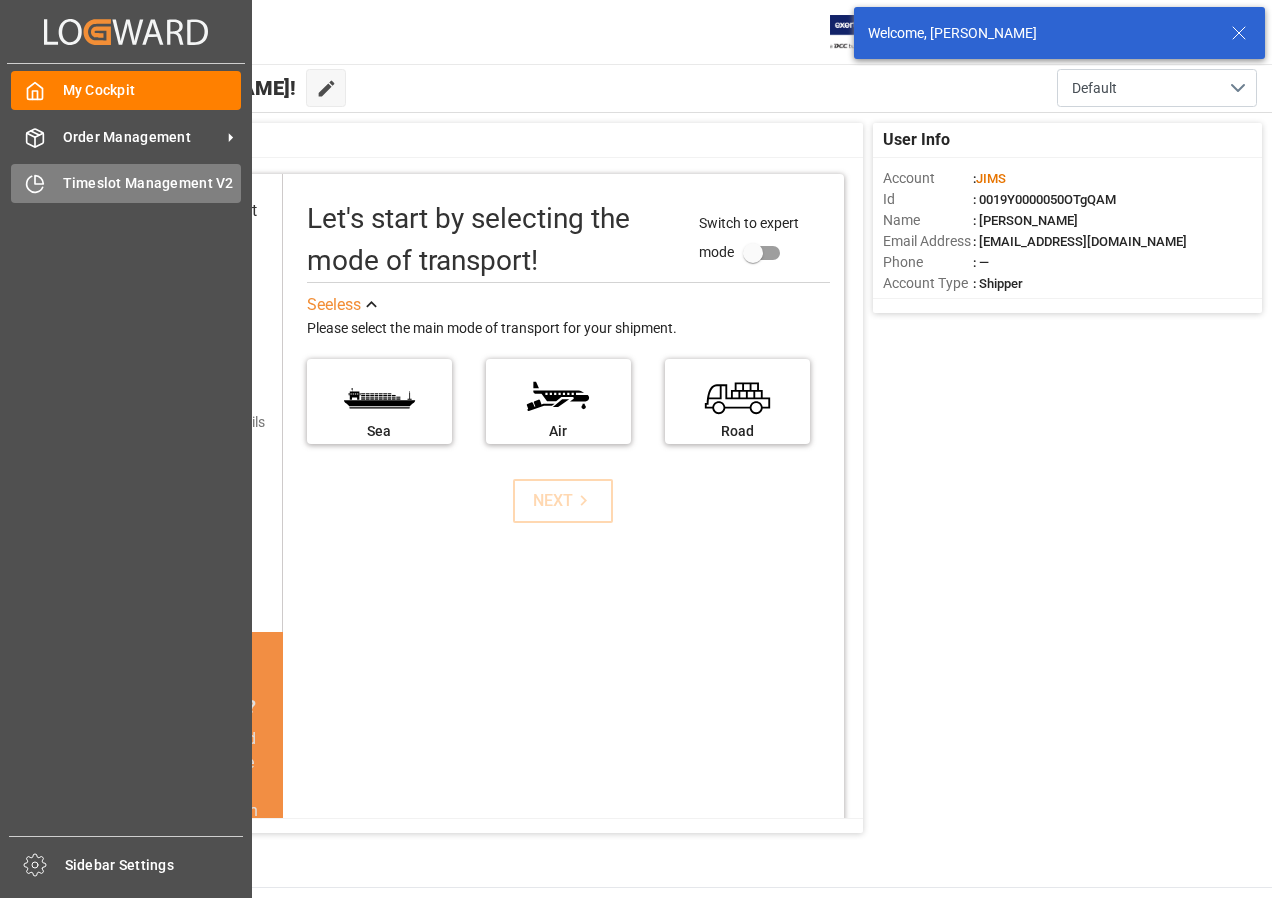 click on "Timeslot Management V2" at bounding box center [152, 183] 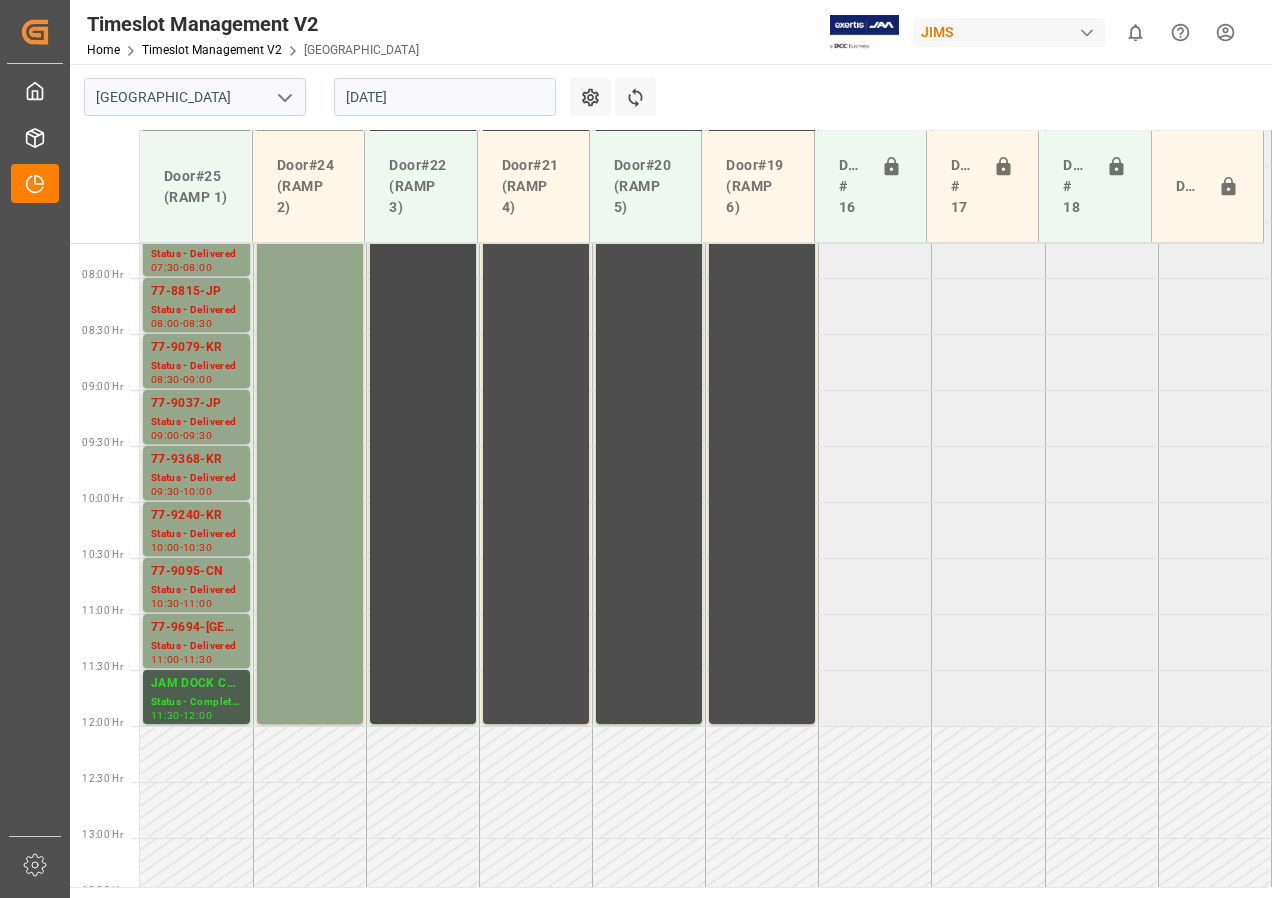 scroll, scrollTop: 773, scrollLeft: 0, axis: vertical 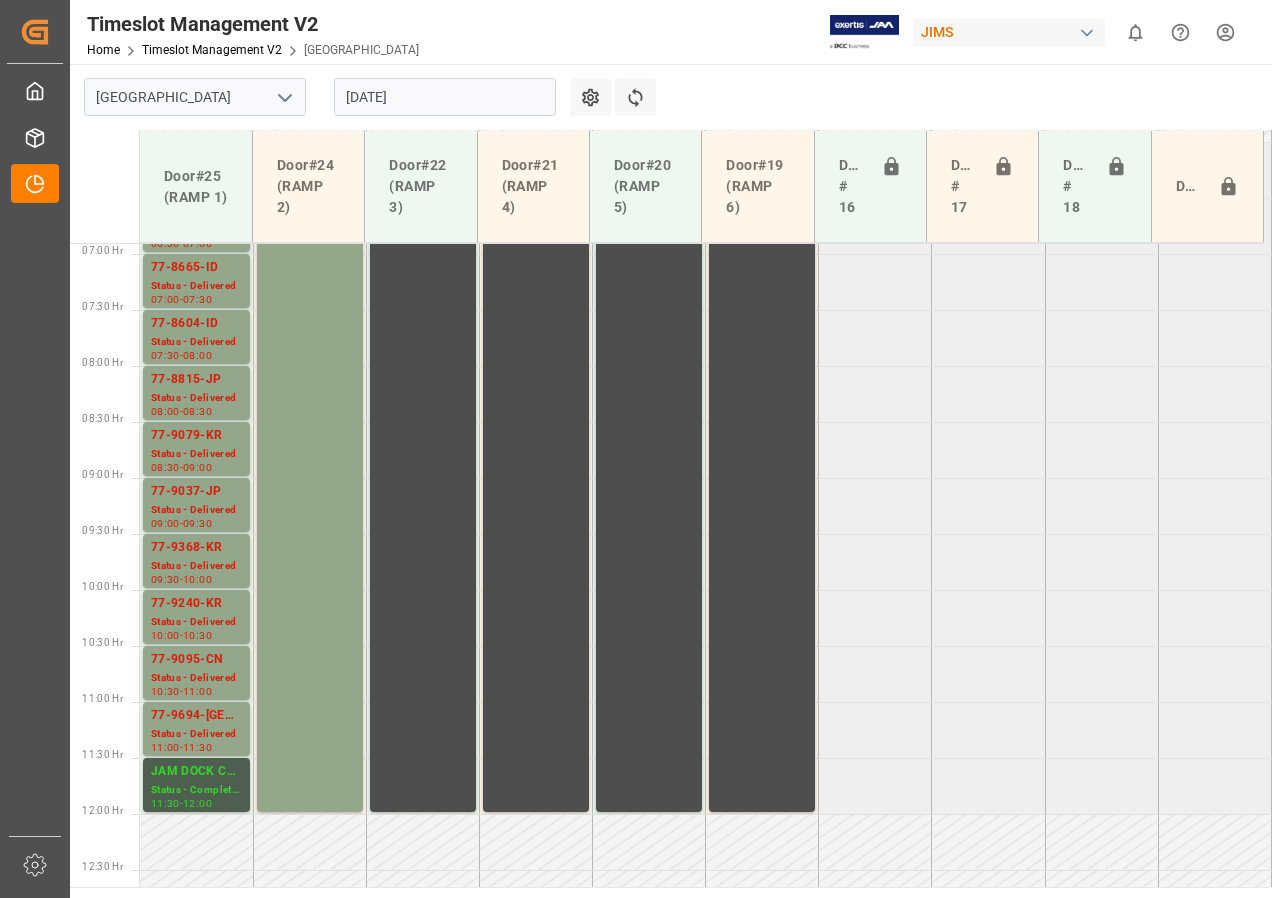 click on "[DATE]" at bounding box center [445, 97] 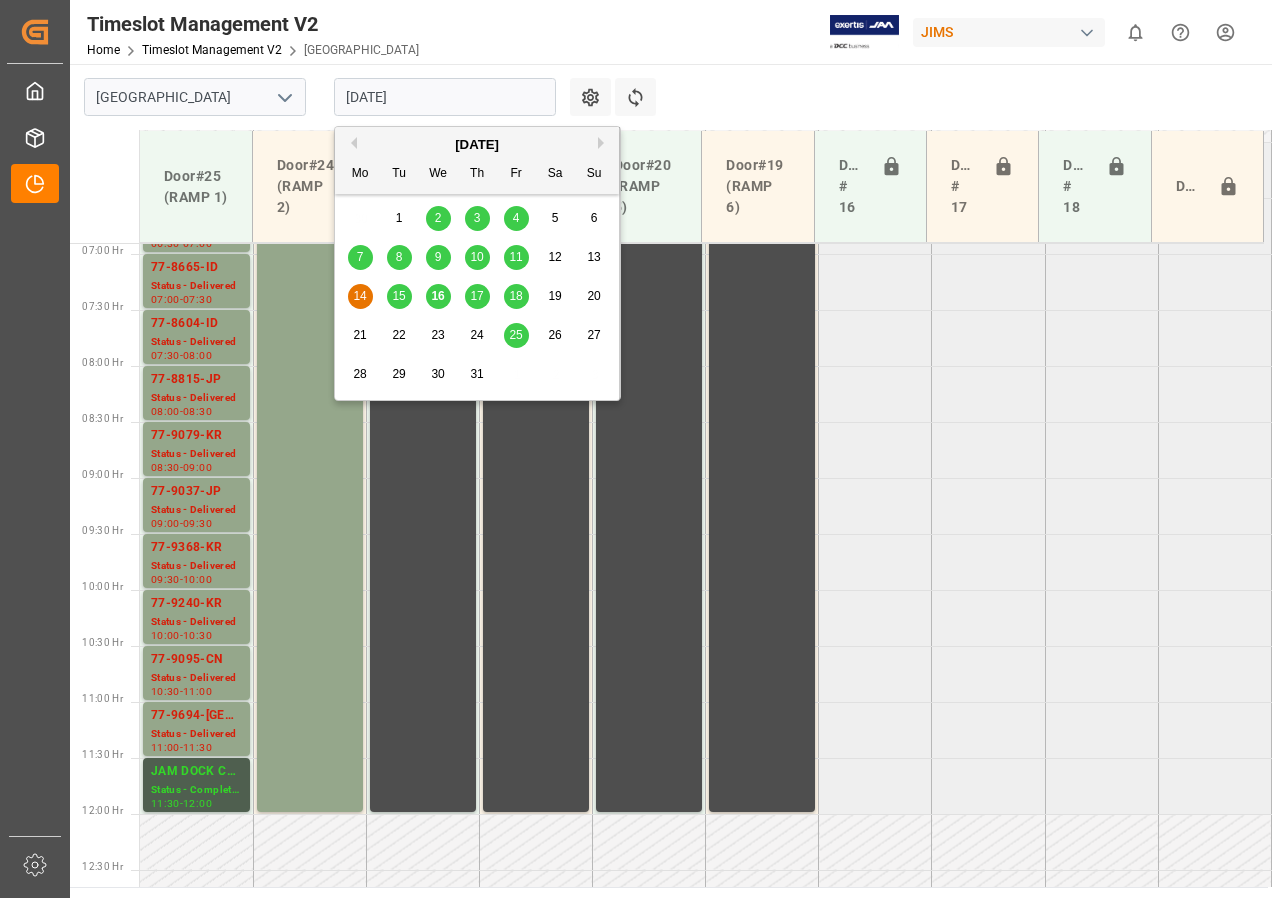 click on "17" at bounding box center [476, 296] 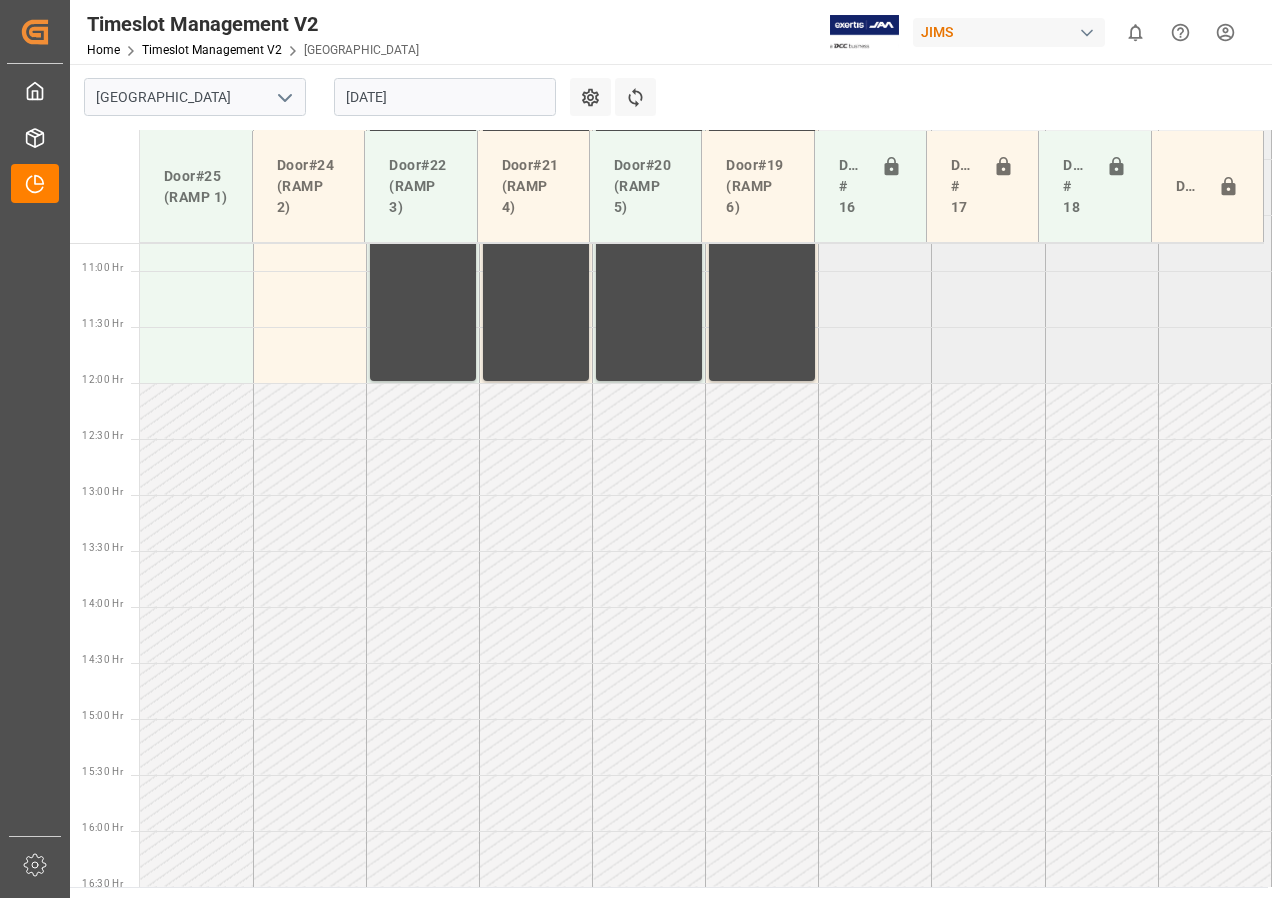 scroll, scrollTop: 1373, scrollLeft: 0, axis: vertical 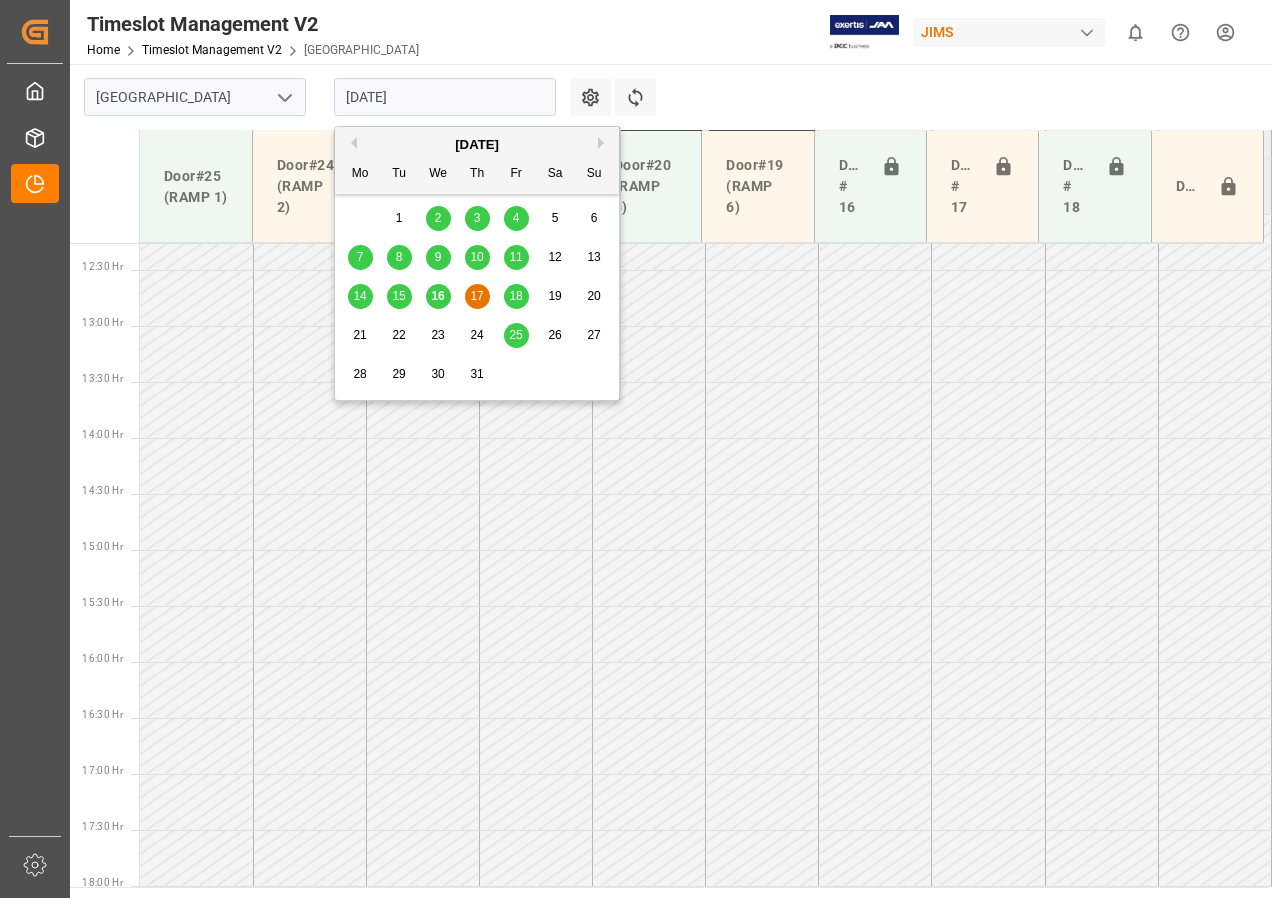click on "[DATE]" at bounding box center [445, 97] 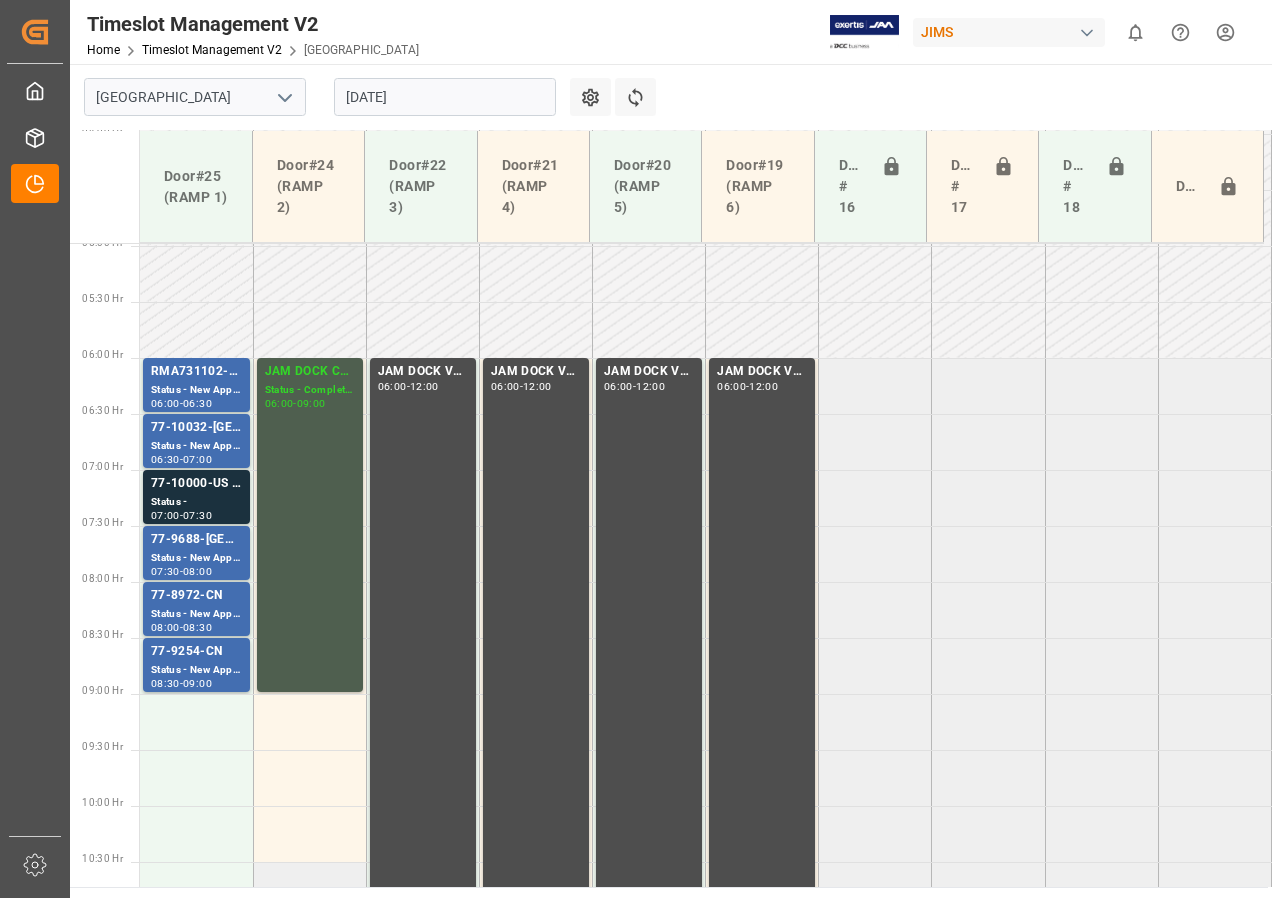 scroll, scrollTop: 673, scrollLeft: 0, axis: vertical 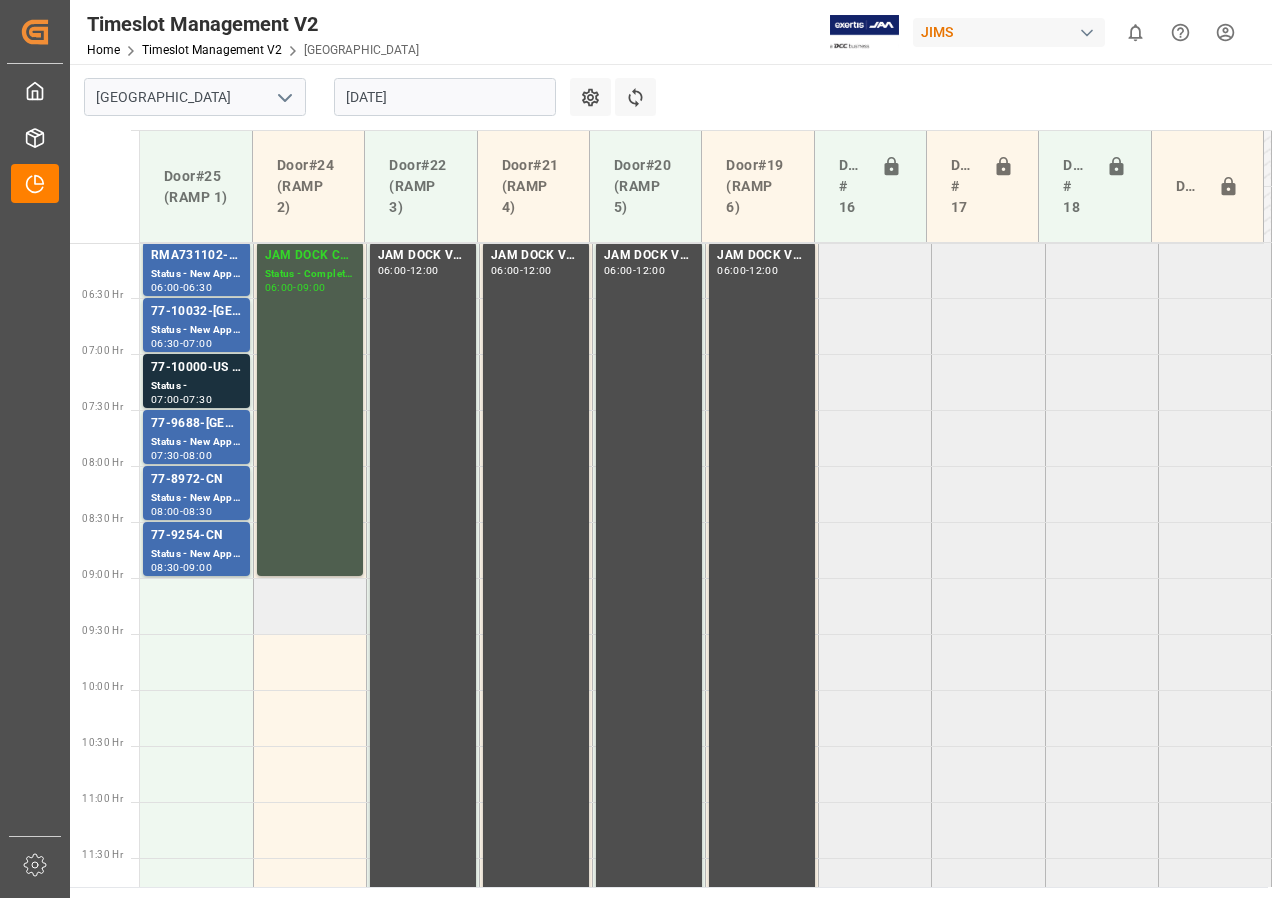 click at bounding box center [309, 606] 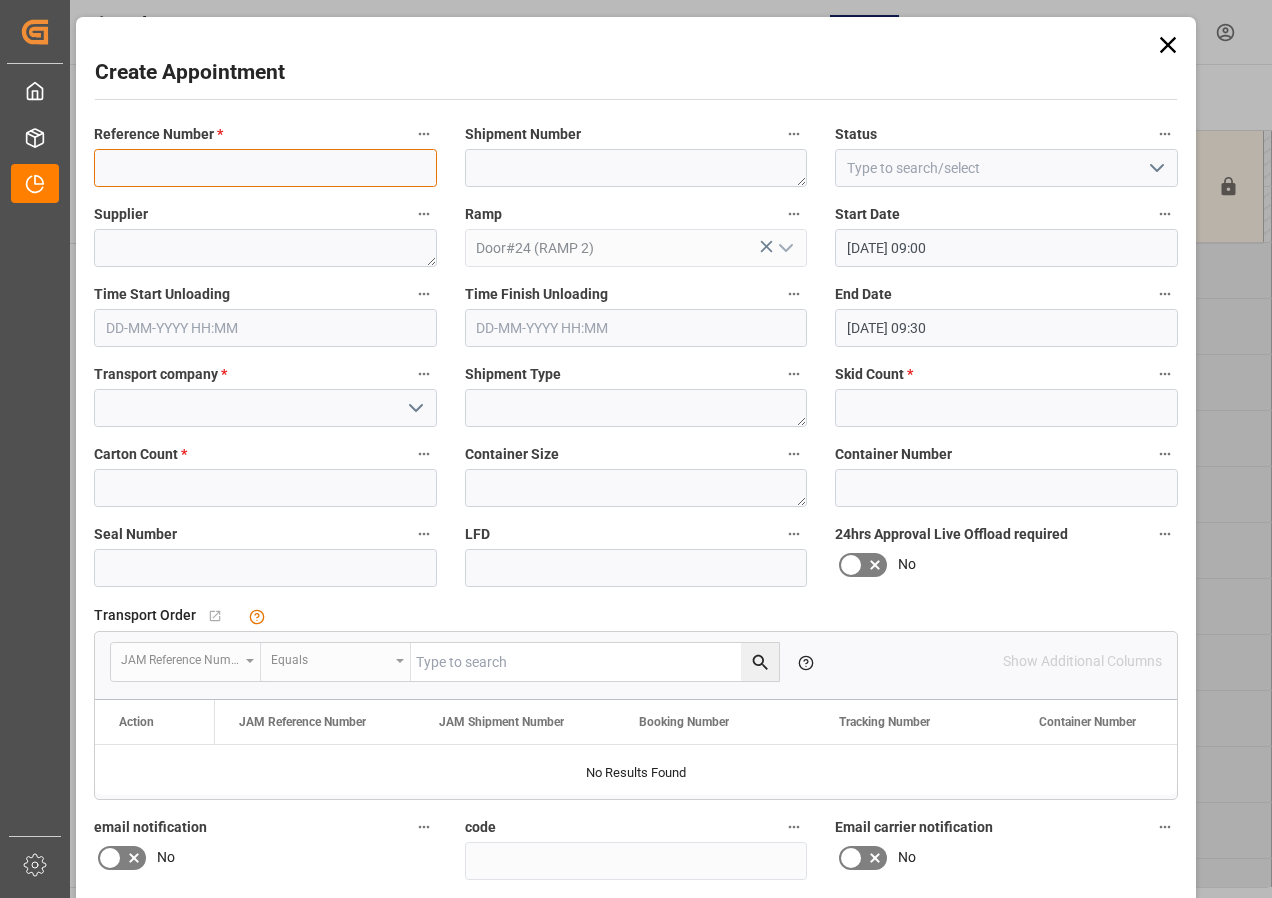 click at bounding box center (265, 168) 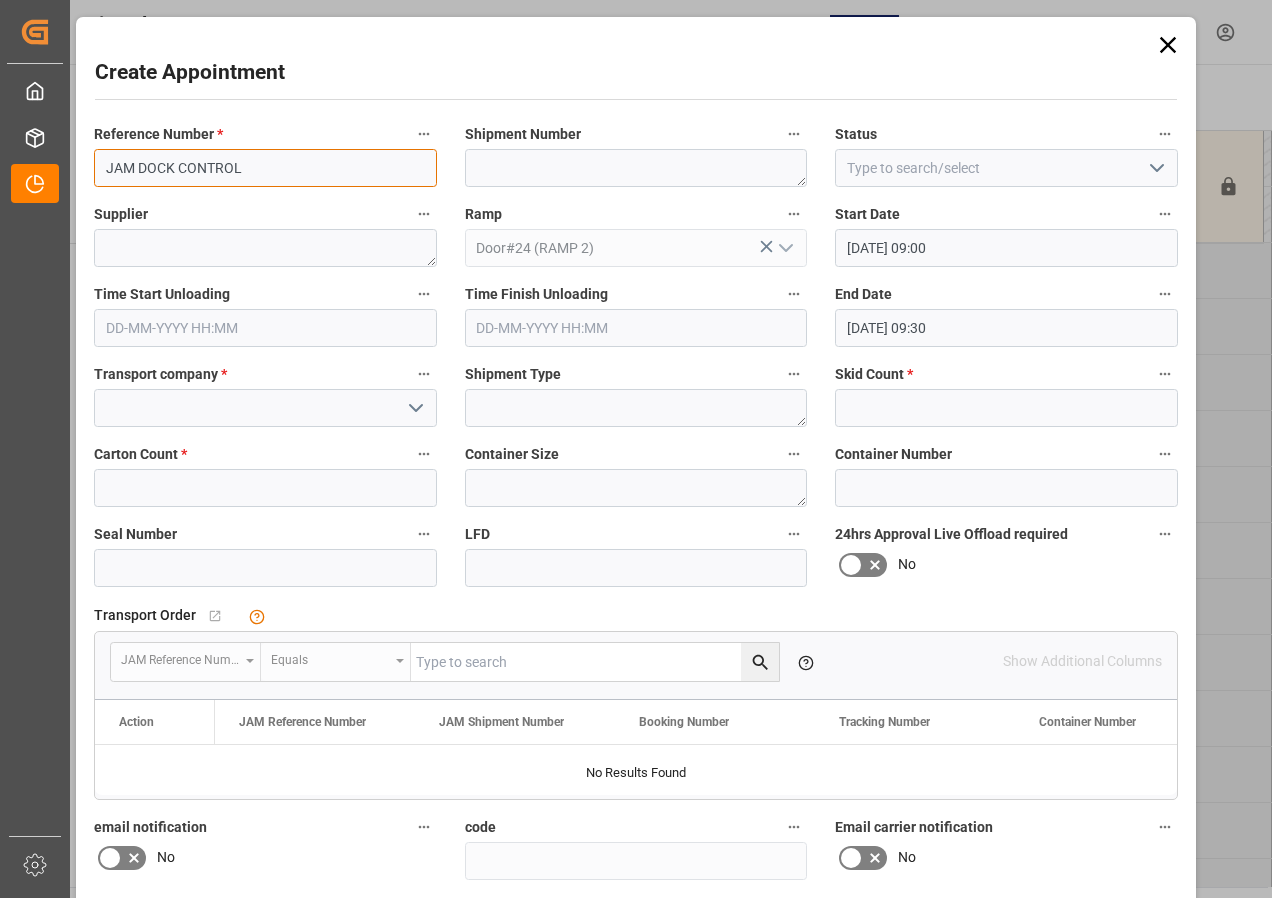 type on "JAM DOCK CONTROL" 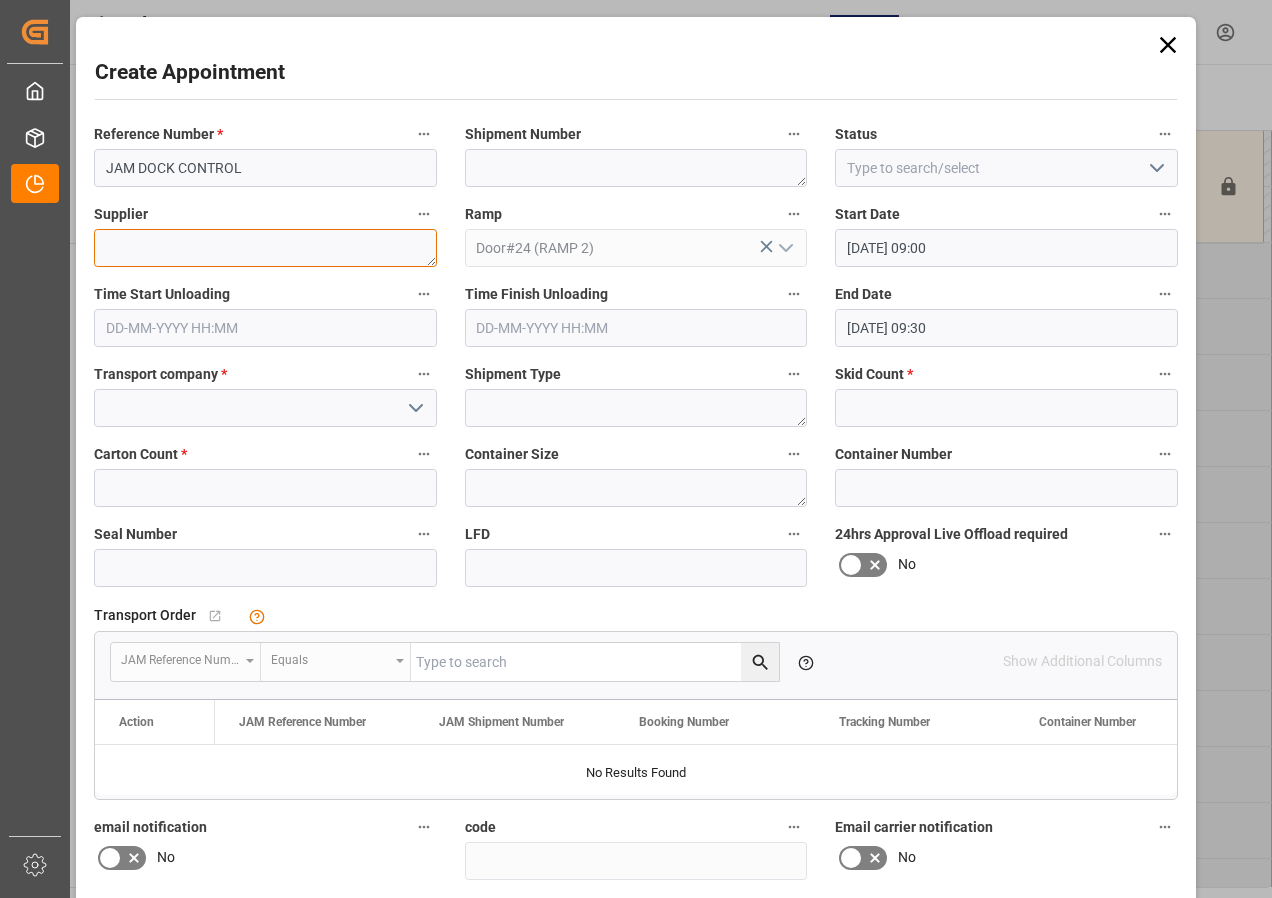 click at bounding box center (265, 248) 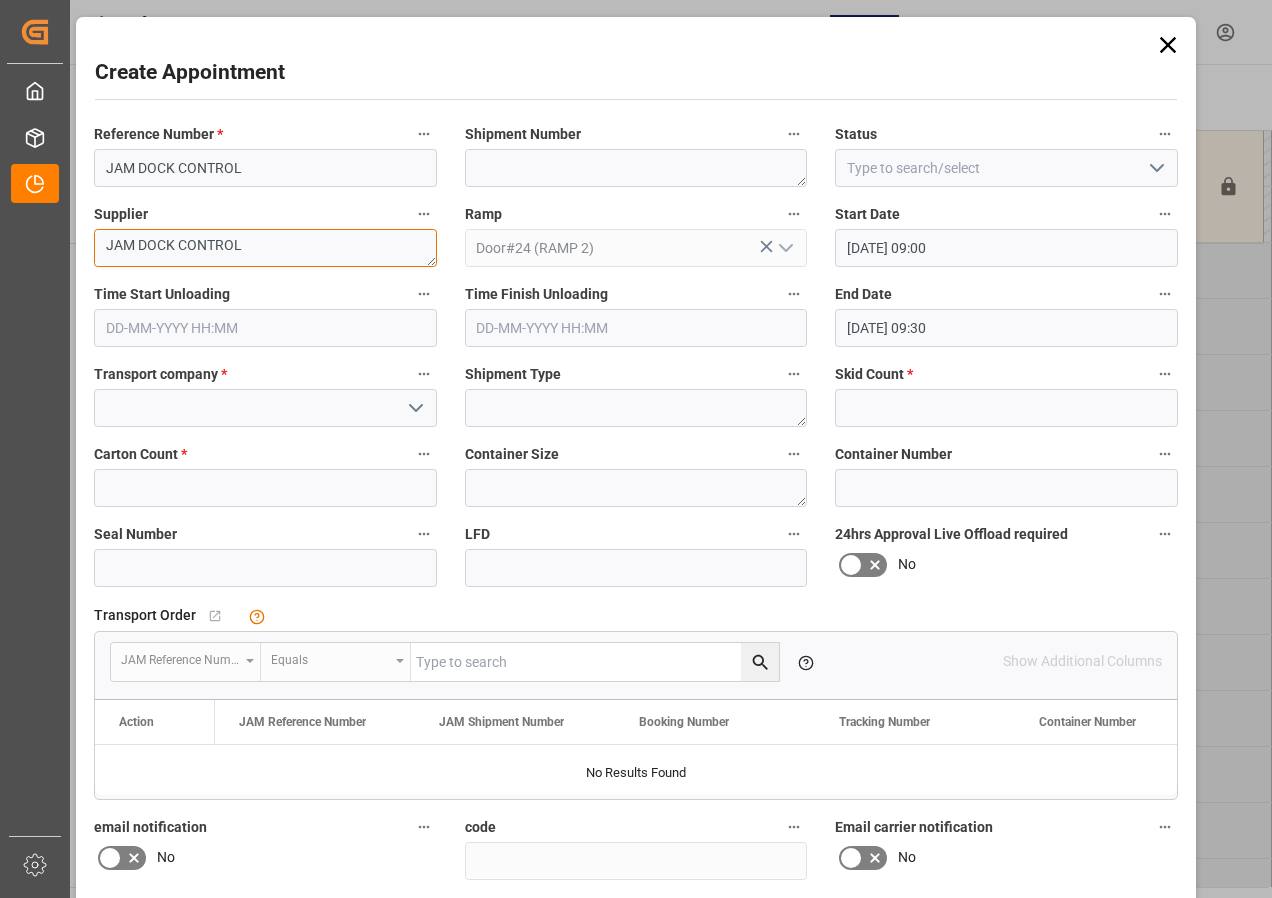 type on "JAM DOCK CONTROL" 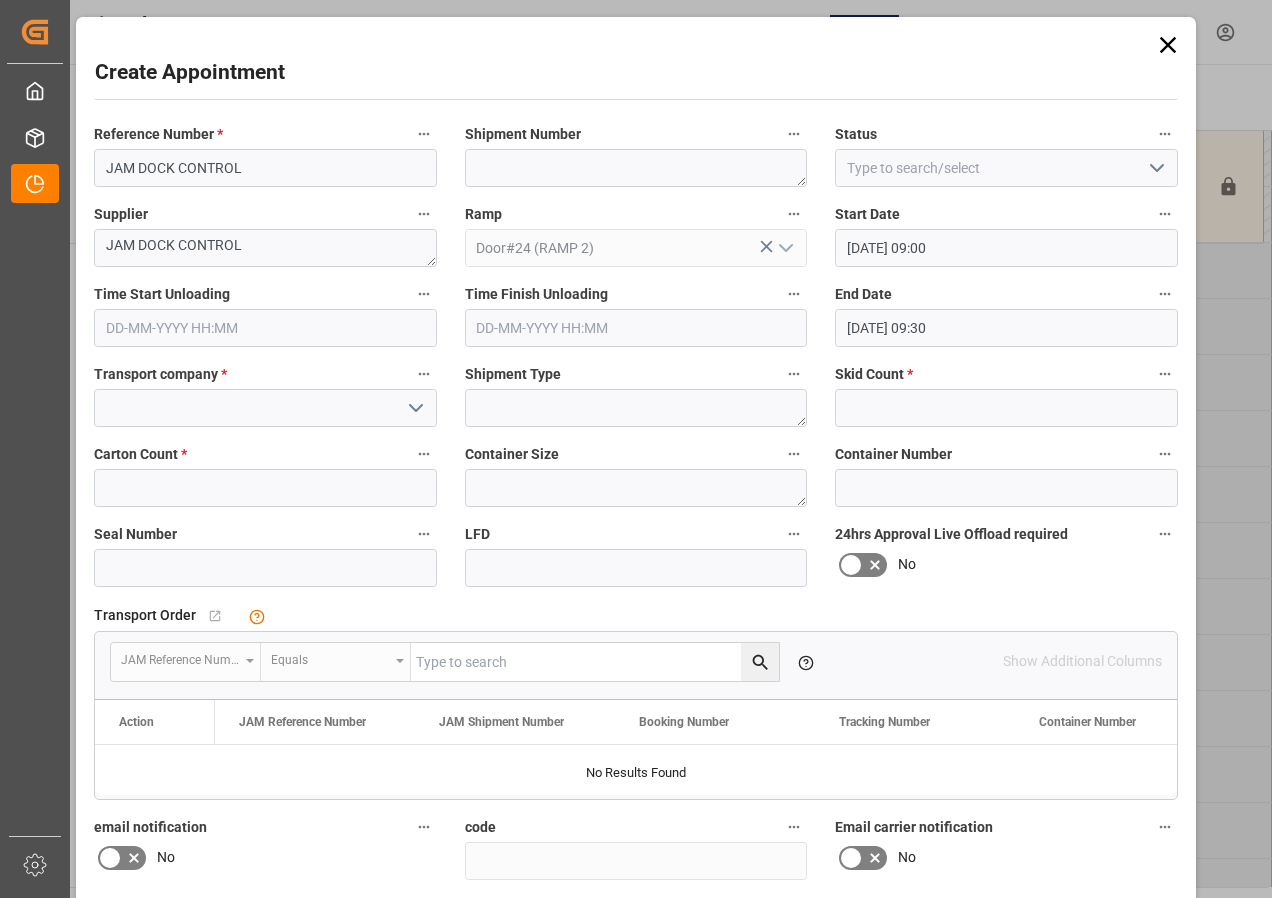 click on "[DATE] 09:30" at bounding box center [1006, 328] 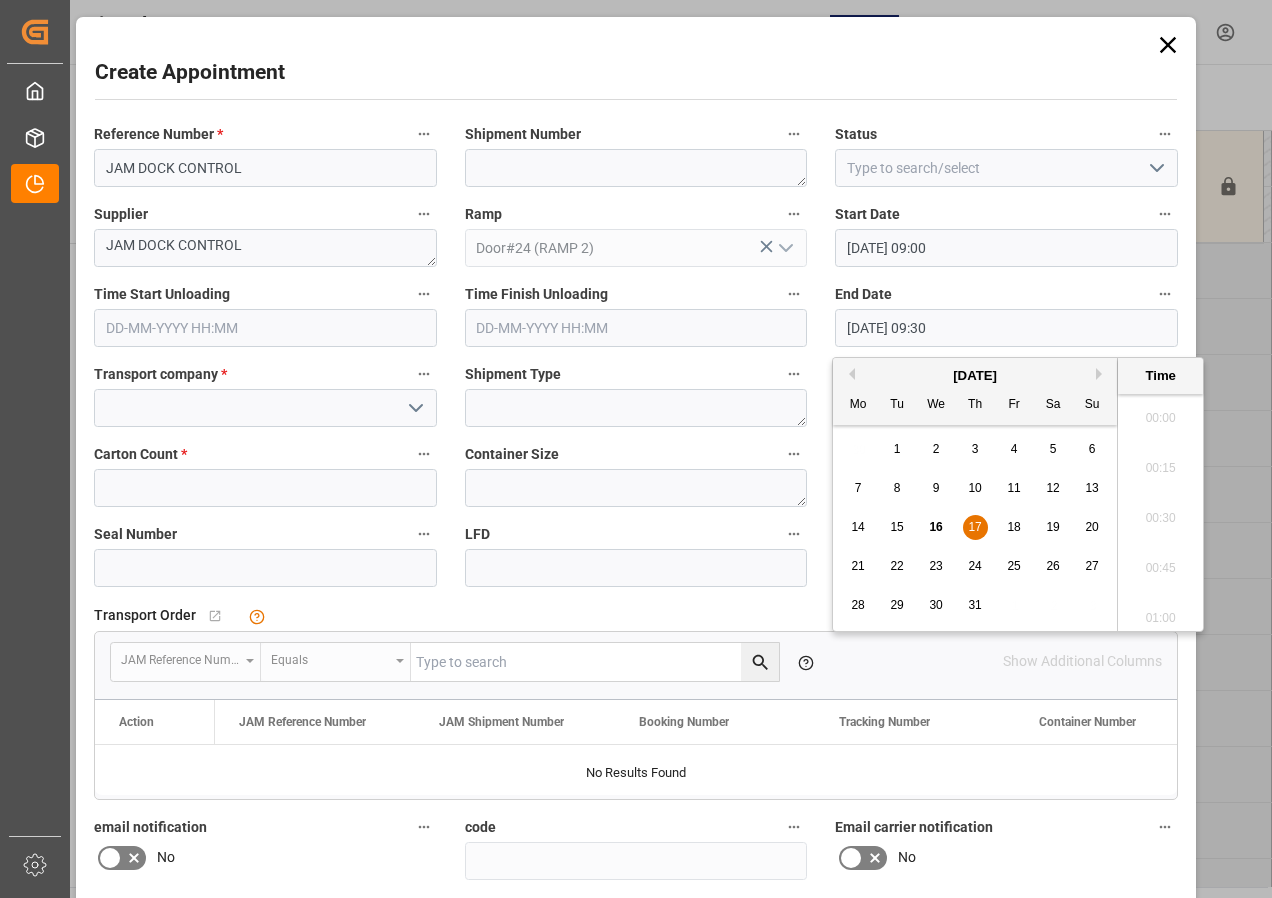scroll, scrollTop: 1807, scrollLeft: 0, axis: vertical 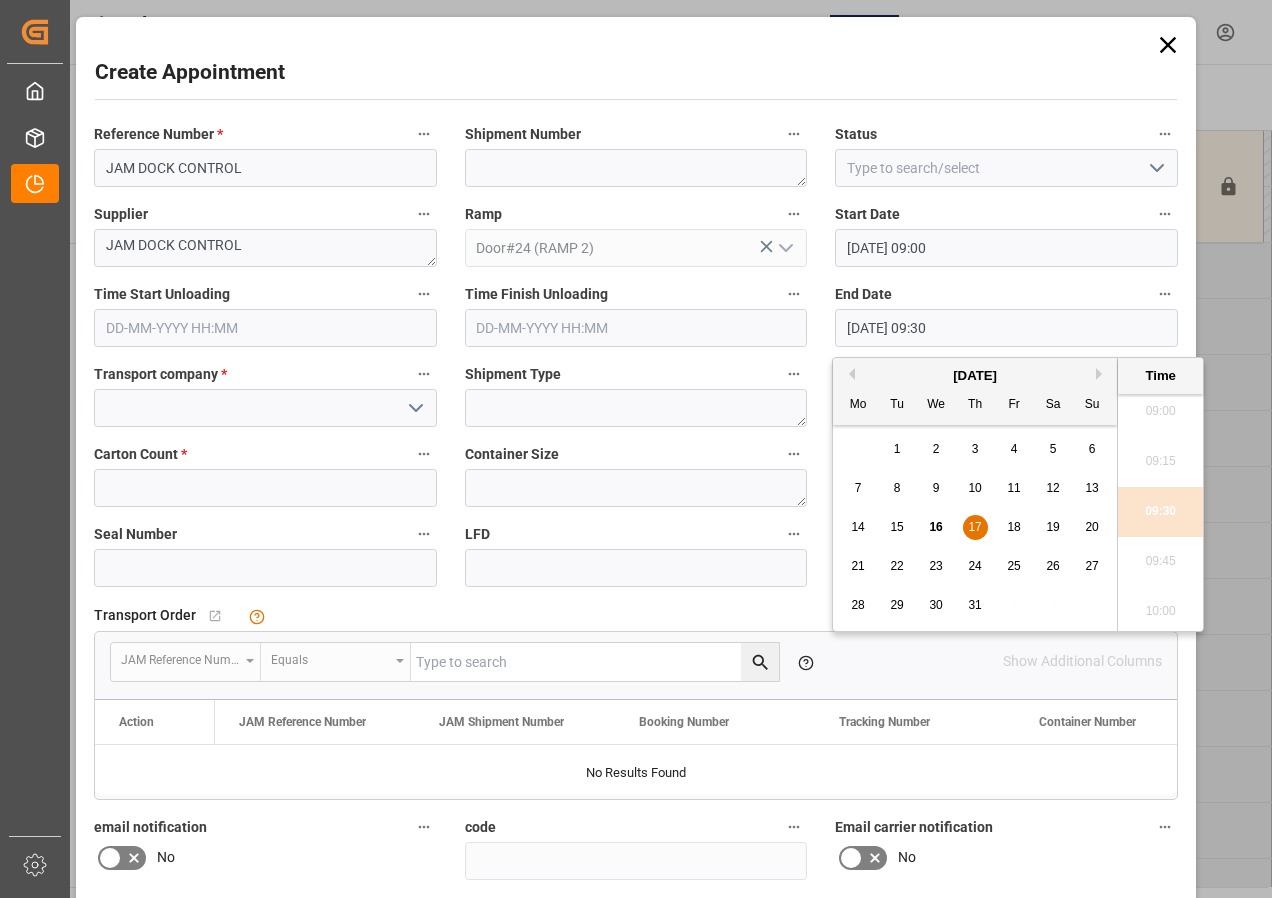 click on "17" at bounding box center [974, 527] 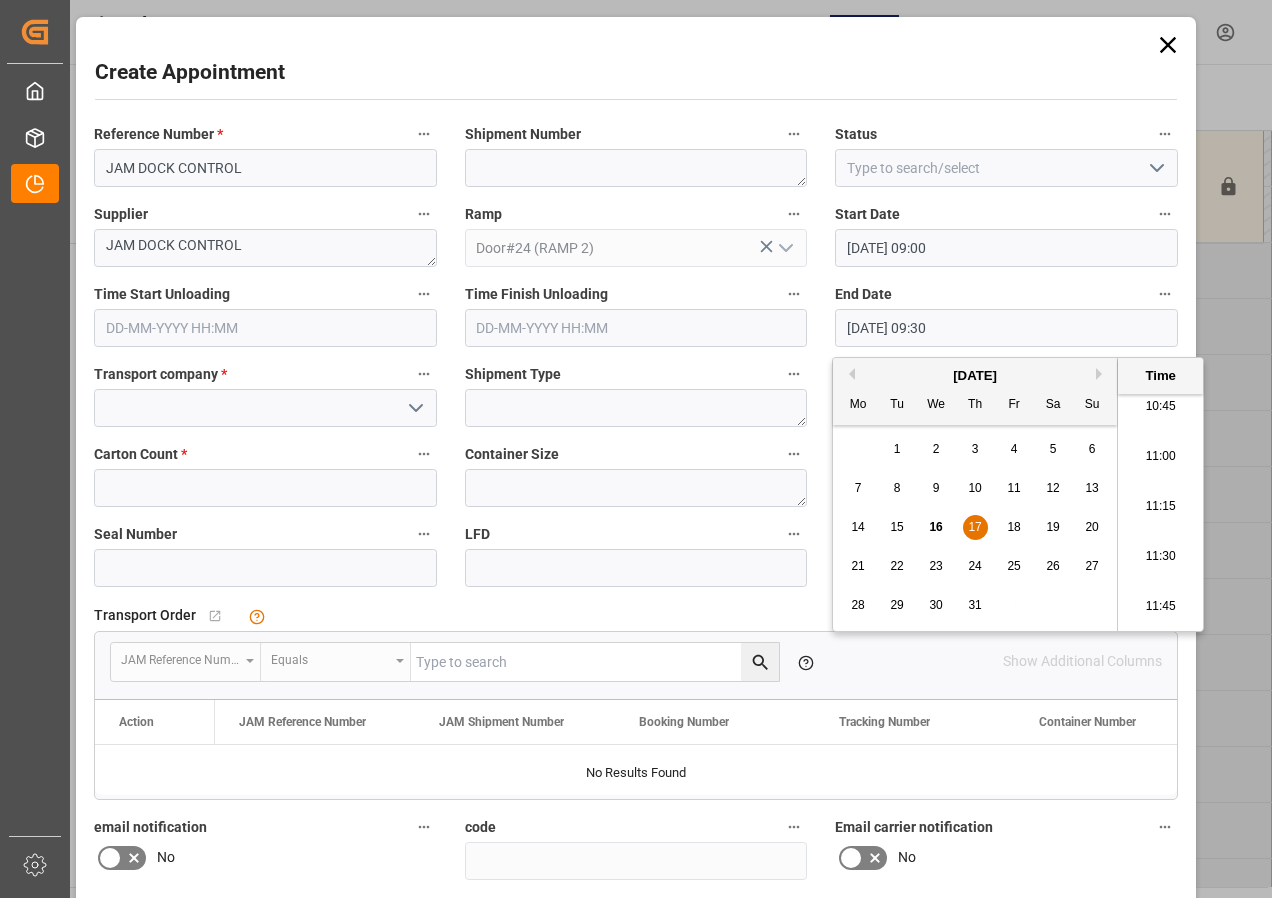 scroll, scrollTop: 2207, scrollLeft: 0, axis: vertical 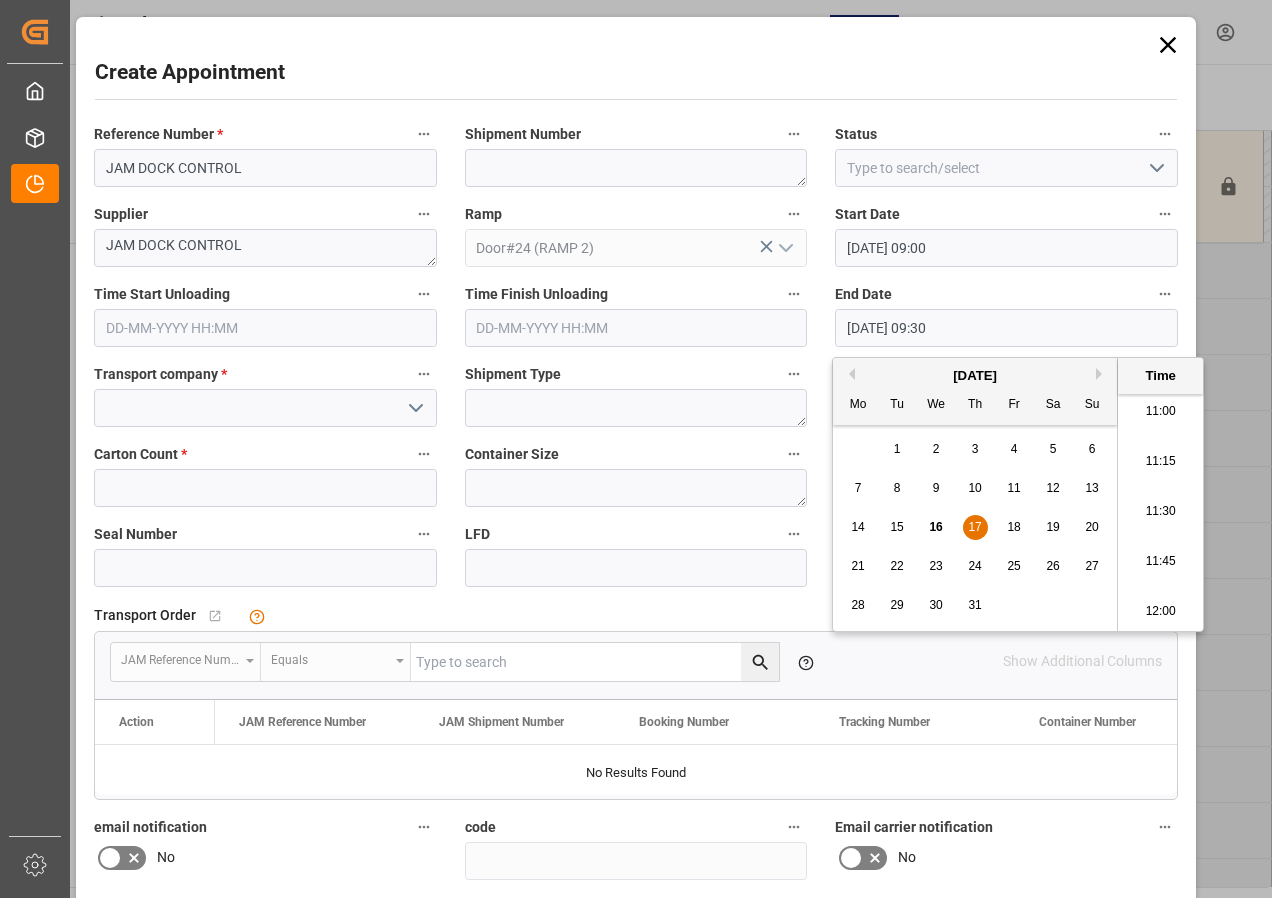 click on "12:00" at bounding box center [1160, 612] 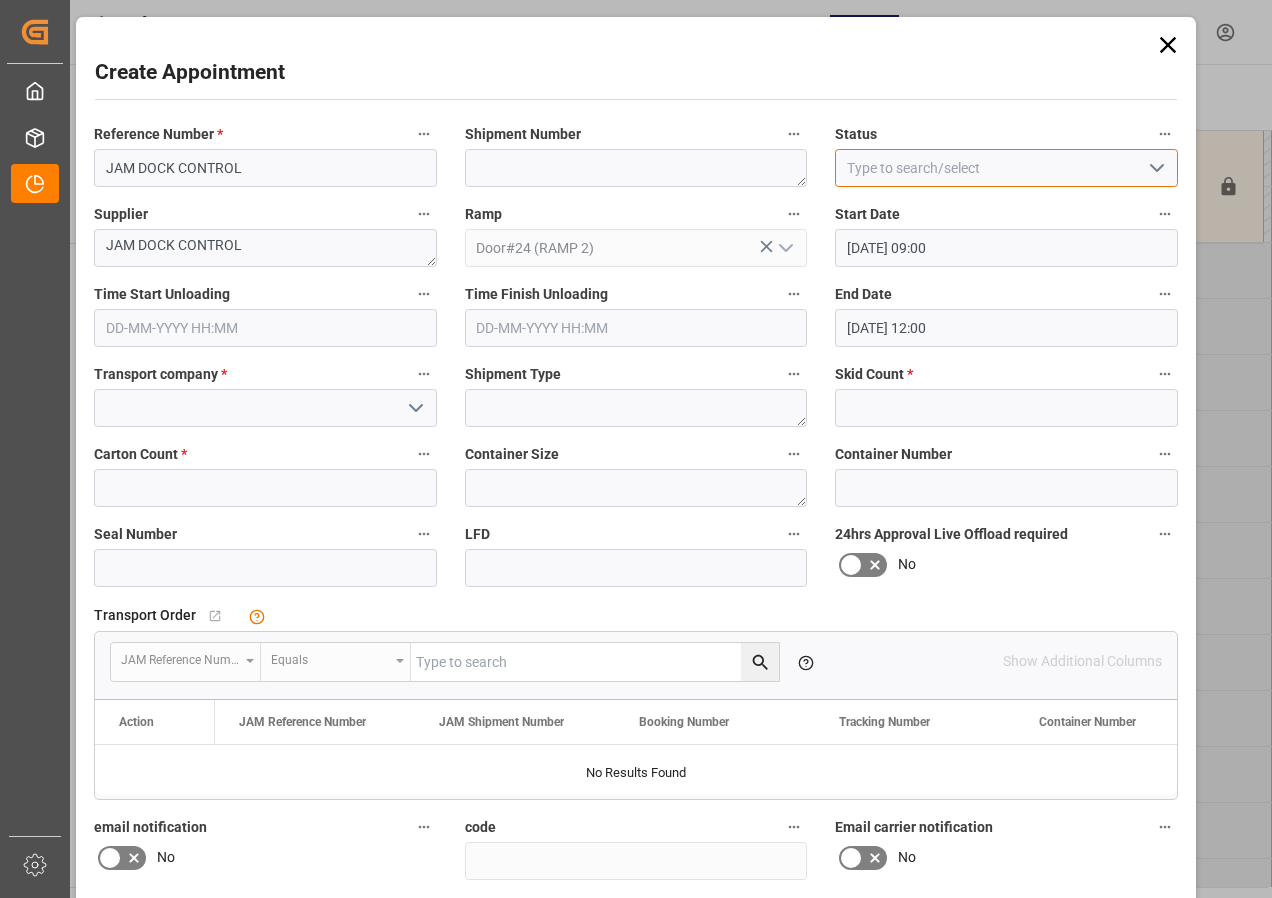click at bounding box center (1006, 168) 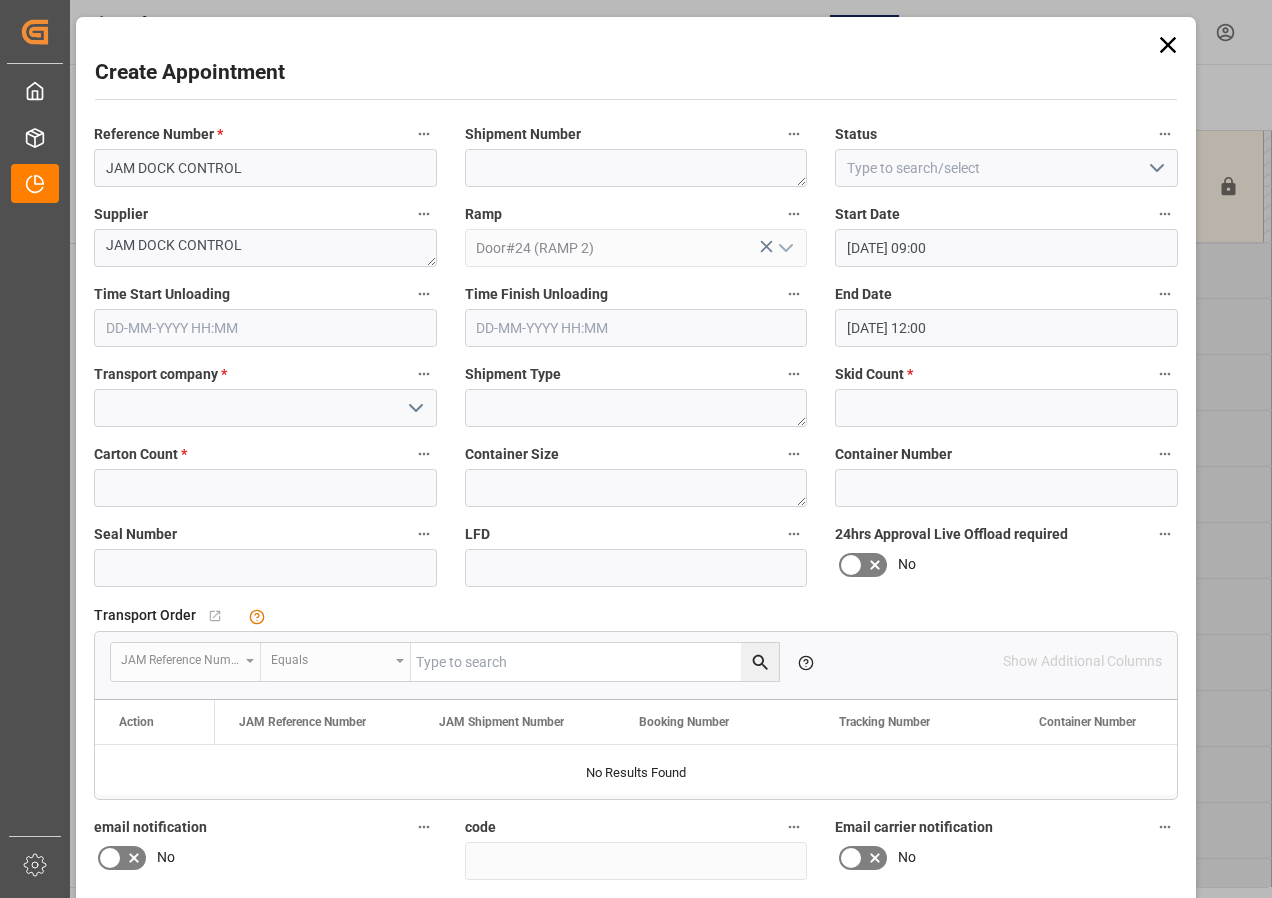 click 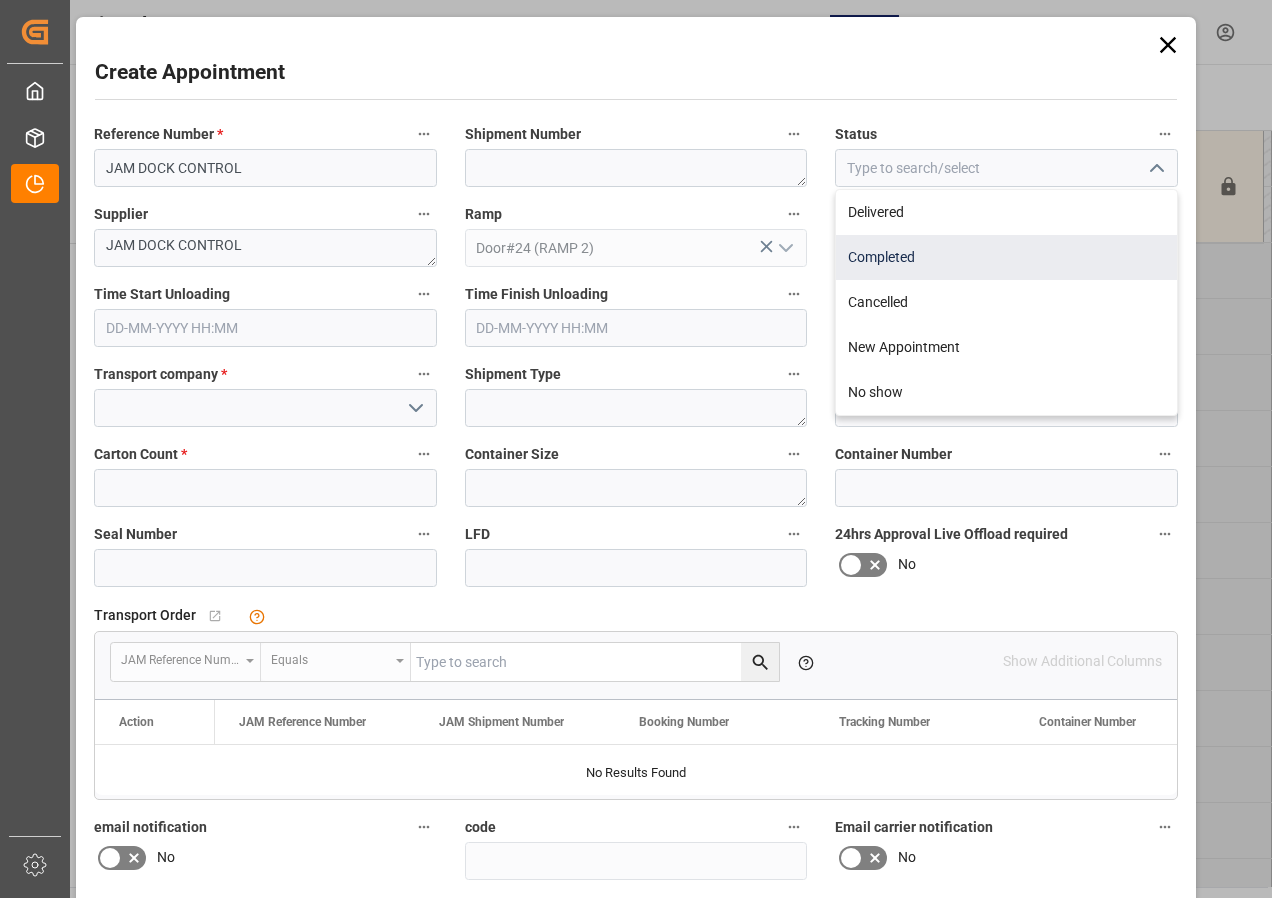 click on "Completed" at bounding box center (1006, 257) 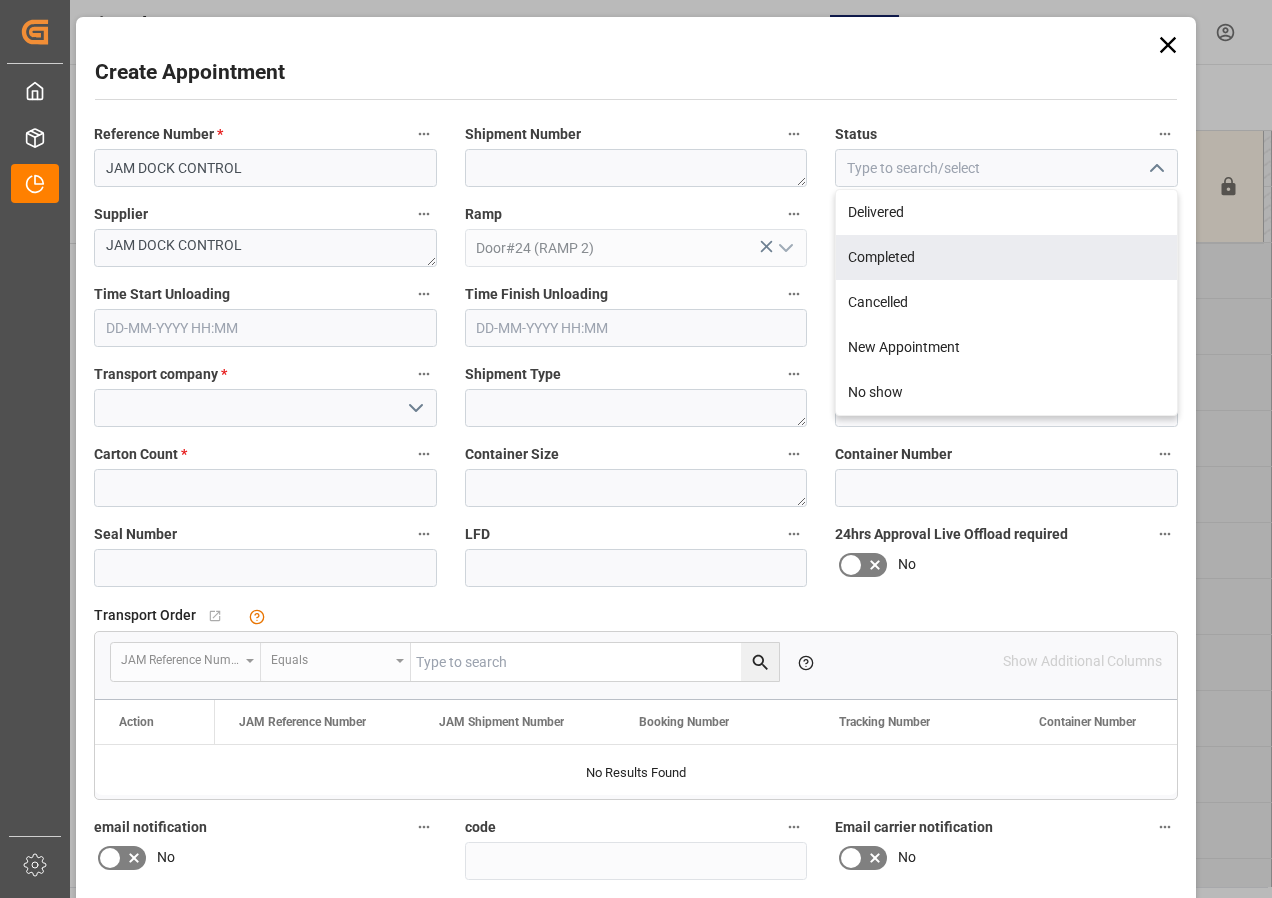 type on "Completed" 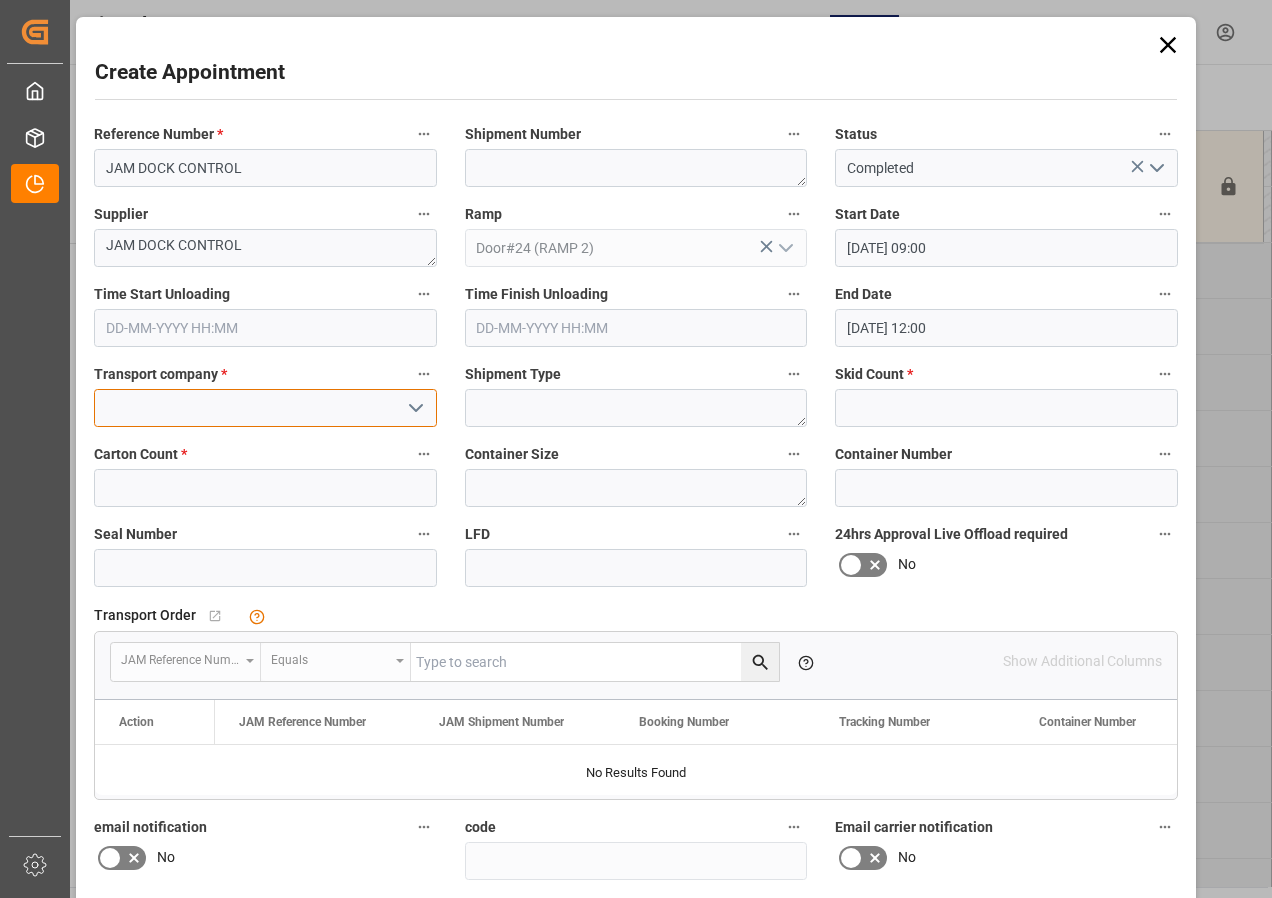 click at bounding box center (265, 408) 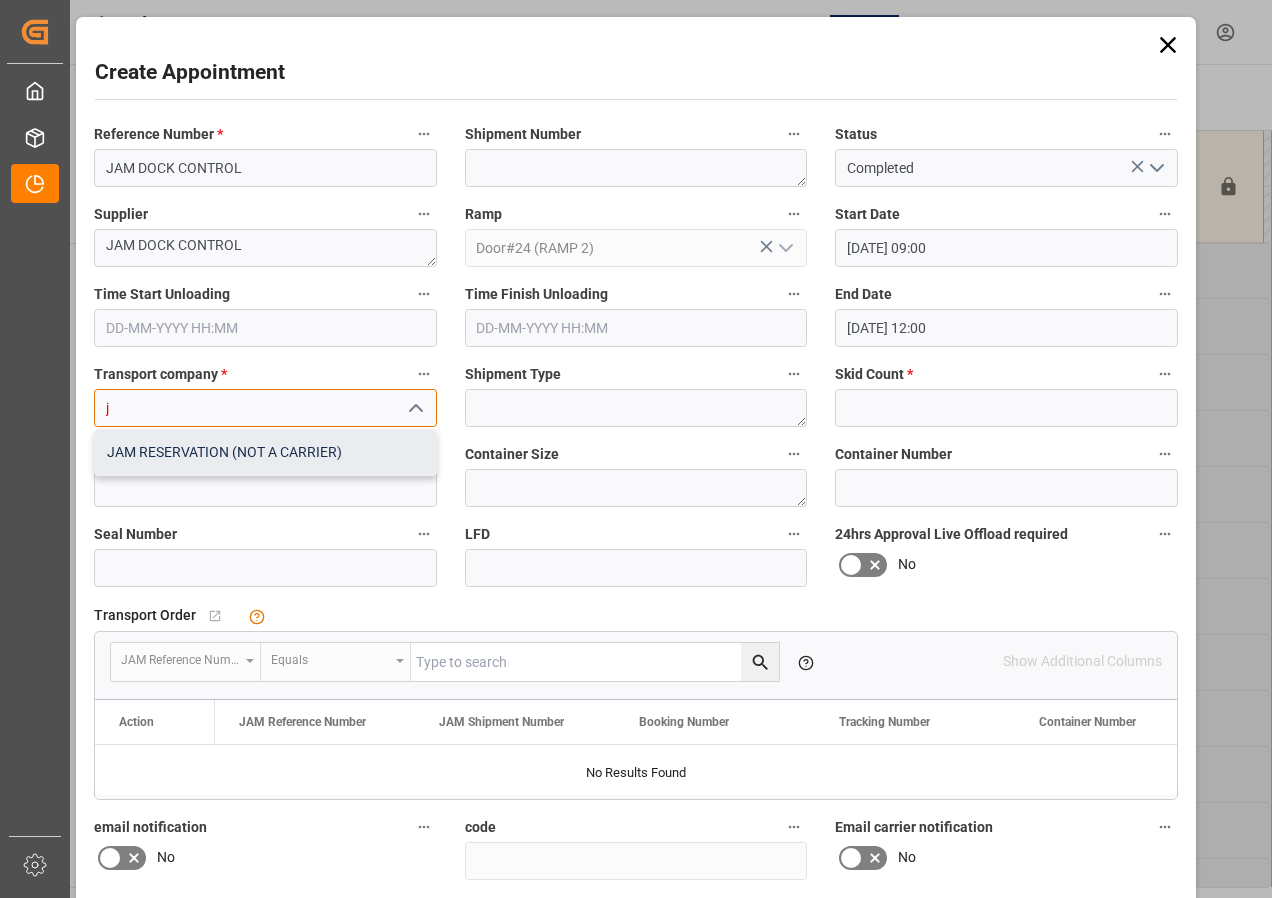 click on "JAM RESERVATION (NOT A CARRIER)" at bounding box center (265, 452) 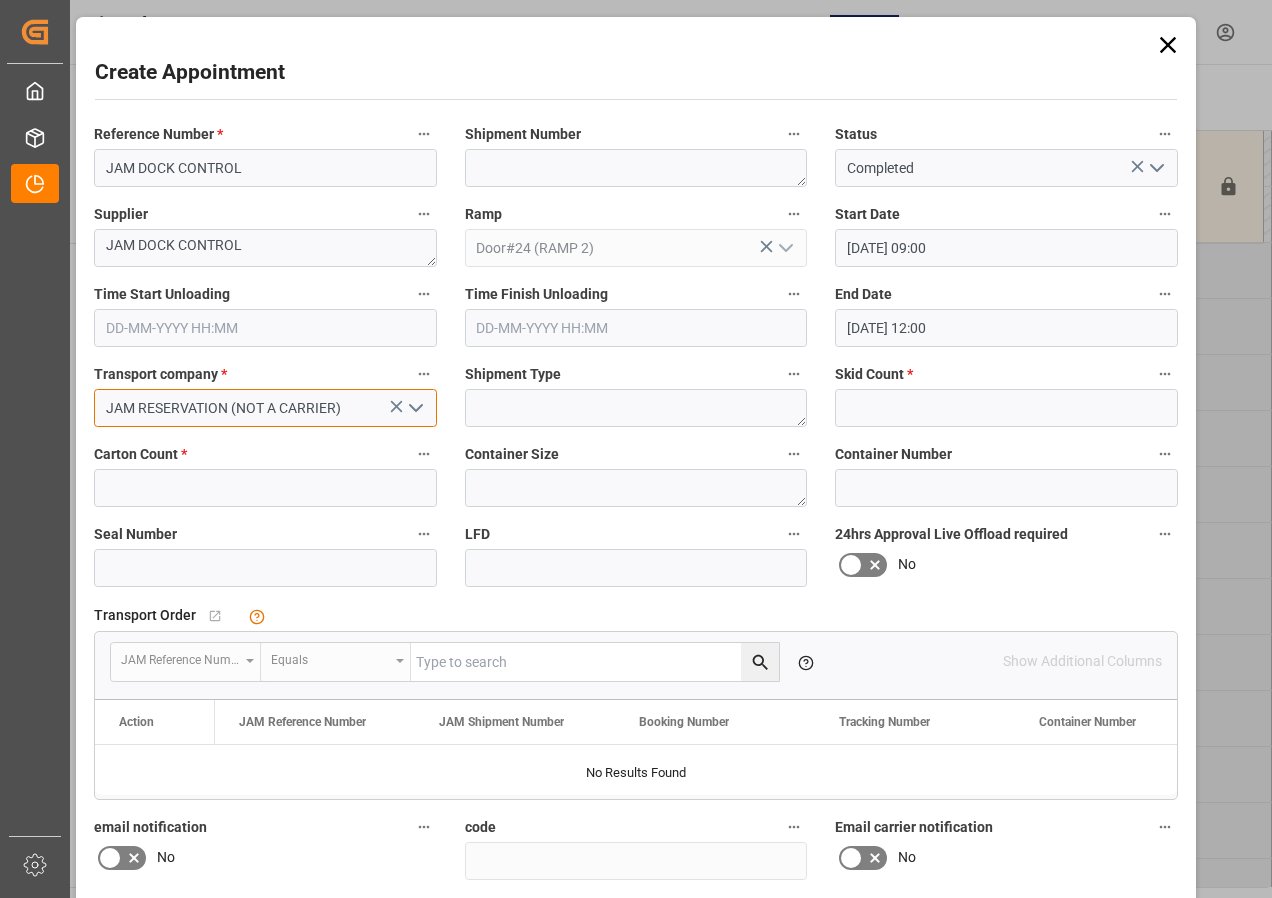 type on "JAM RESERVATION (NOT A CARRIER)" 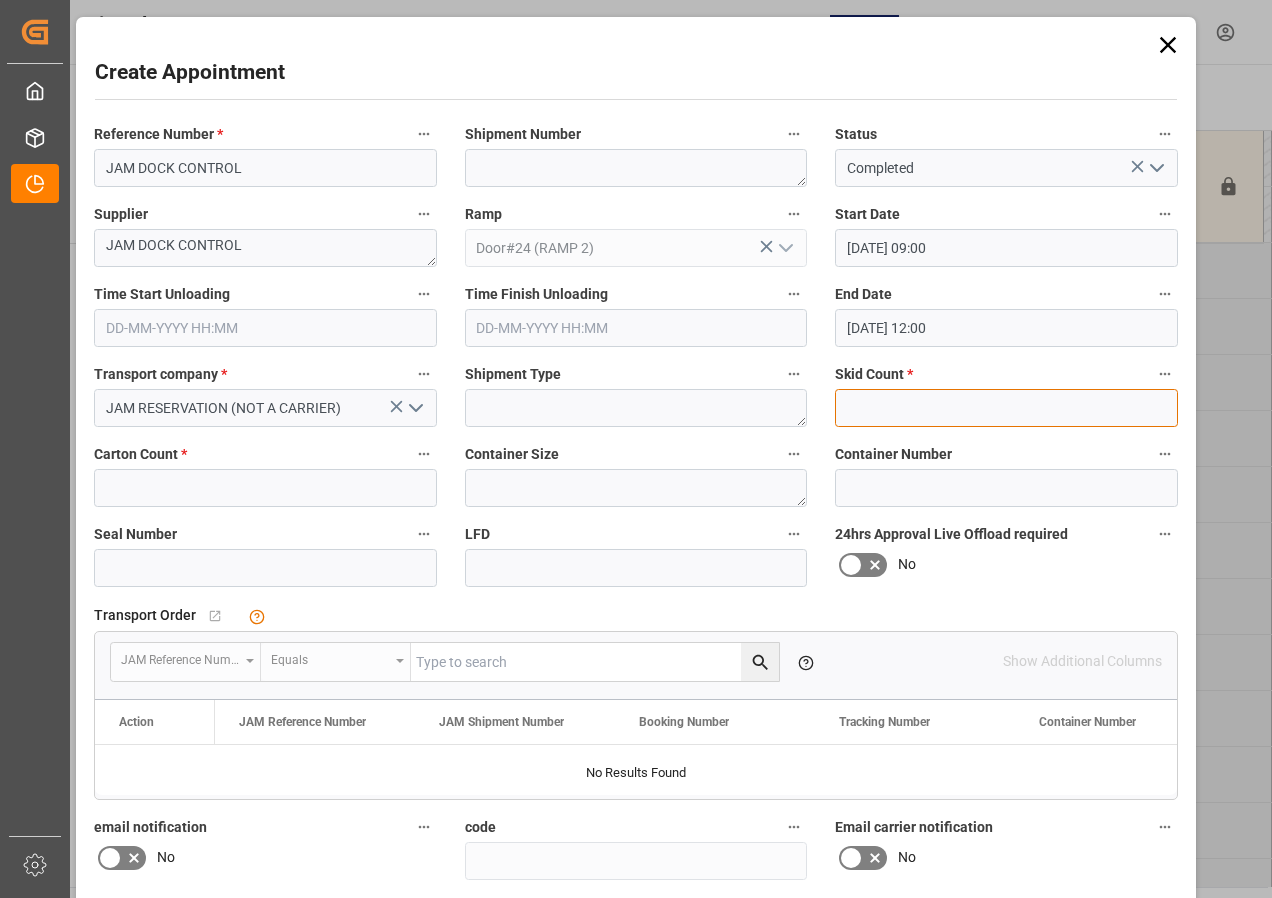 click at bounding box center [1006, 408] 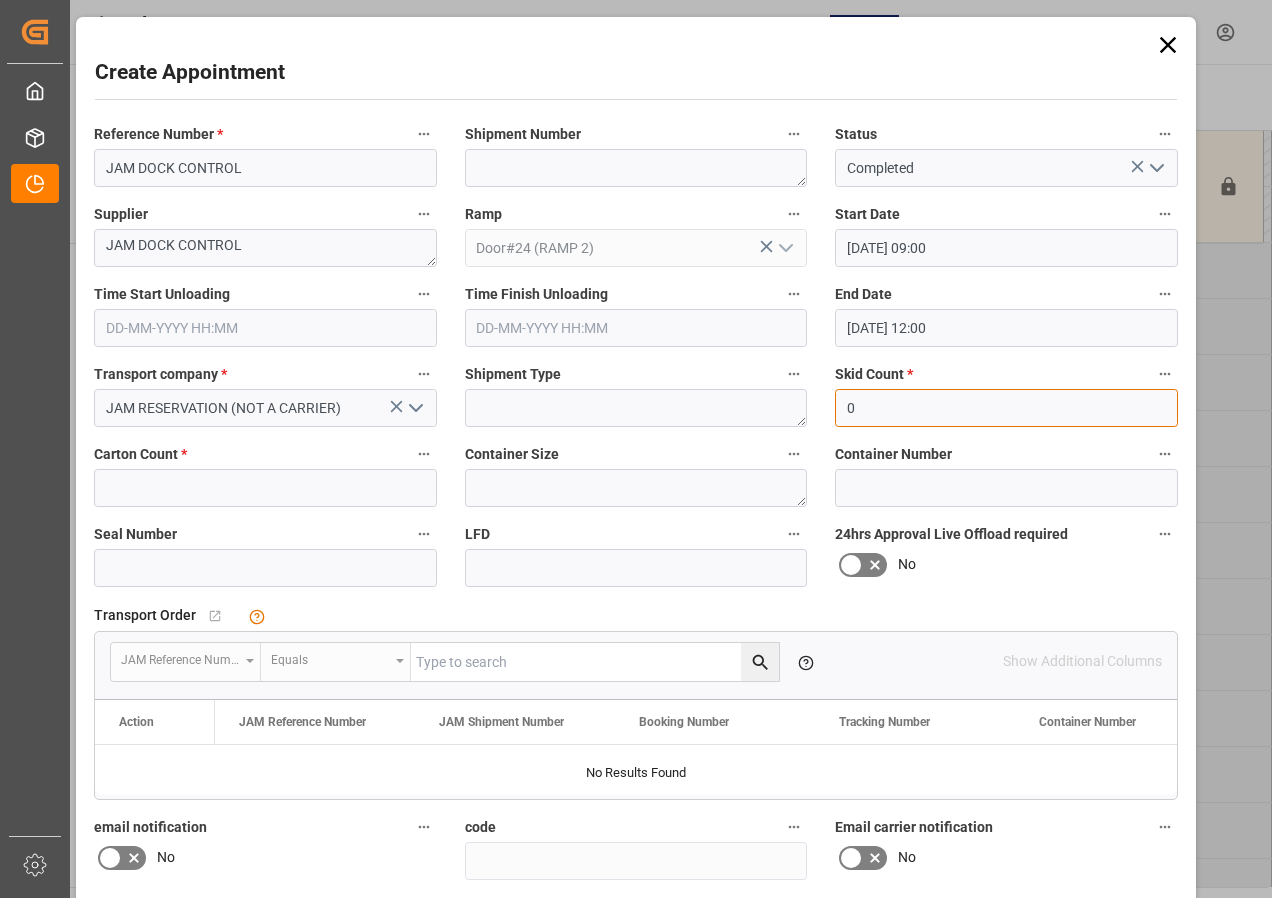 type on "0" 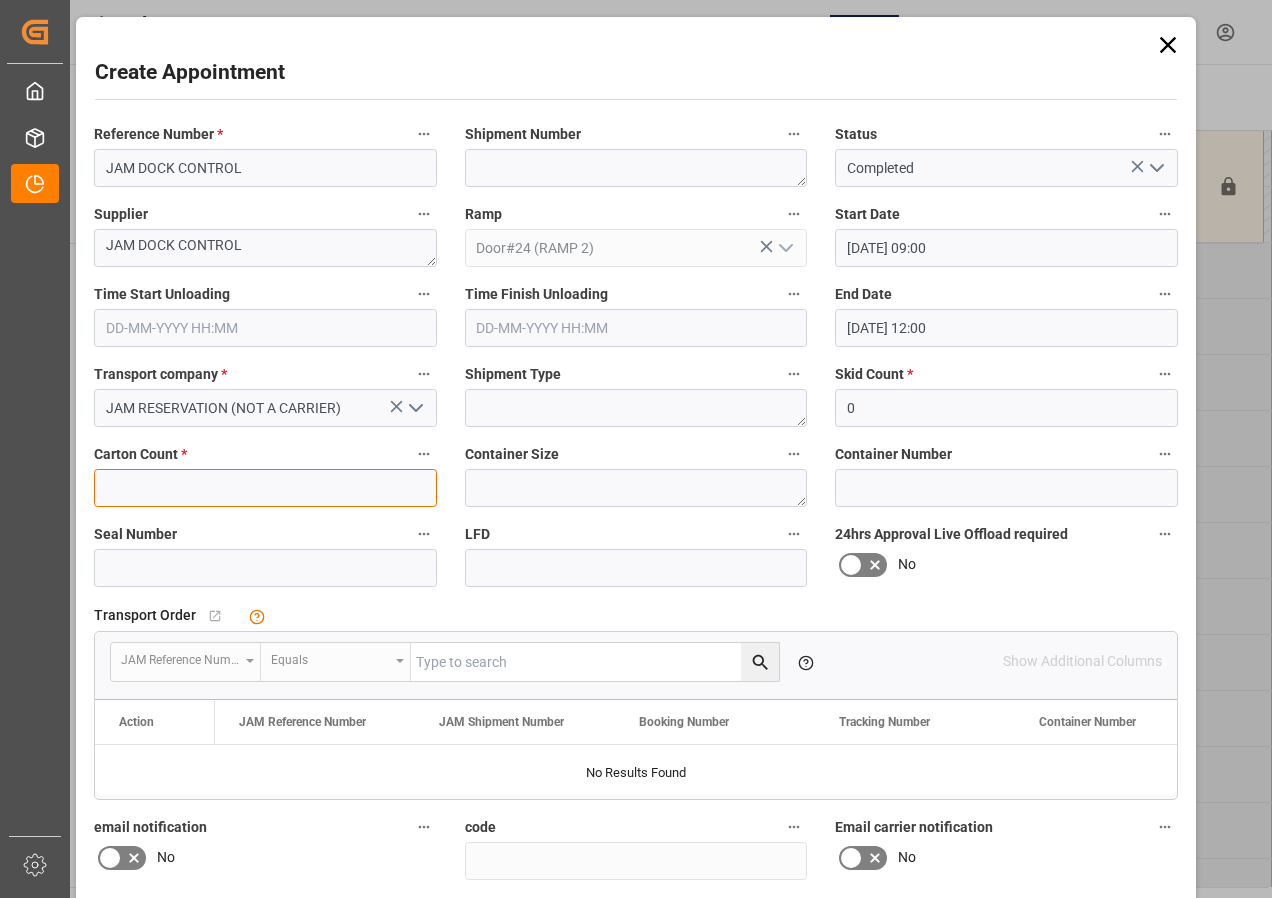 click at bounding box center (265, 488) 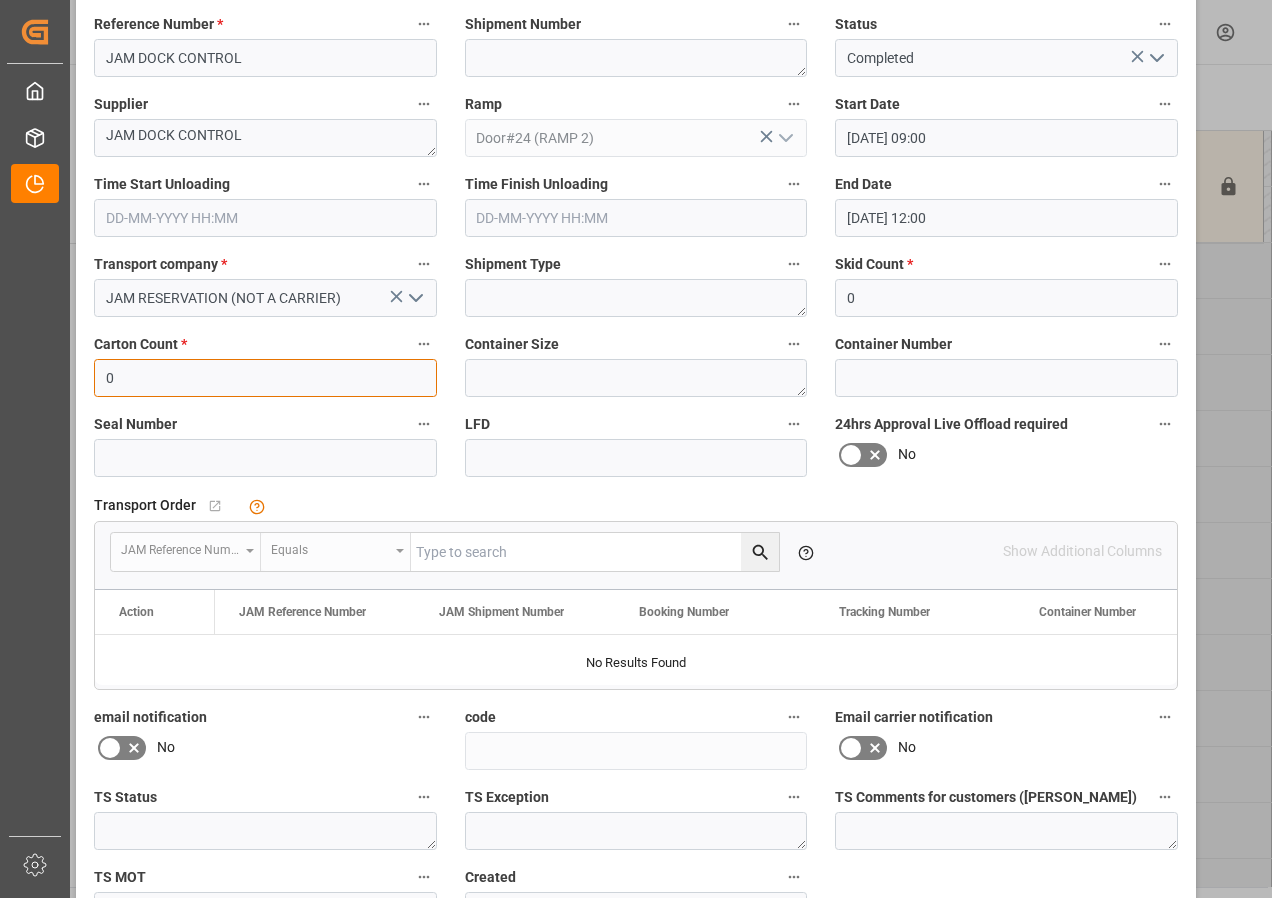scroll, scrollTop: 244, scrollLeft: 0, axis: vertical 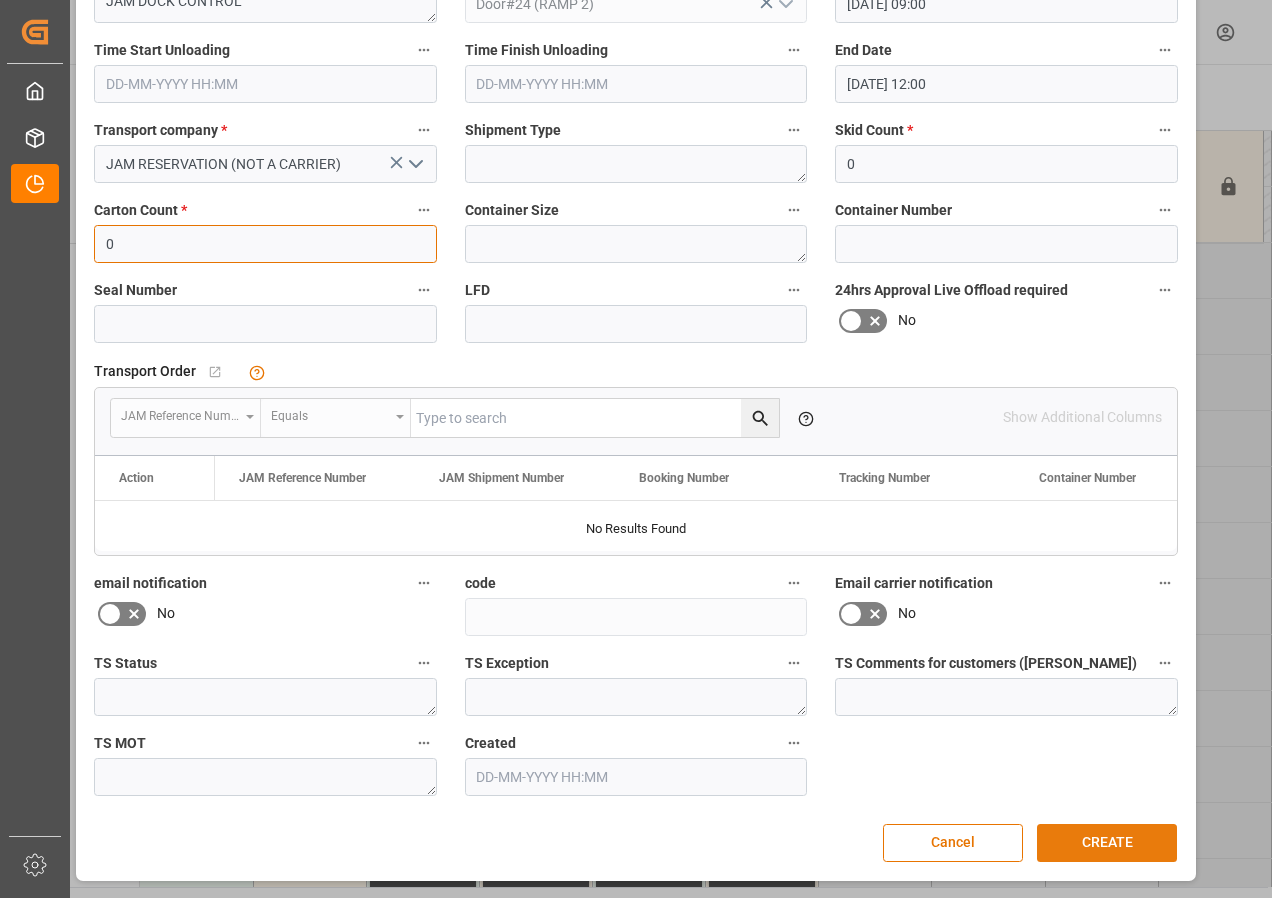type on "0" 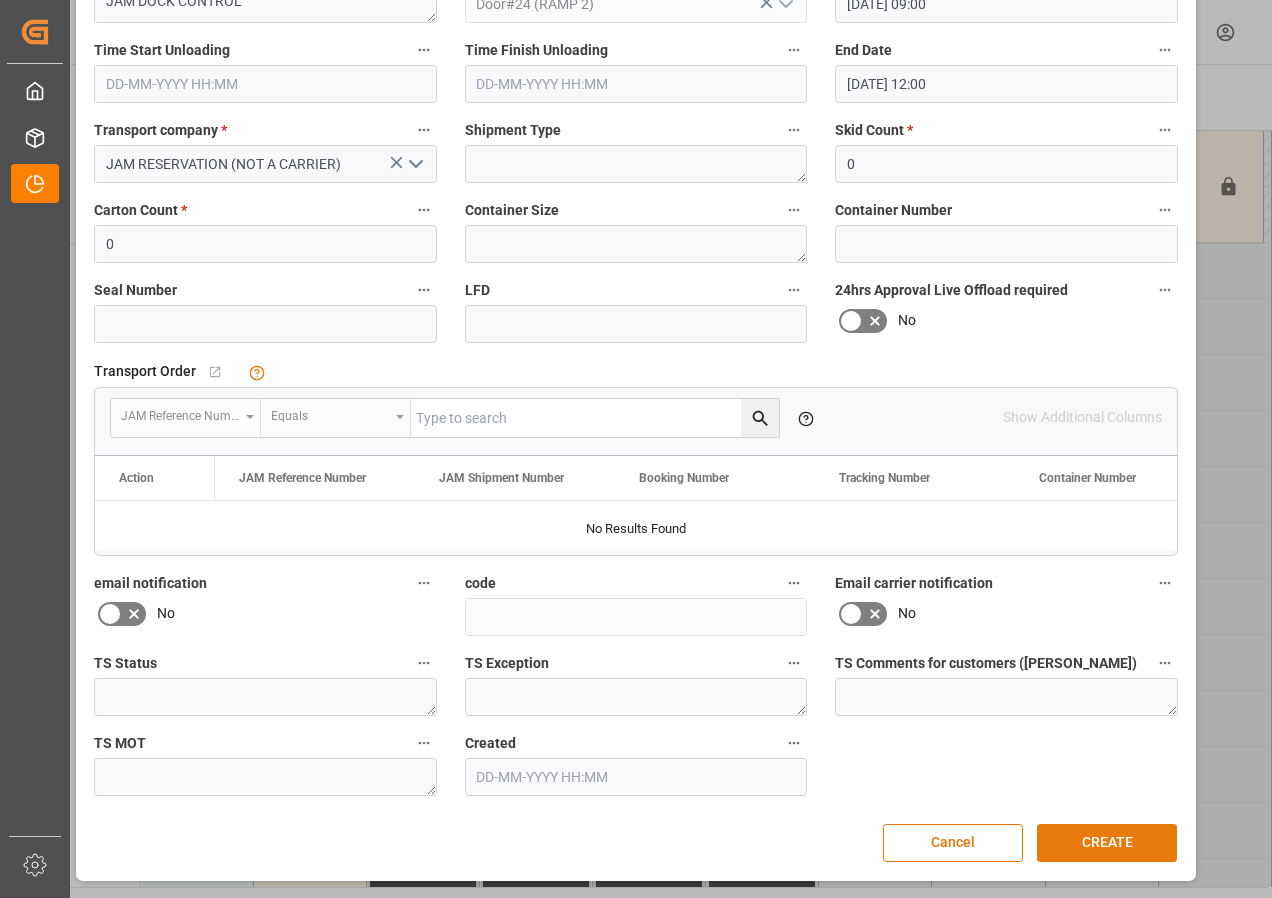 click on "CREATE" at bounding box center (1107, 843) 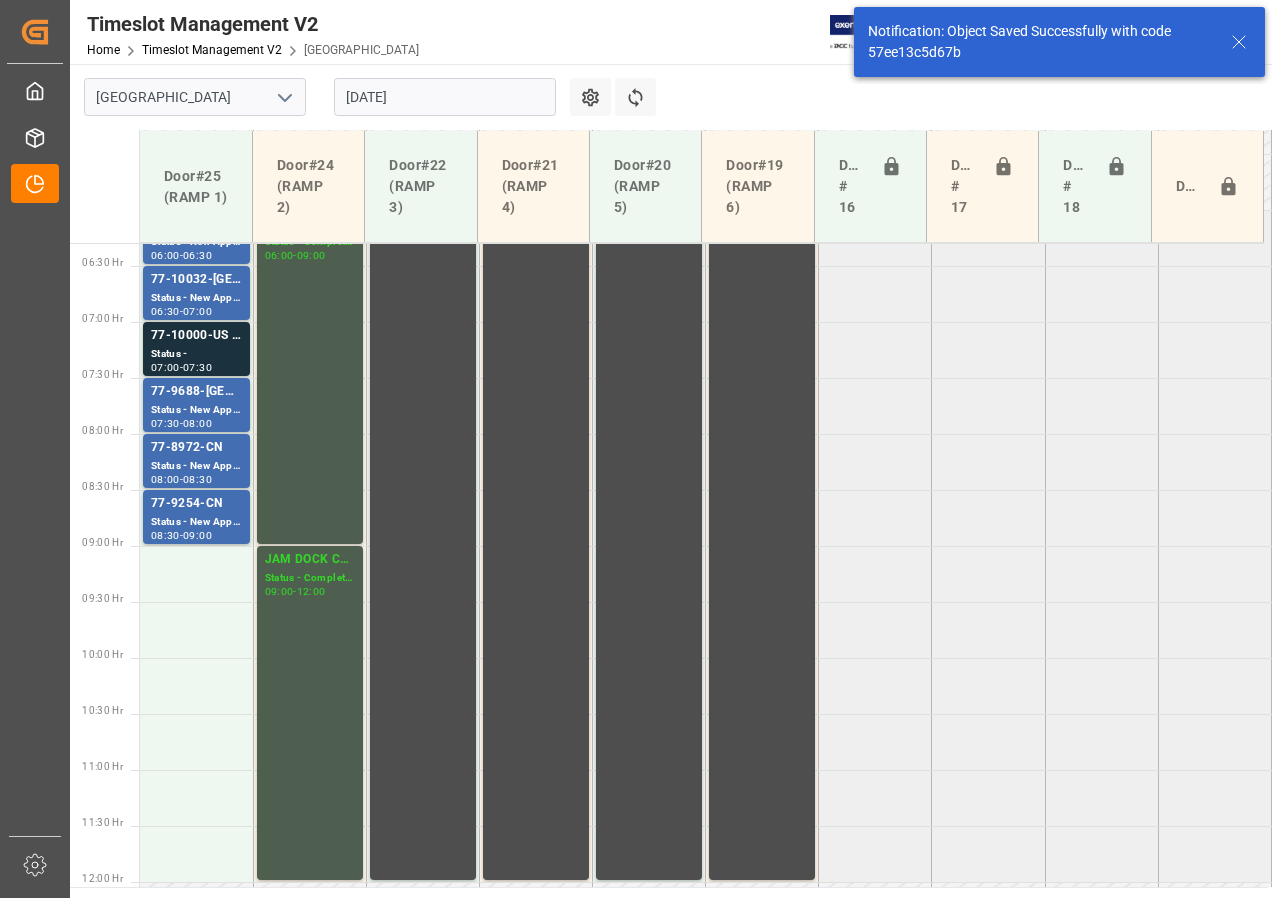 scroll, scrollTop: 525, scrollLeft: 0, axis: vertical 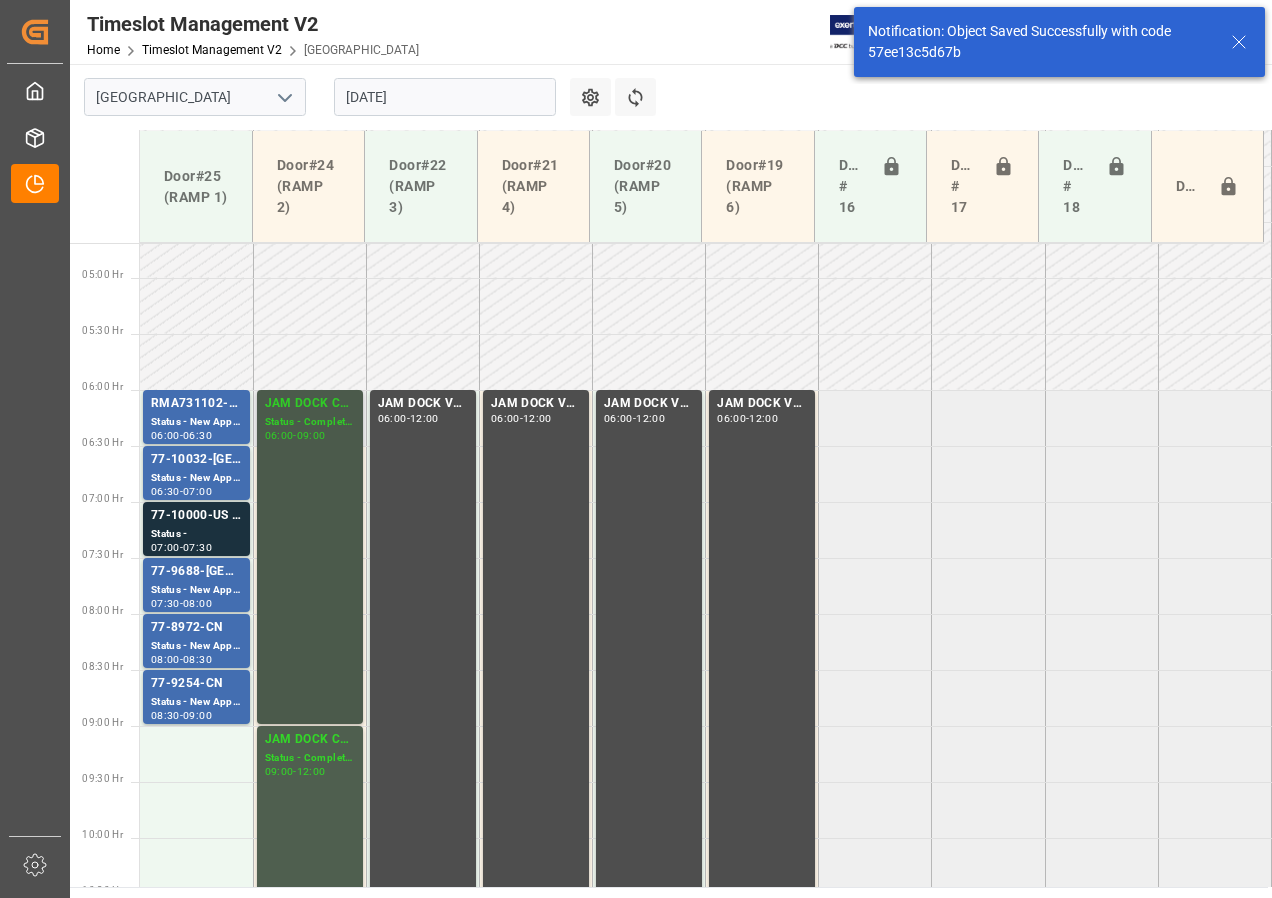 click on "Status - Completed" at bounding box center (310, 422) 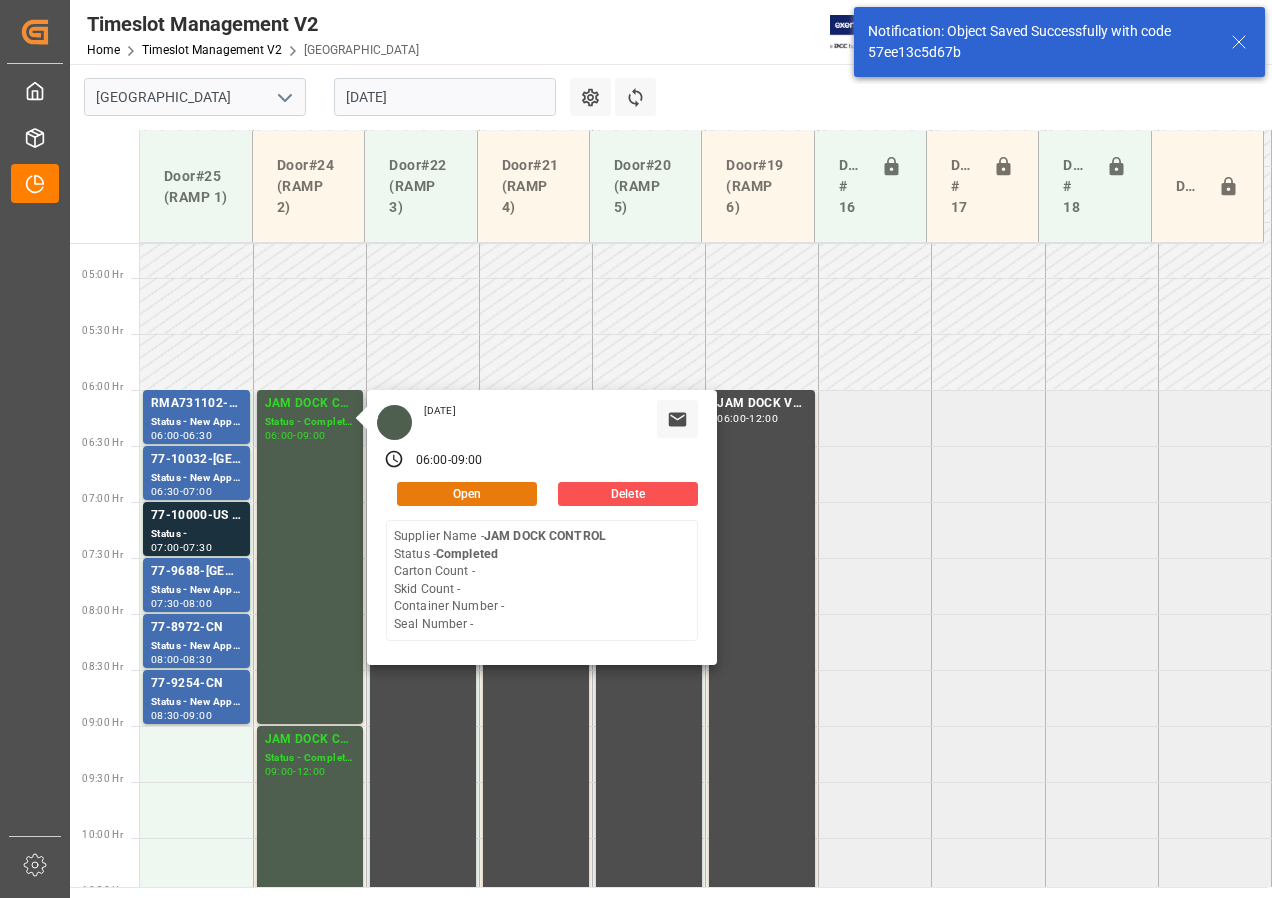 click on "Open" at bounding box center [467, 494] 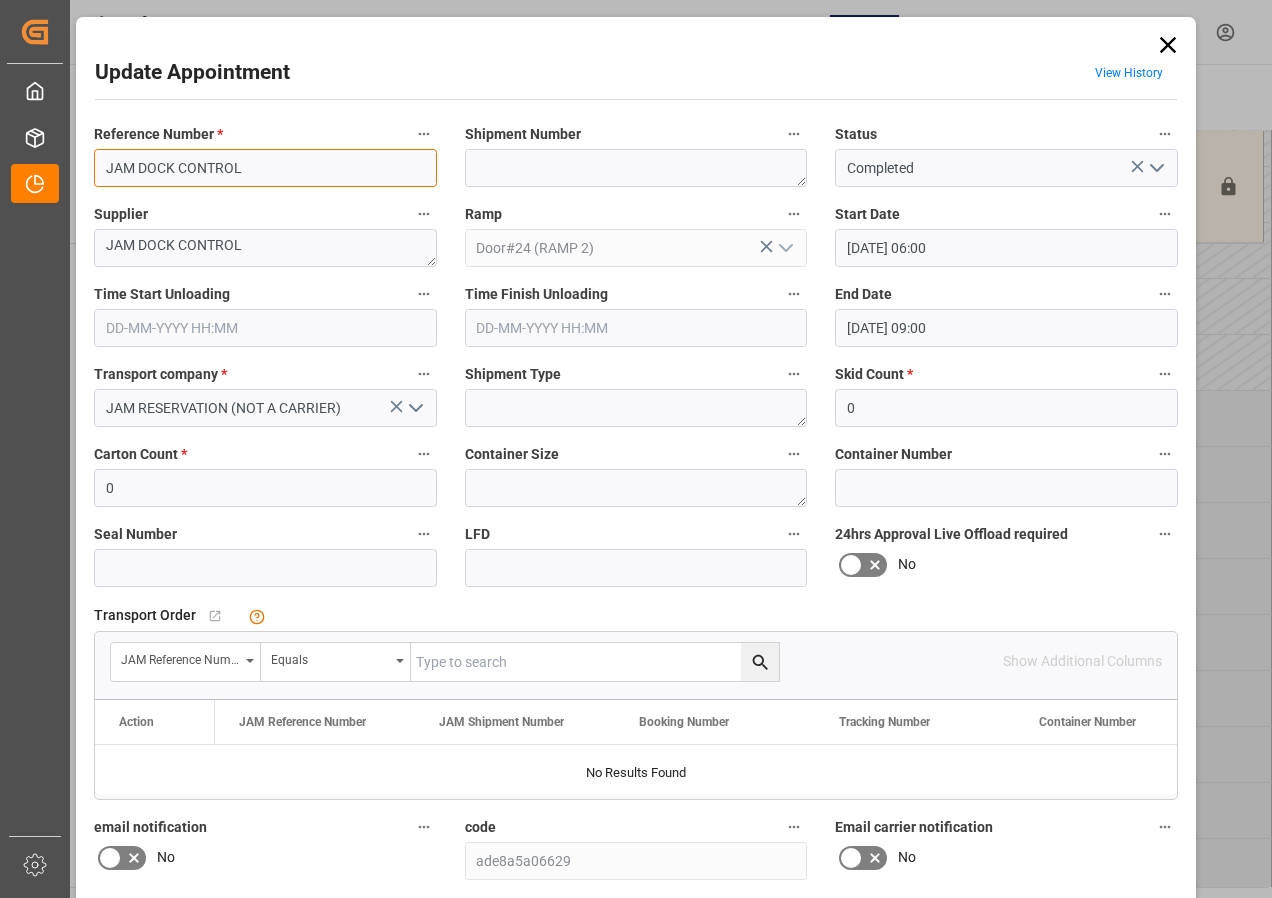 drag, startPoint x: 269, startPoint y: 168, endPoint x: 75, endPoint y: 167, distance: 194.00258 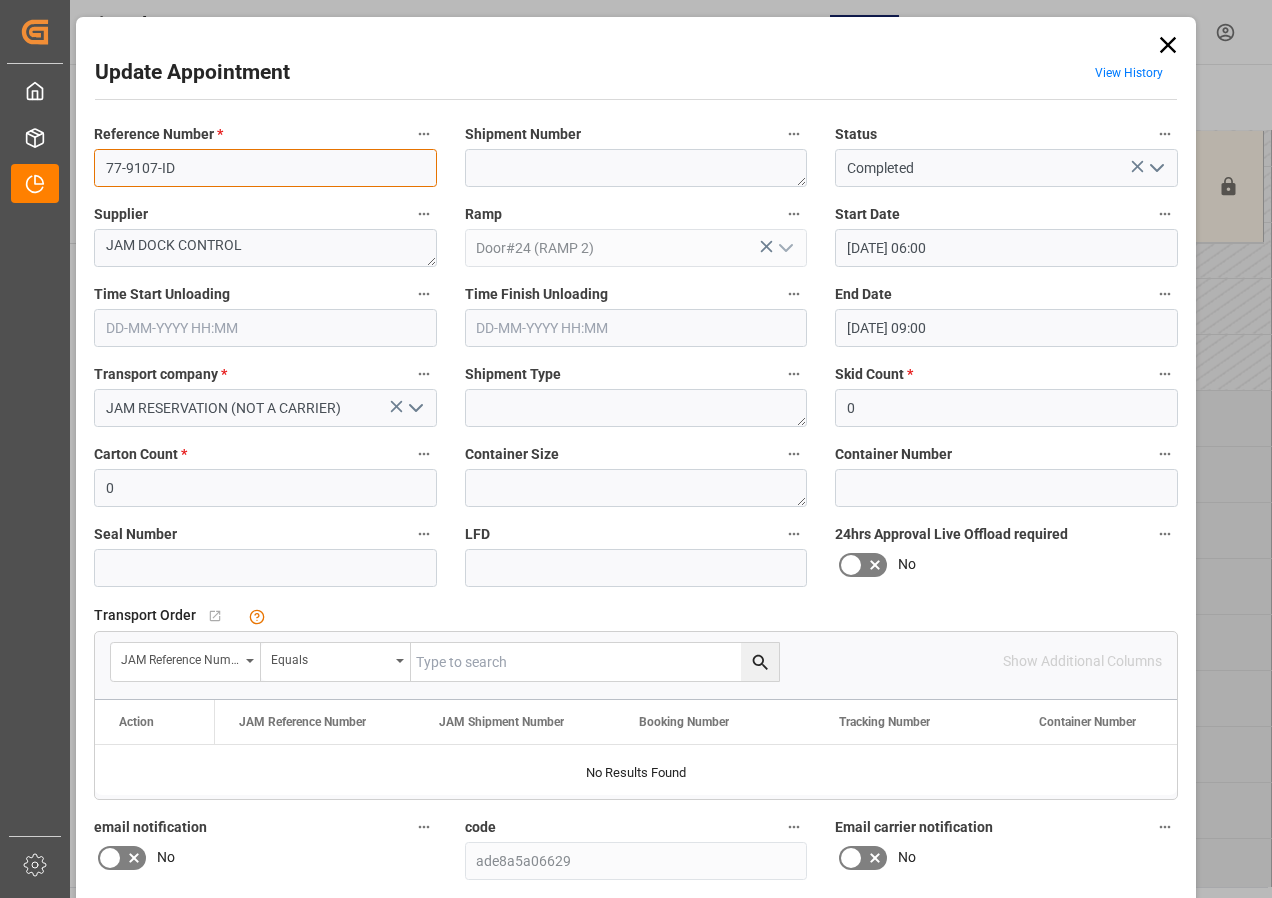 type on "77-9107-ID" 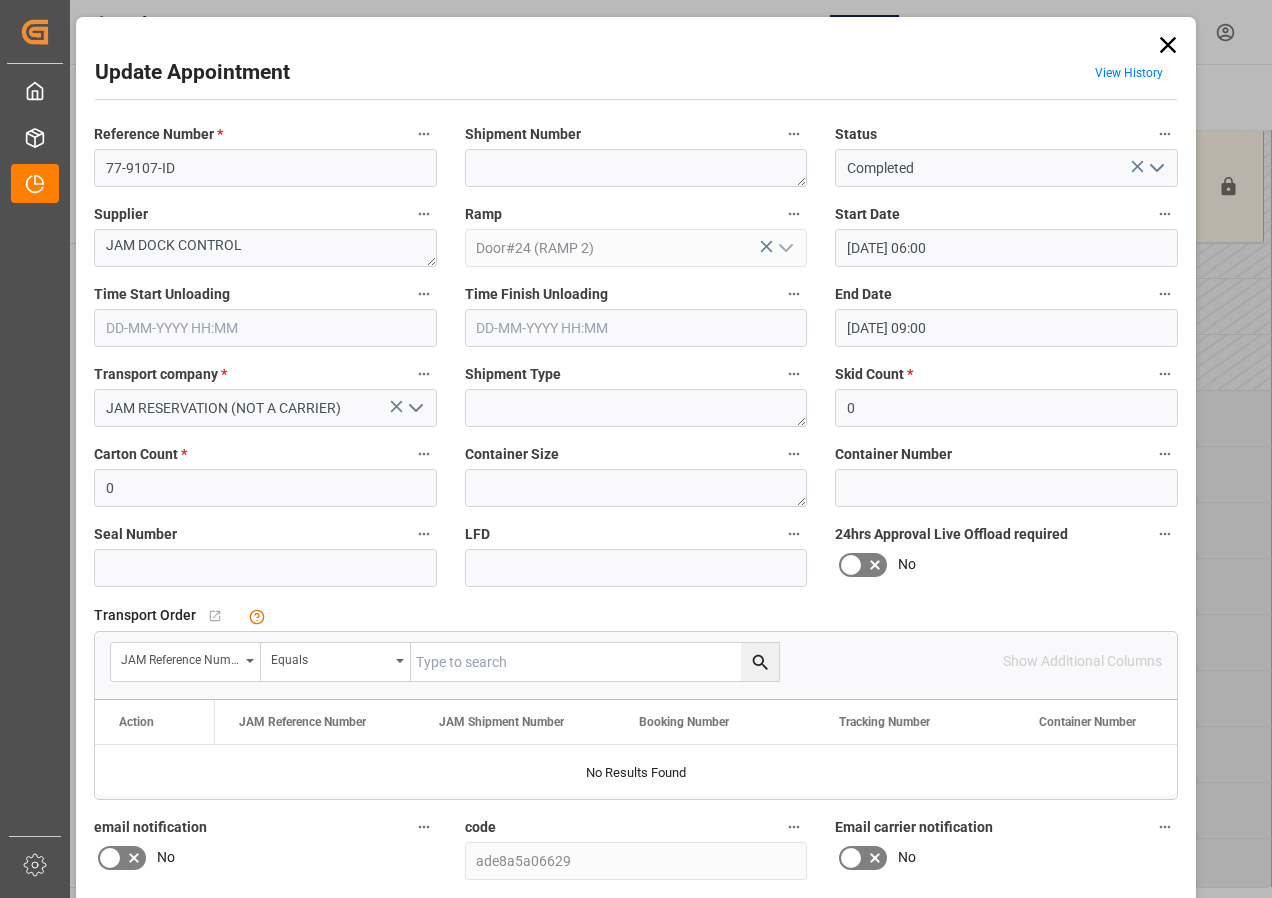 click 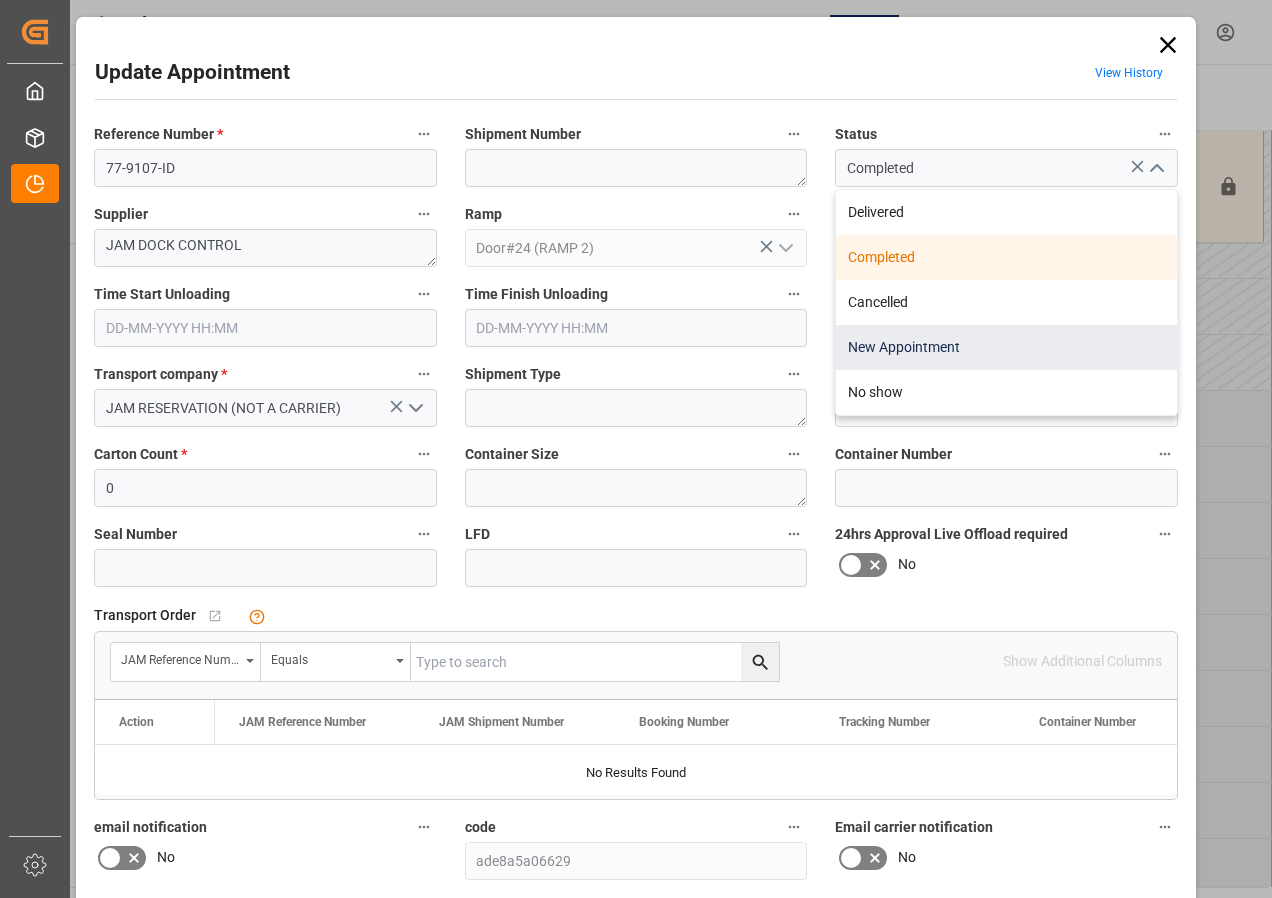click on "New Appointment" at bounding box center [1006, 347] 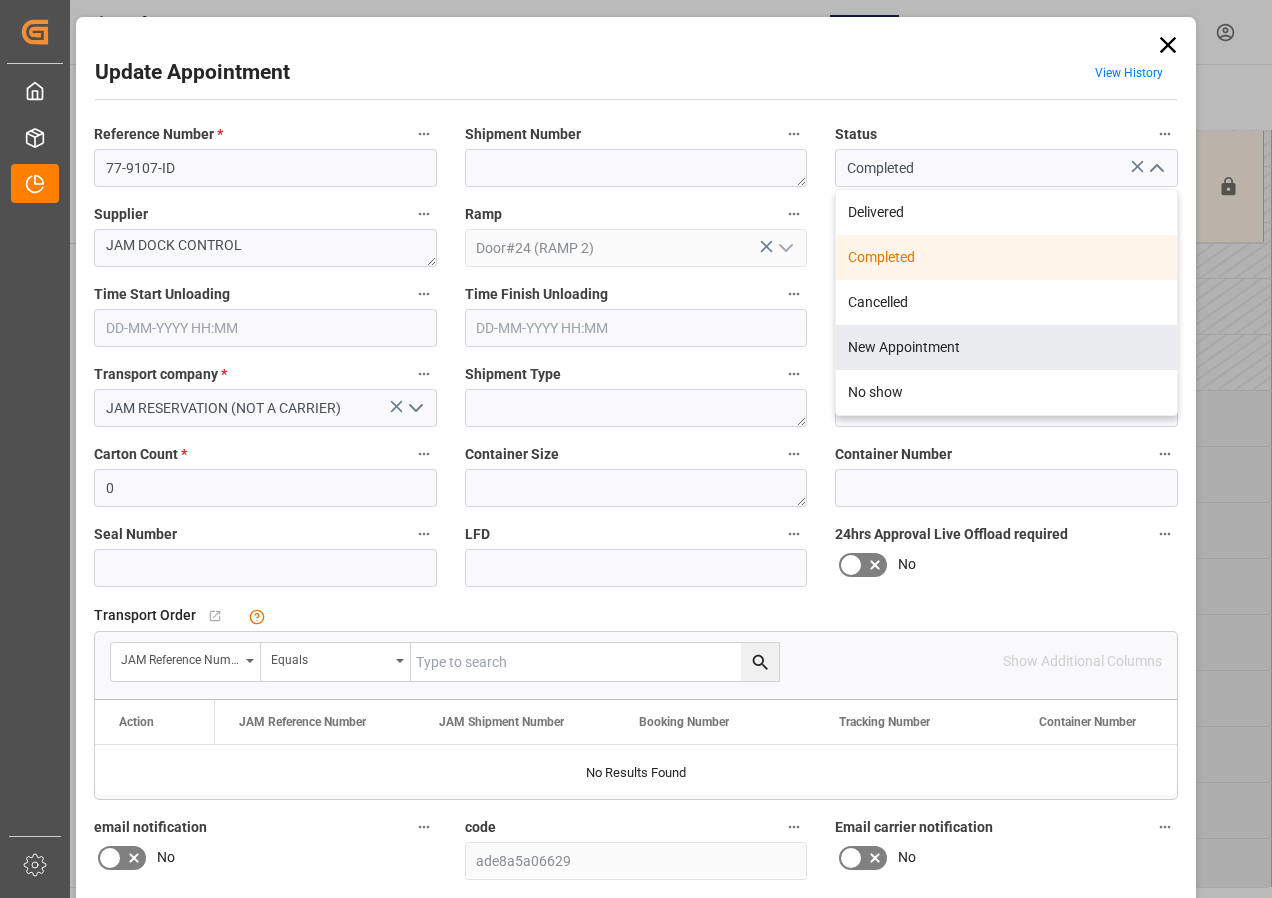 type on "New Appointment" 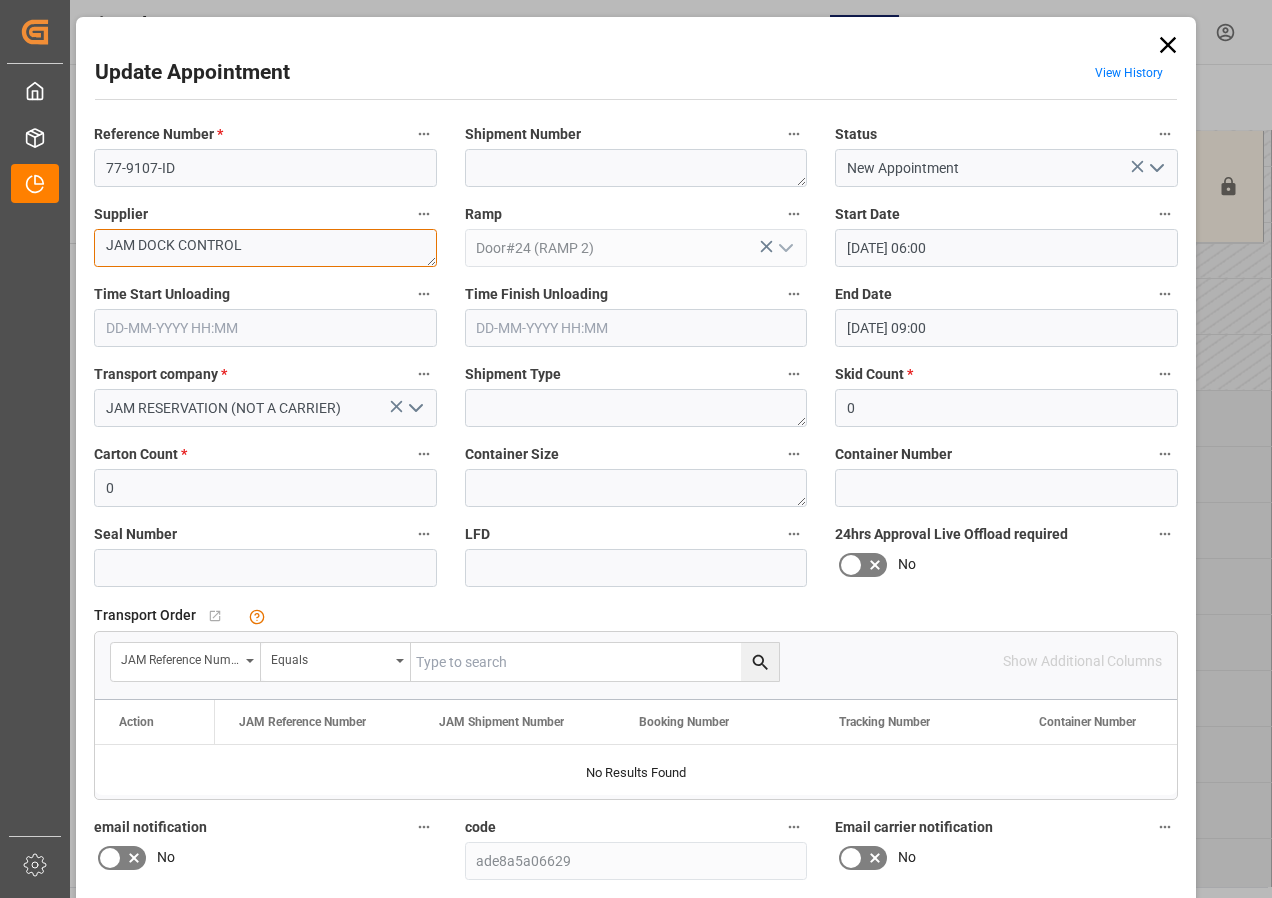drag, startPoint x: 262, startPoint y: 249, endPoint x: 57, endPoint y: 251, distance: 205.00975 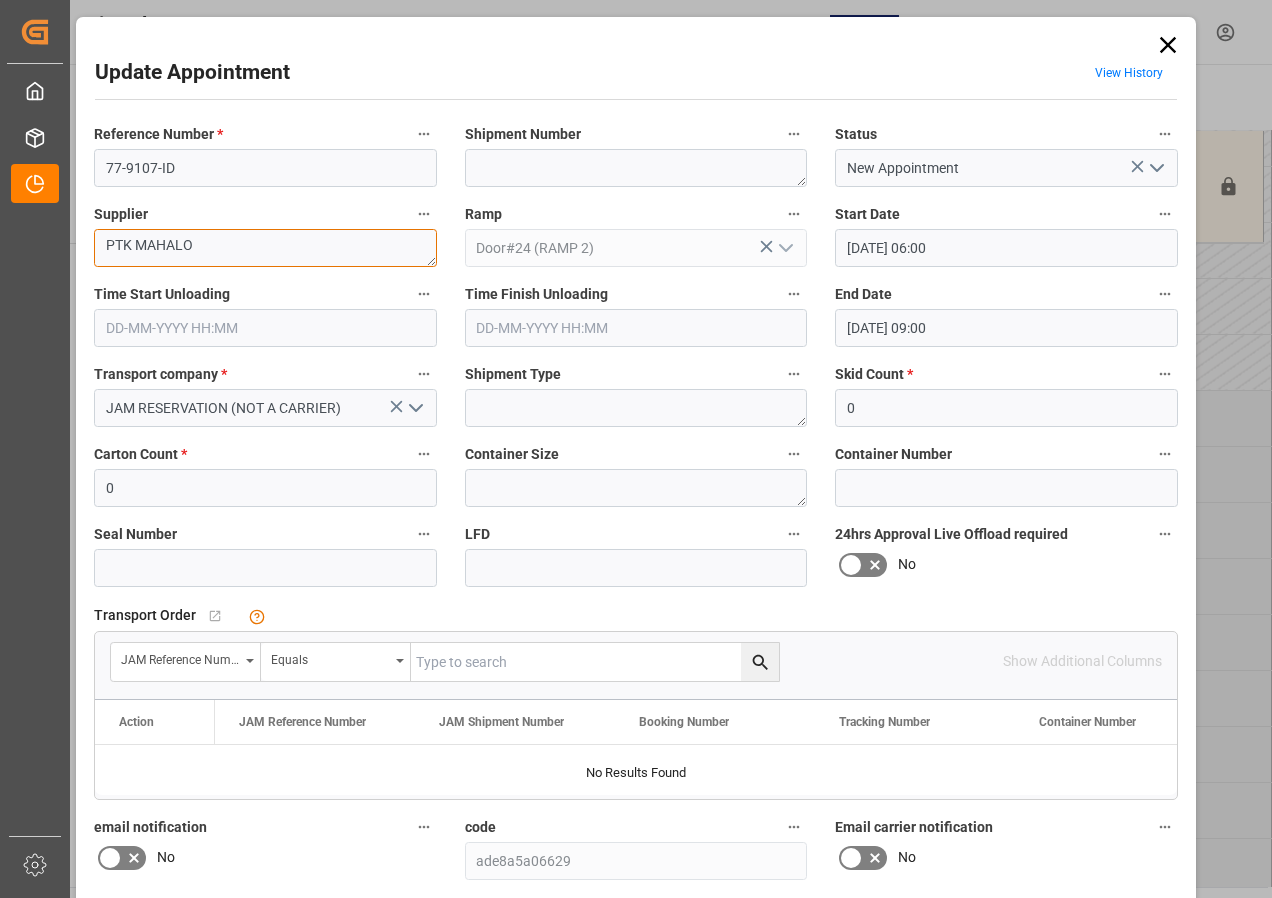 type on "PTK MAHALO" 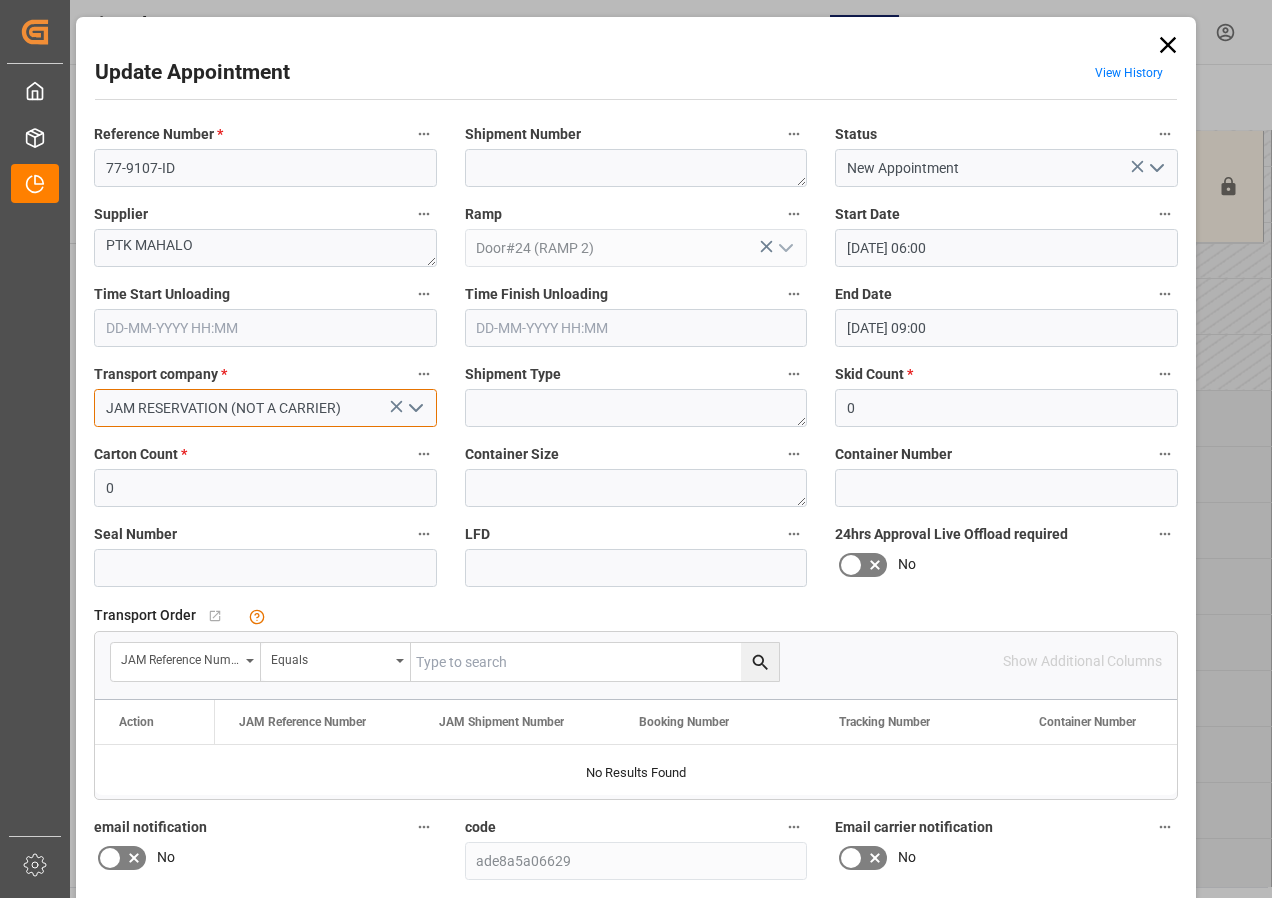 drag, startPoint x: 351, startPoint y: 407, endPoint x: 66, endPoint y: 403, distance: 285.02808 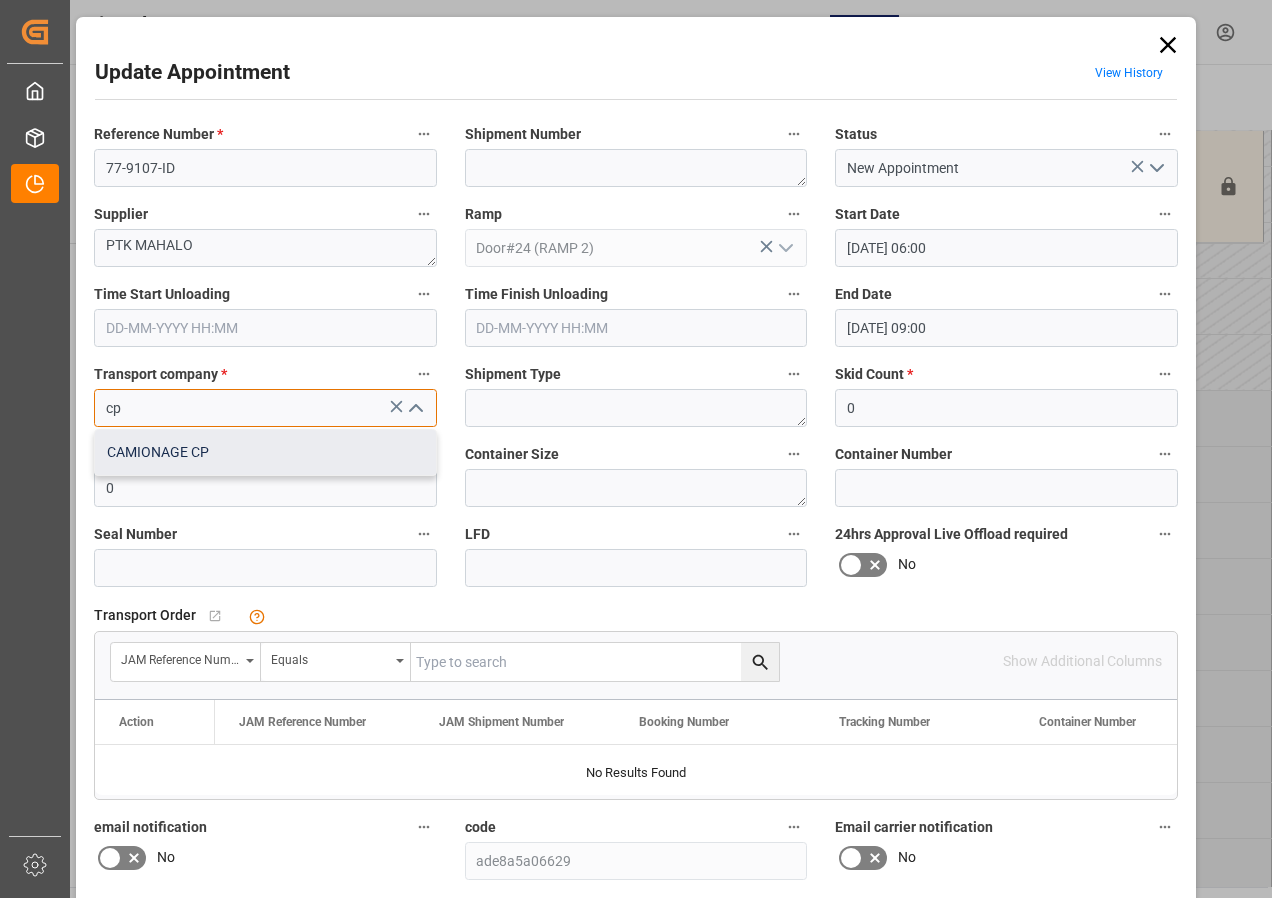 click on "CAMIONAGE CP" at bounding box center [265, 452] 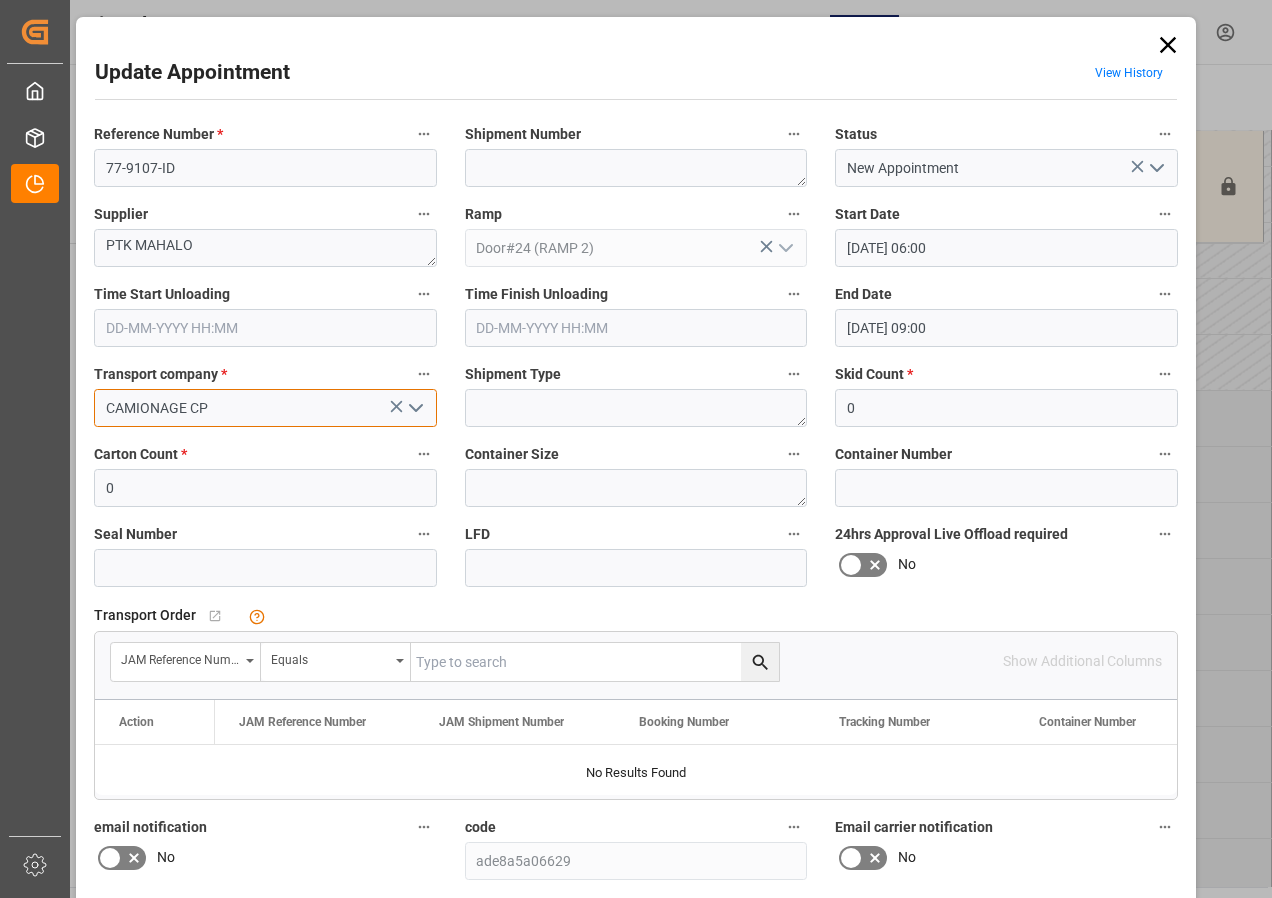 type on "CAMIONAGE CP" 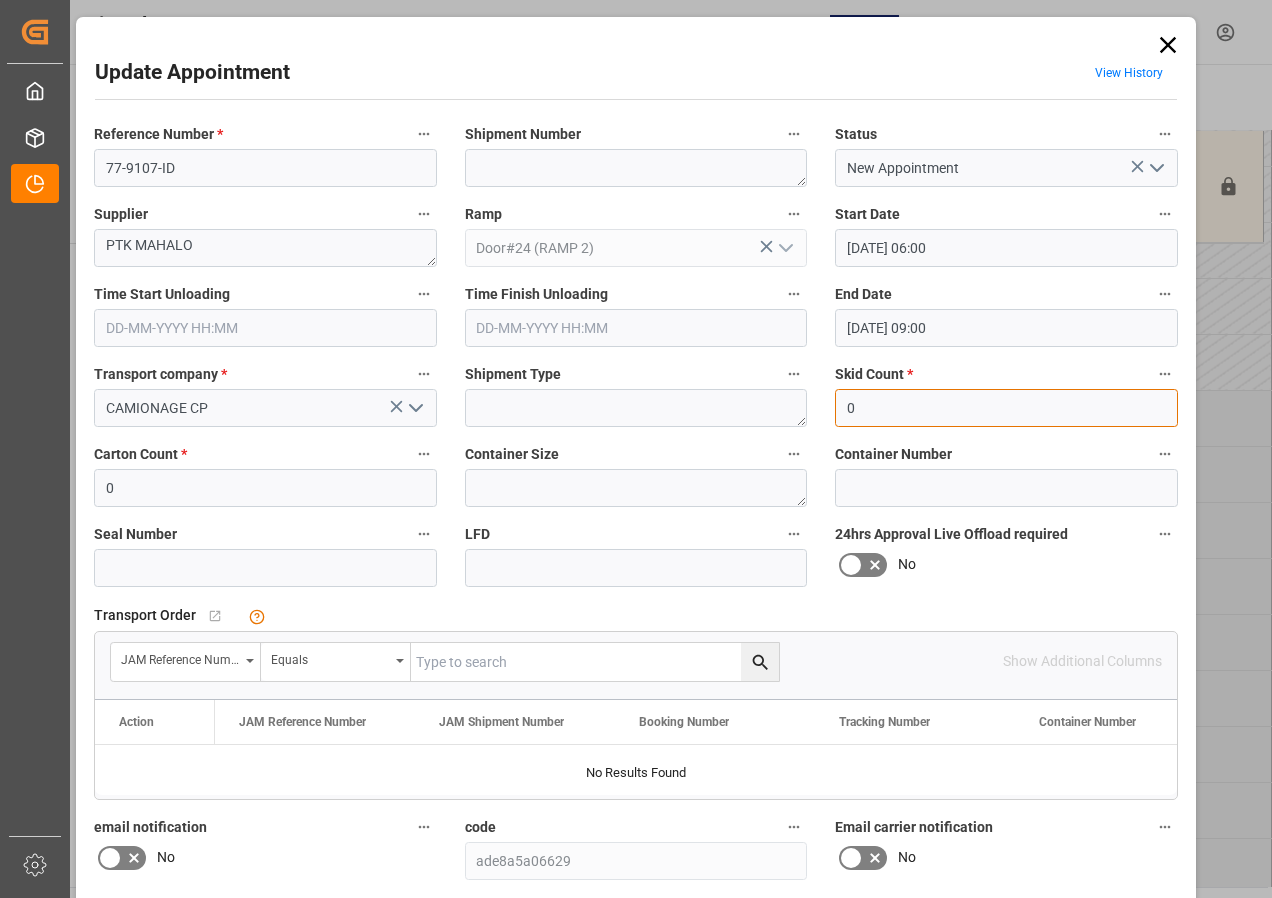 click on "0" at bounding box center [1006, 408] 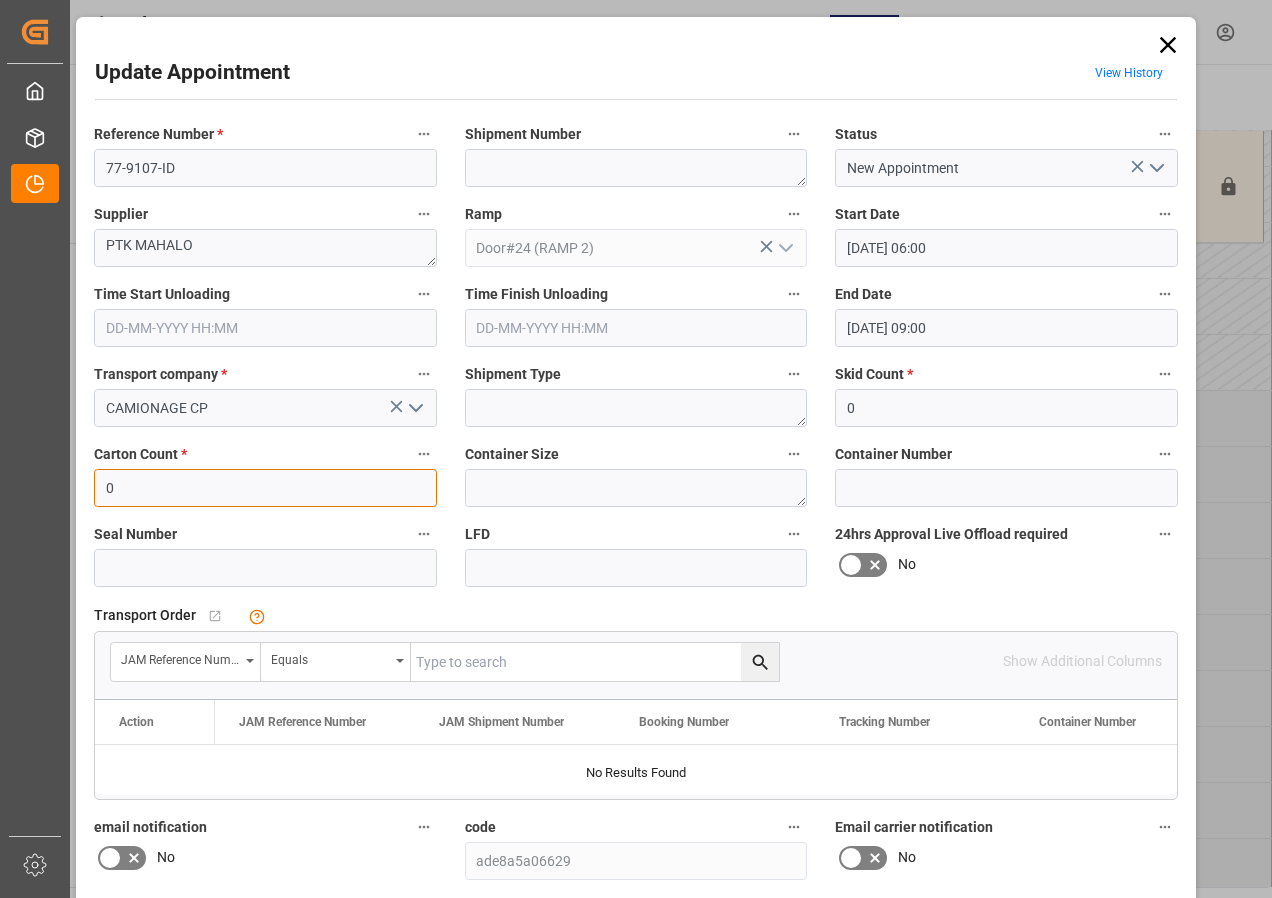 click on "0" at bounding box center [265, 488] 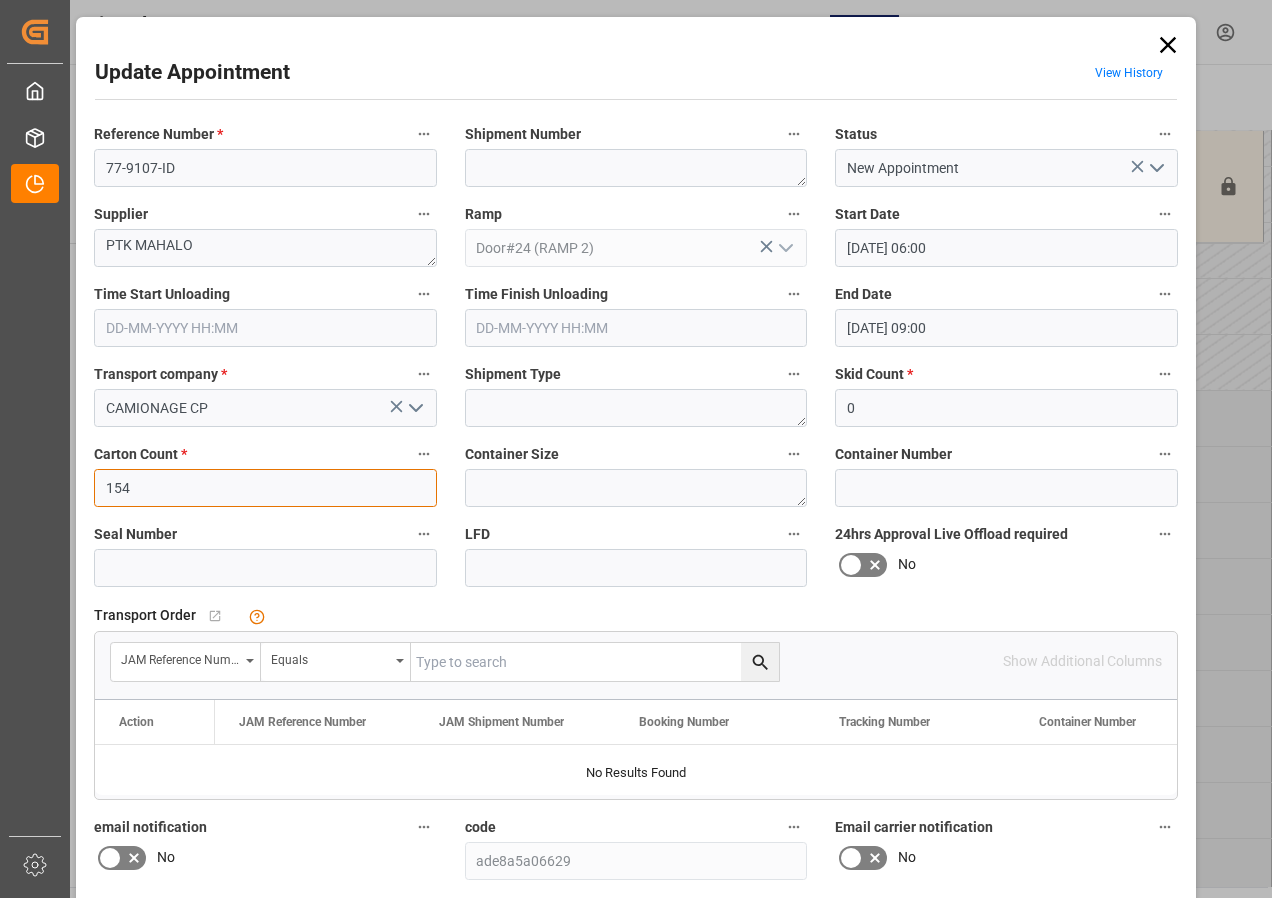 type on "154" 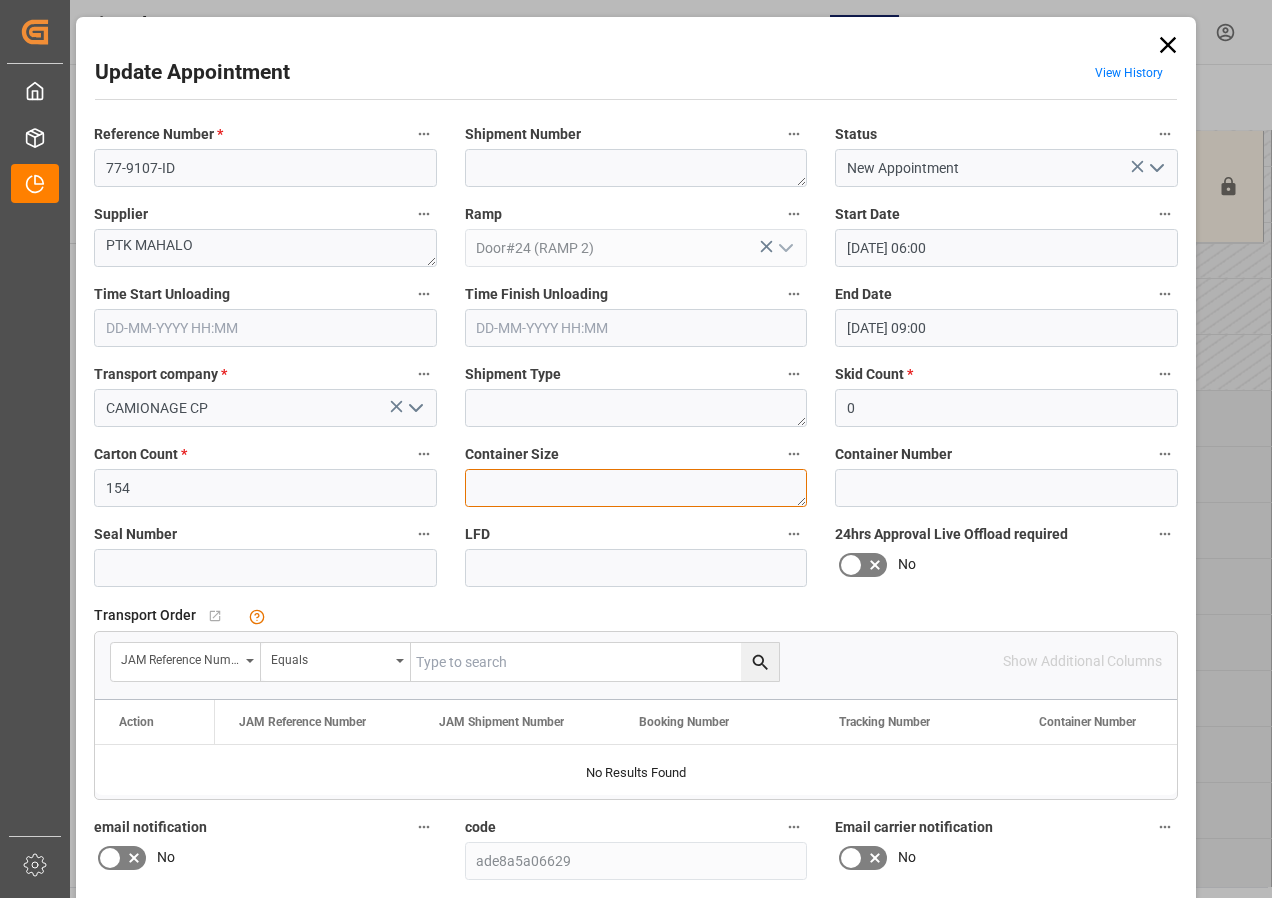 click at bounding box center (636, 488) 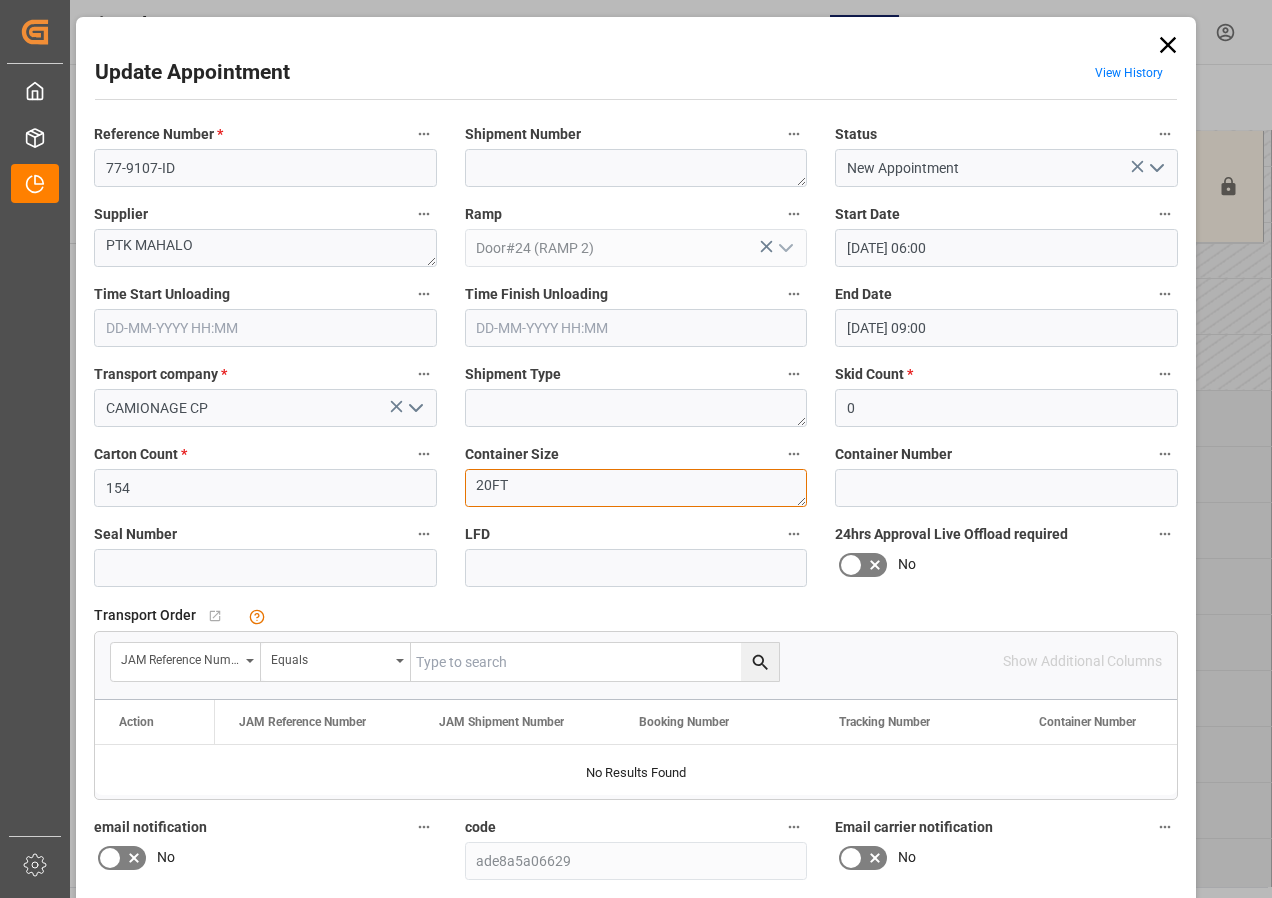 type on "20FT" 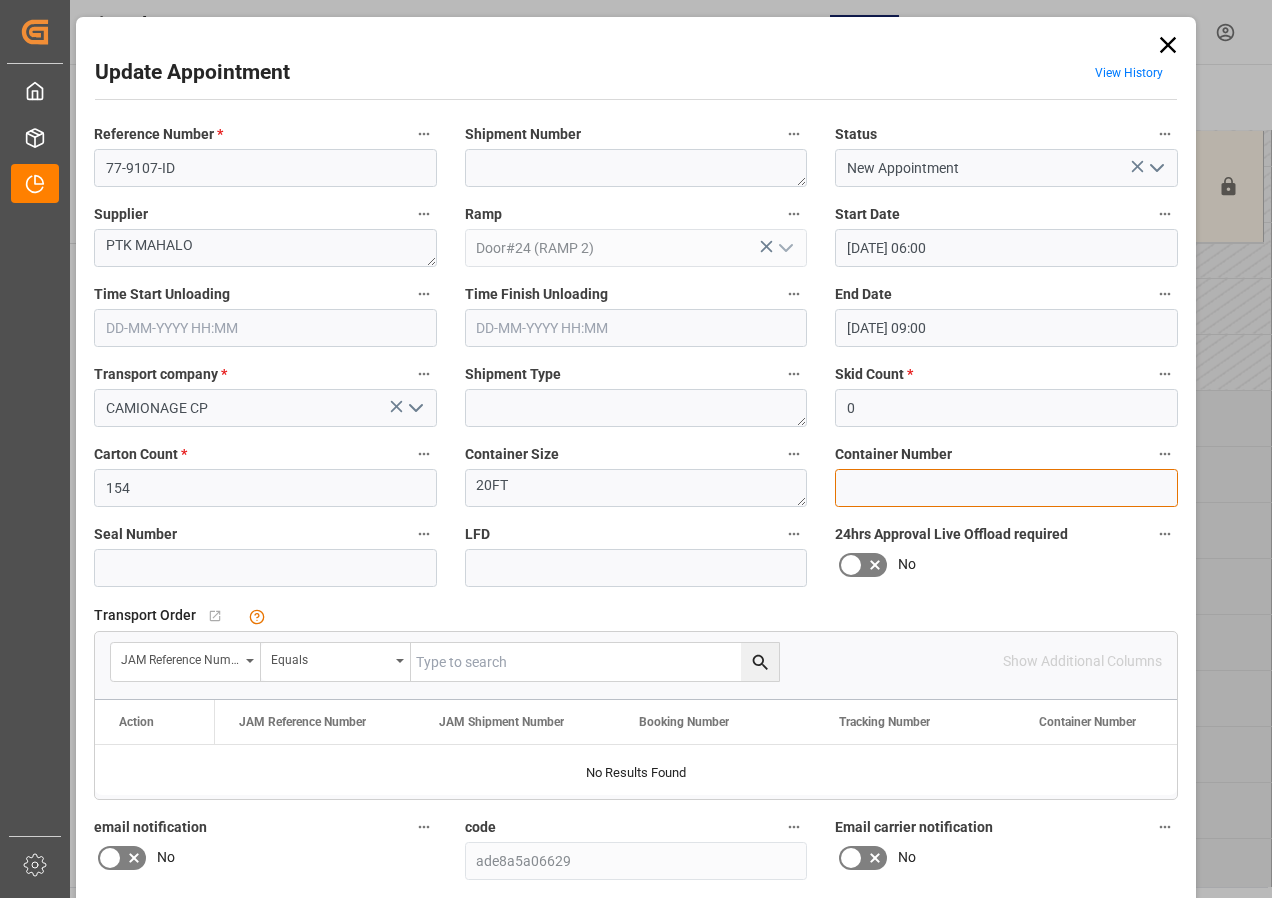 click at bounding box center (1006, 488) 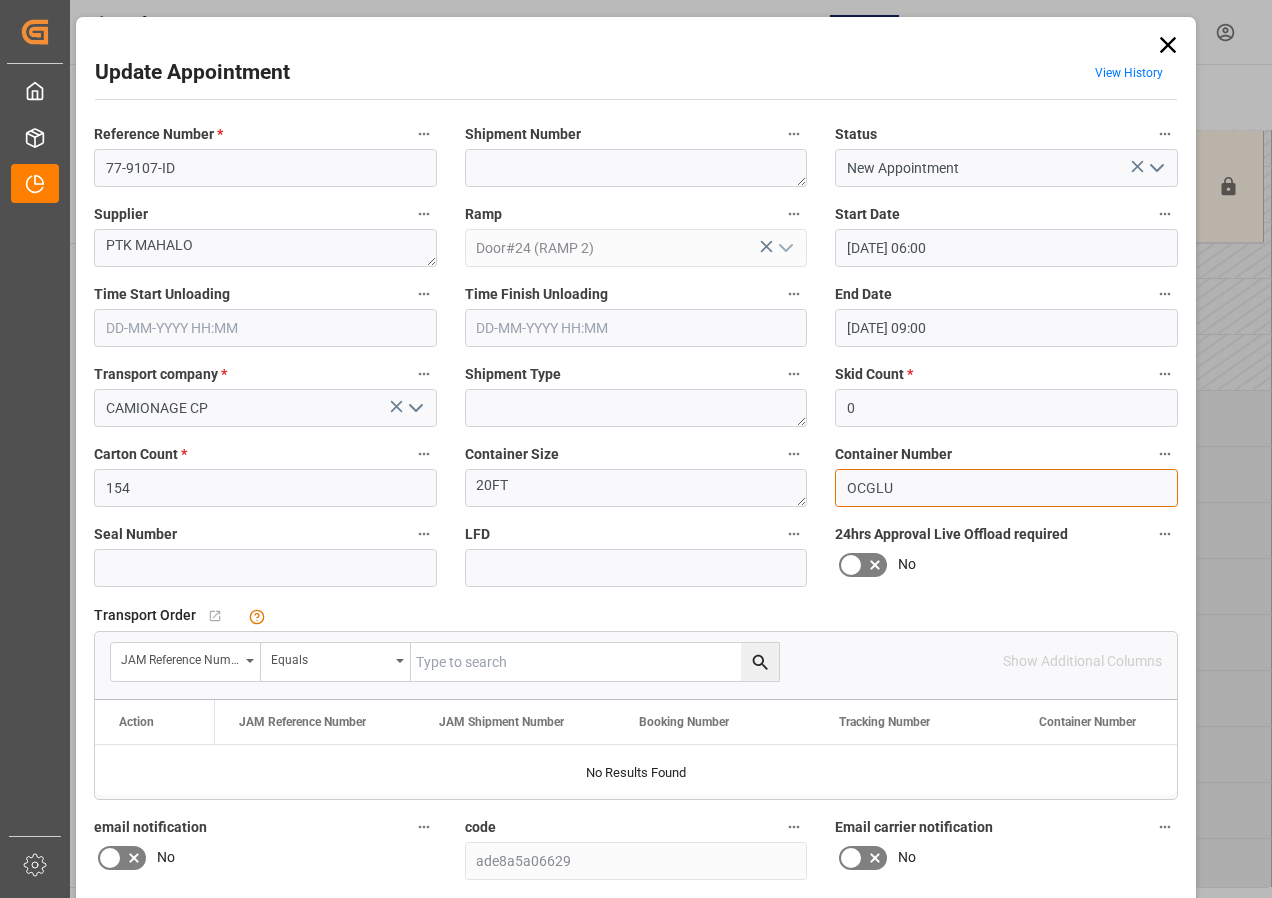 click on "OCGLU" at bounding box center (1006, 488) 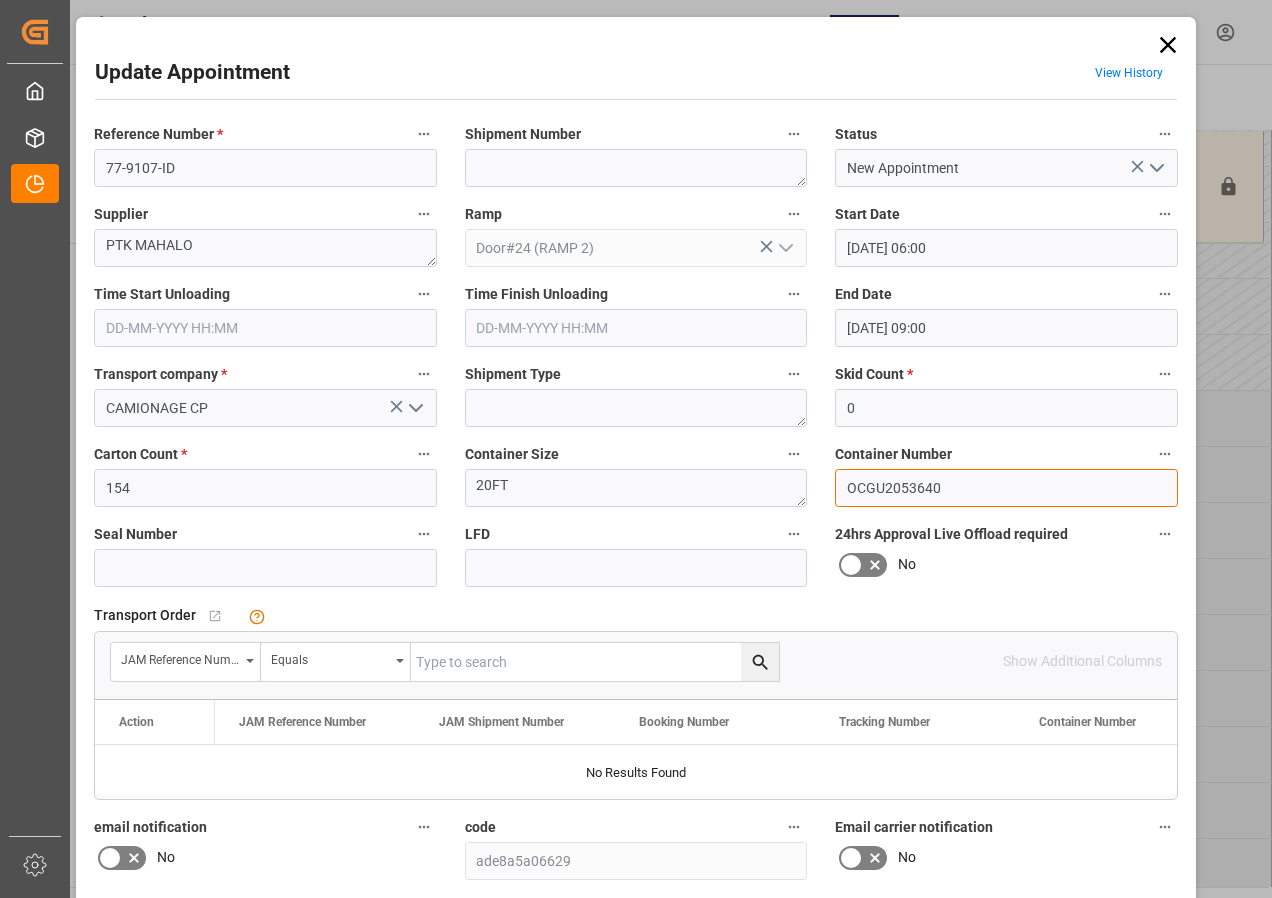 type on "OCGU2053640" 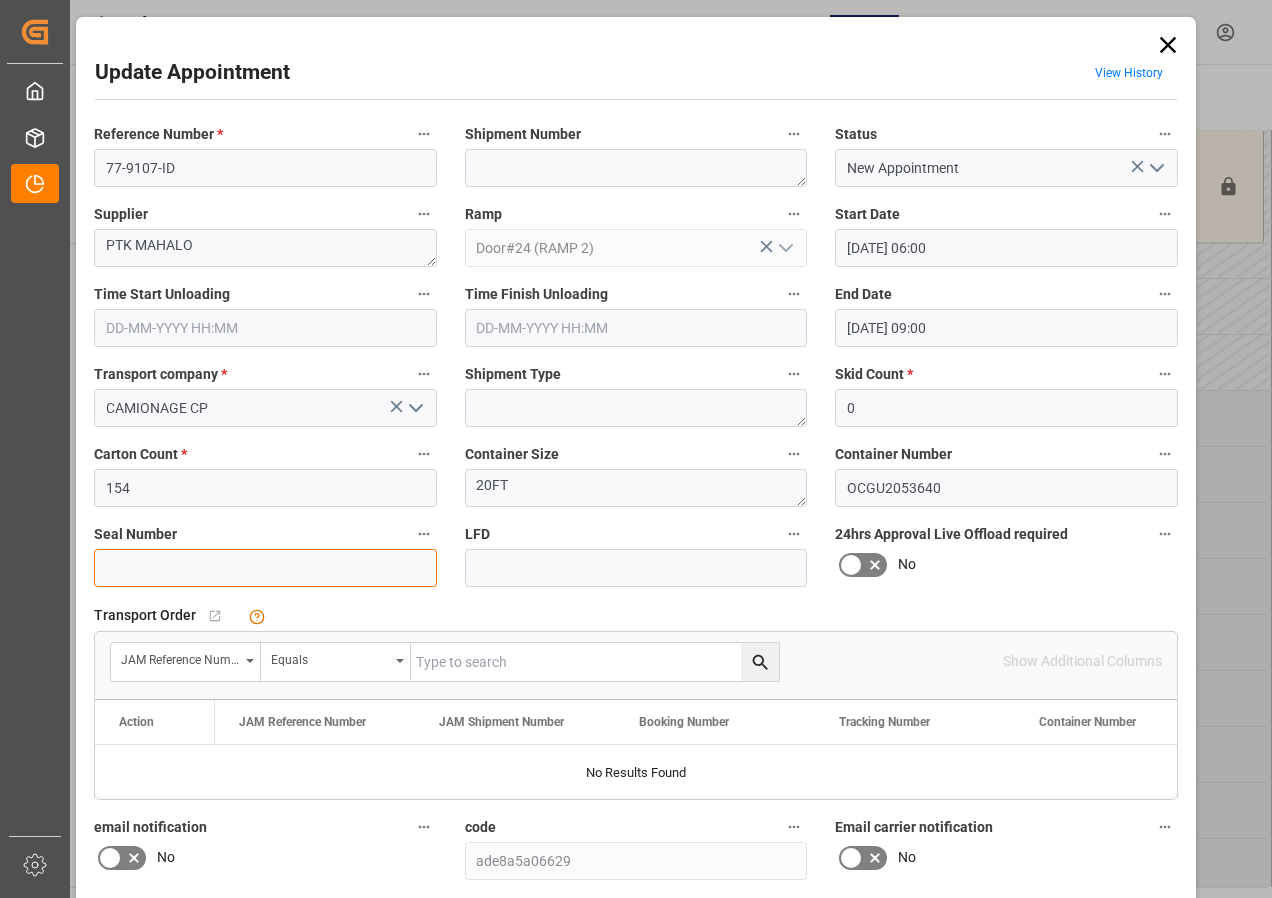 click at bounding box center [265, 568] 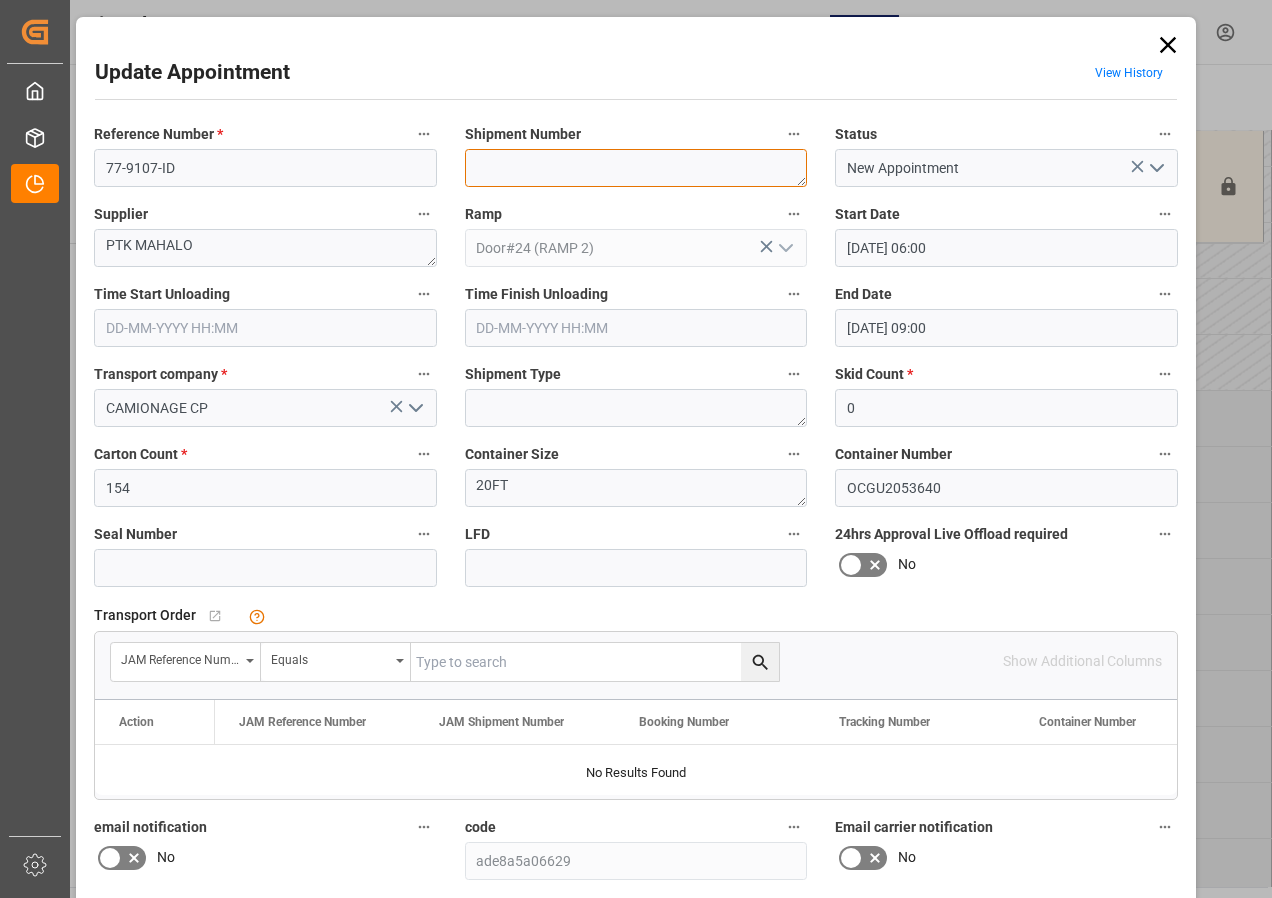 click at bounding box center [636, 168] 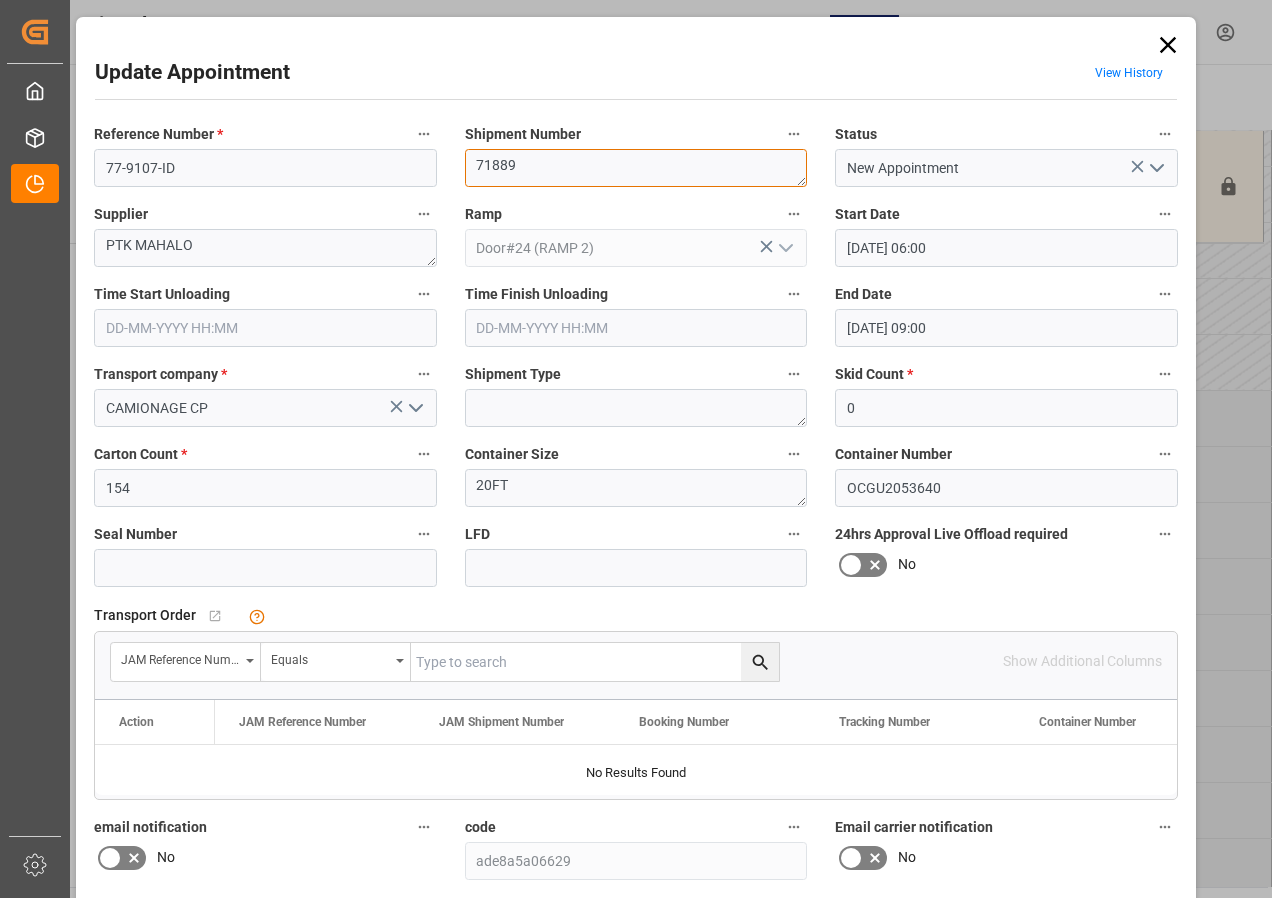 scroll, scrollTop: 100, scrollLeft: 0, axis: vertical 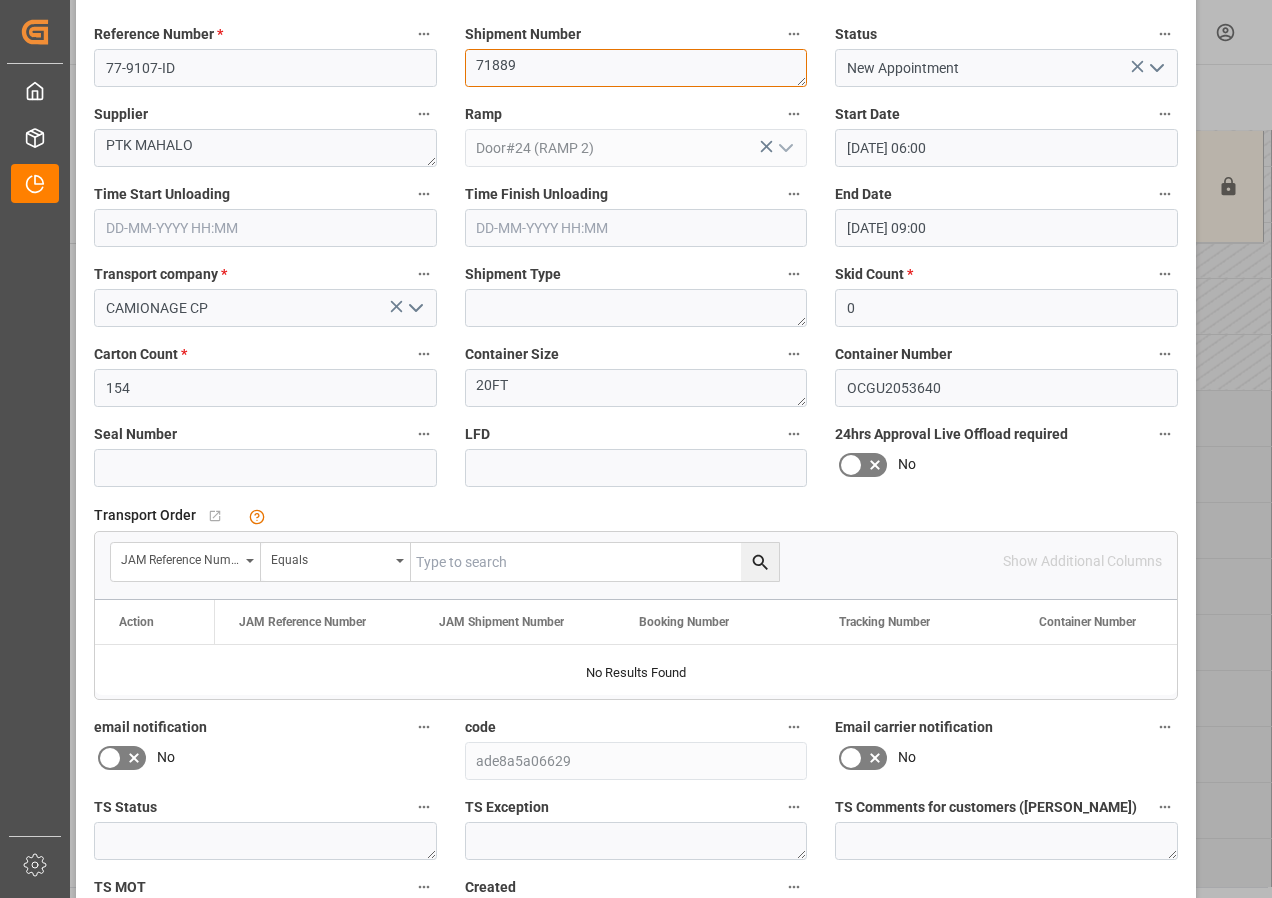 type on "71889" 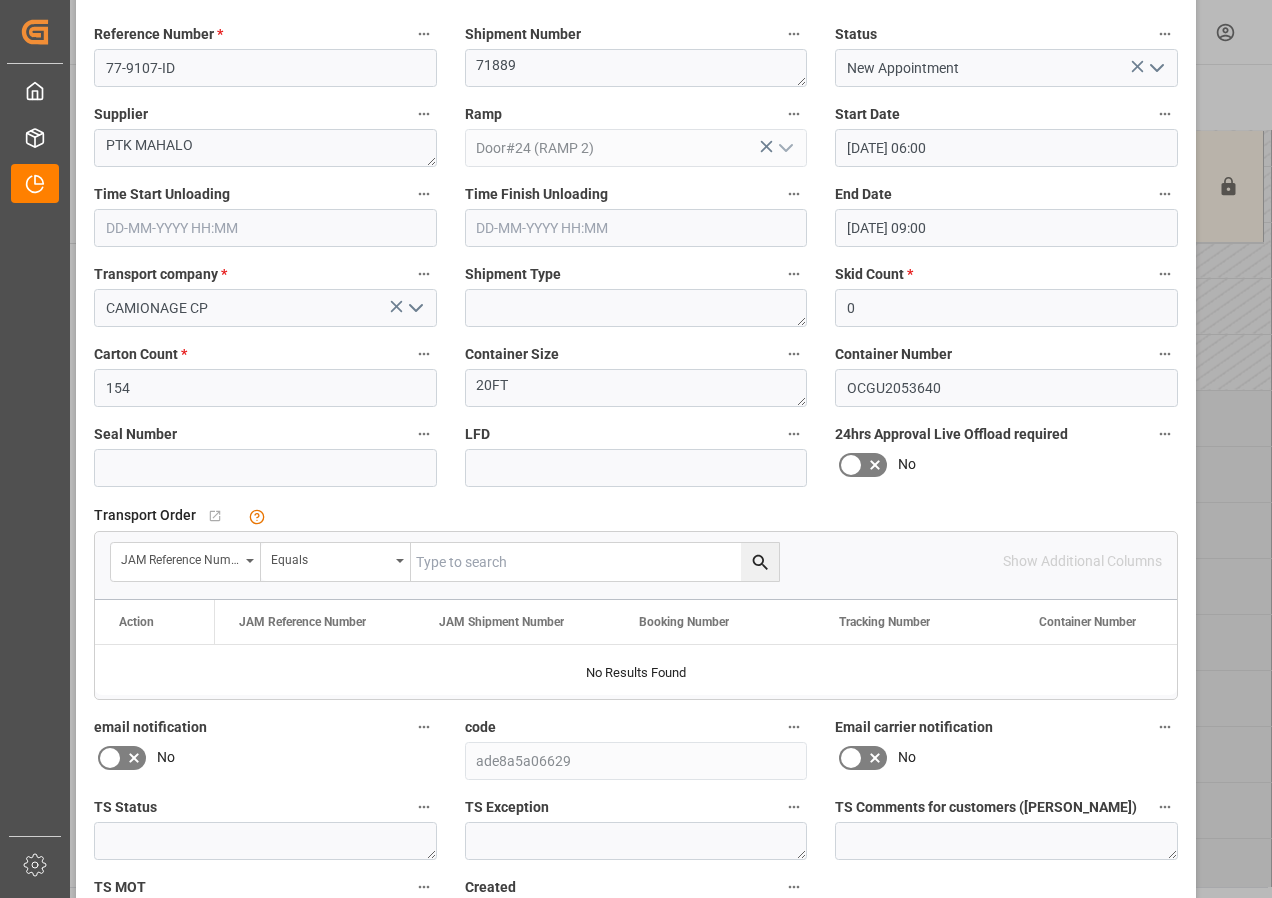 click at bounding box center [595, 562] 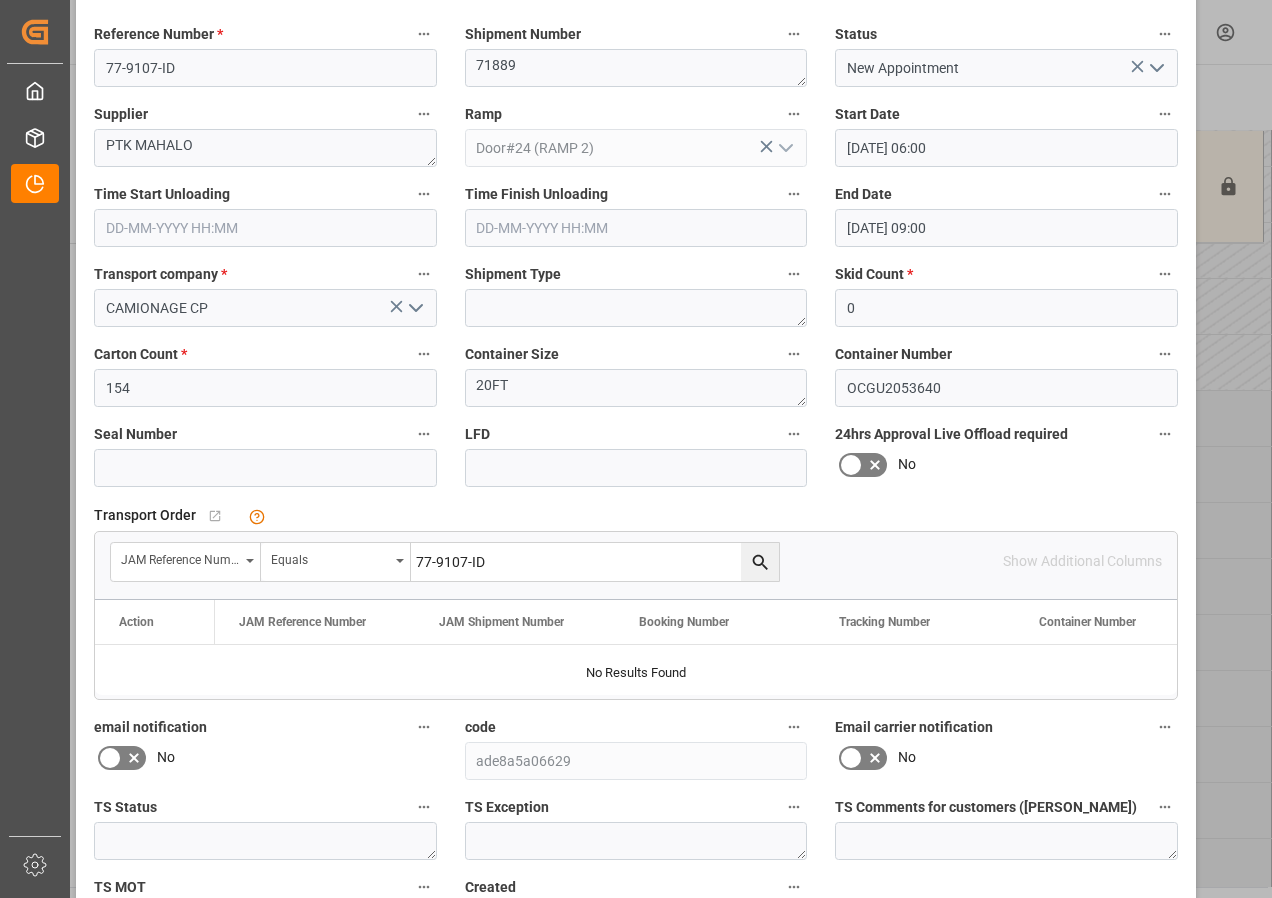 type on "77-9107-ID" 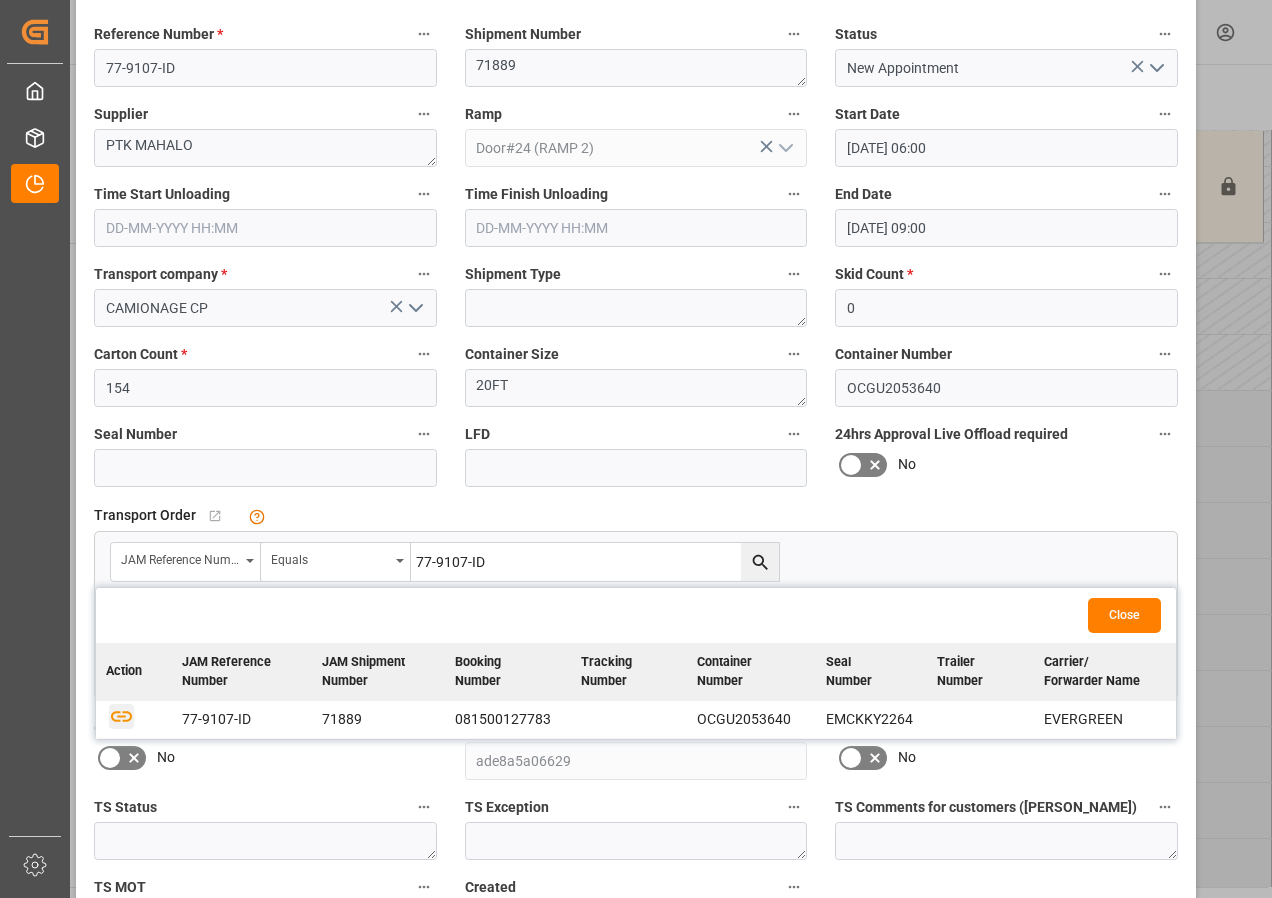 click 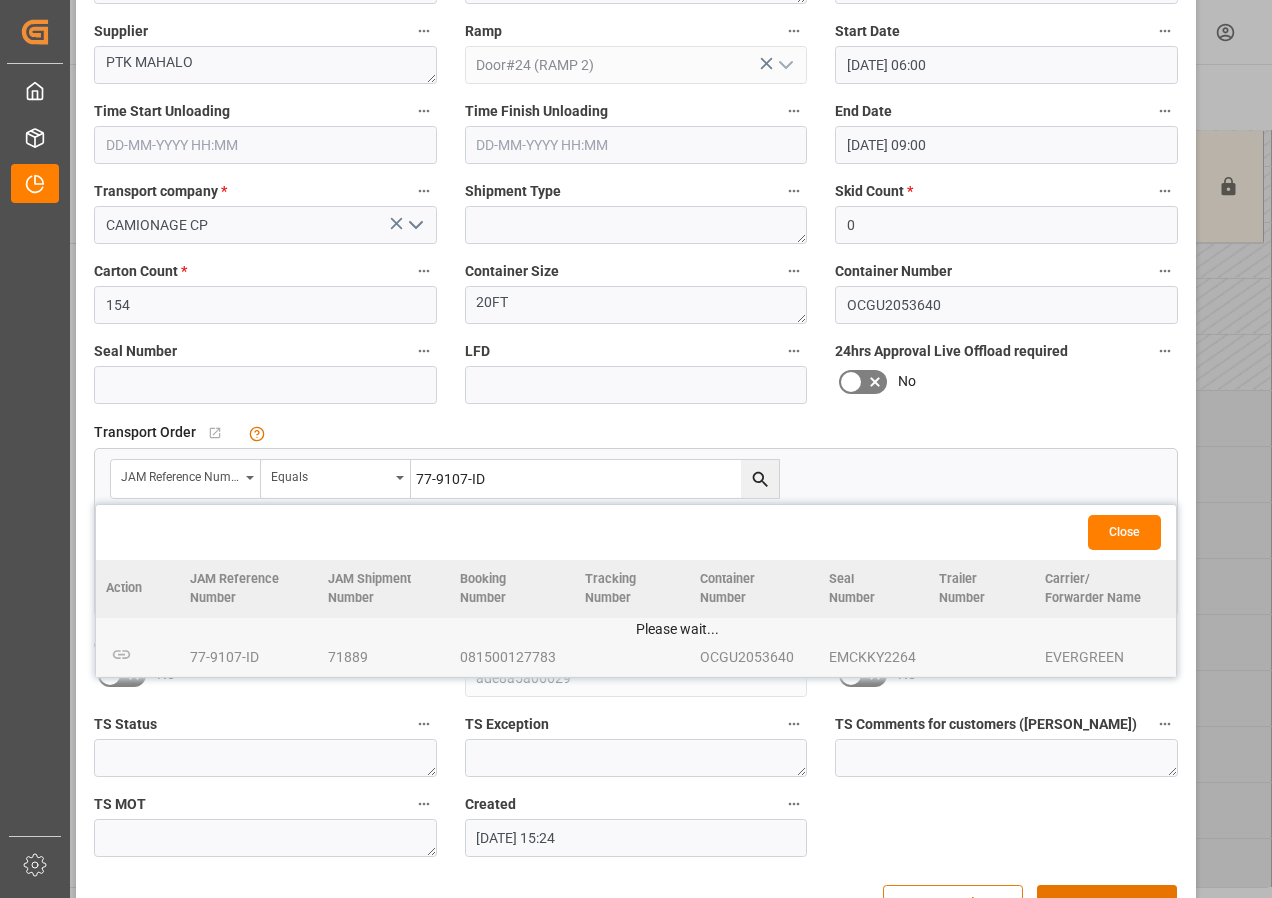 scroll, scrollTop: 244, scrollLeft: 0, axis: vertical 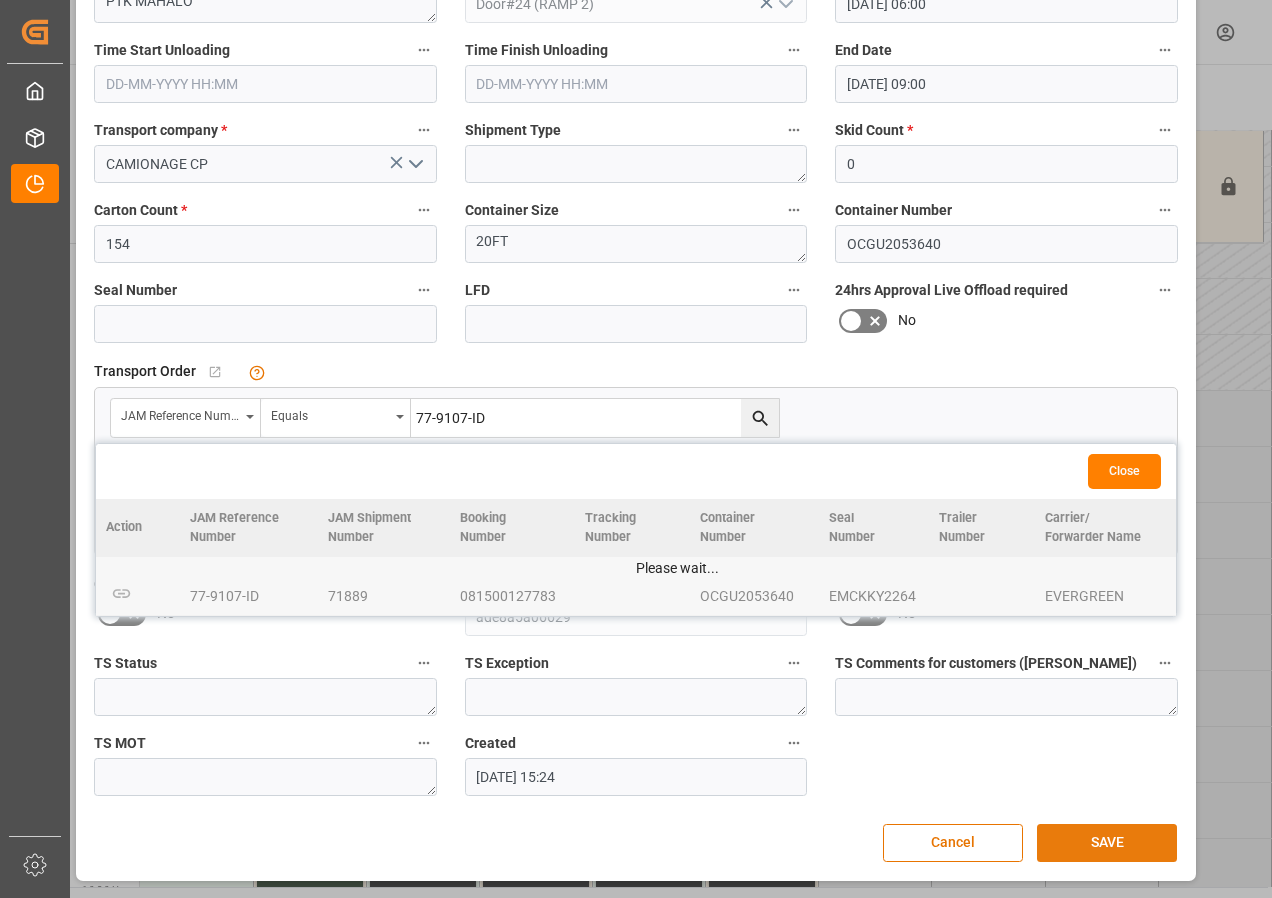 click on "SAVE" at bounding box center (1107, 843) 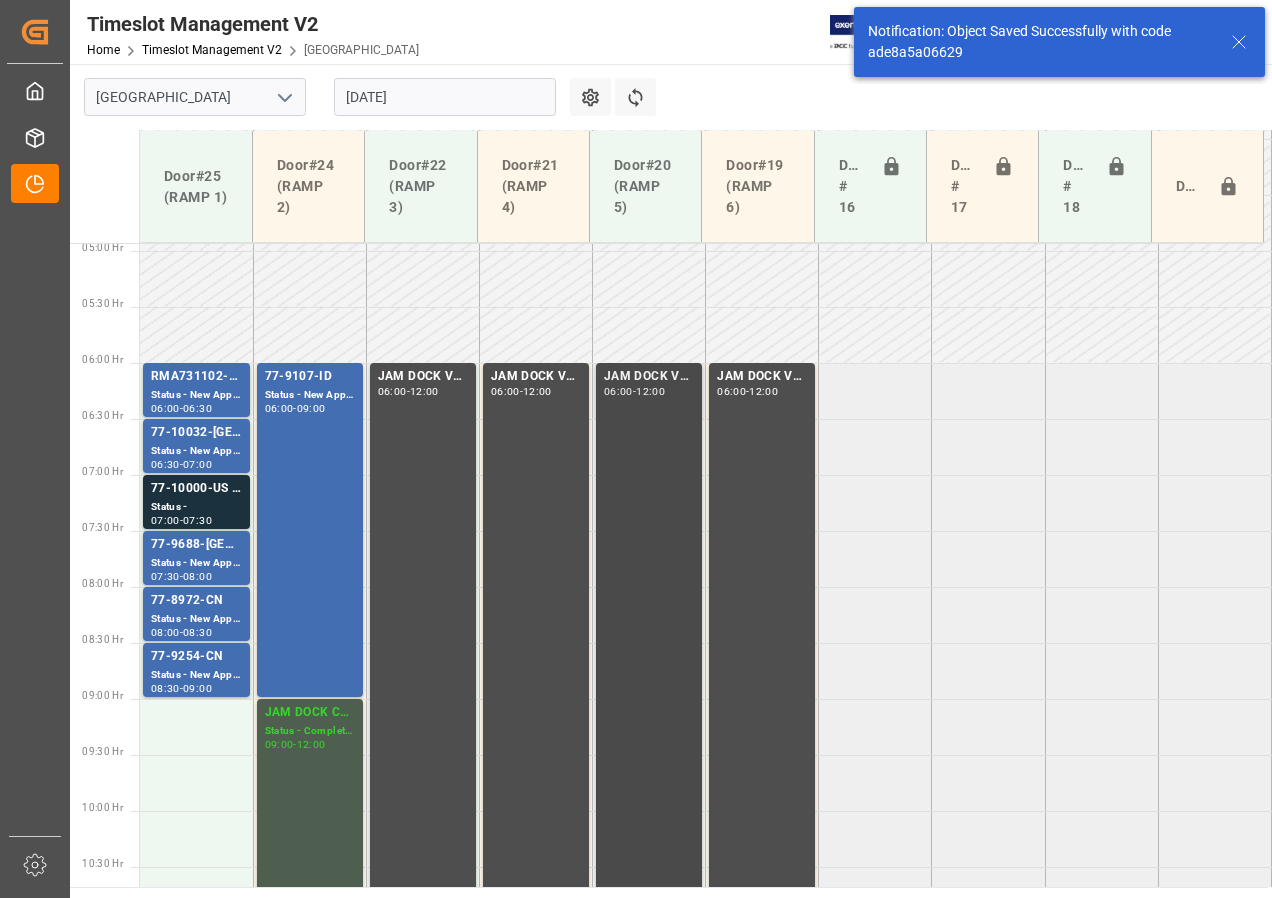 scroll, scrollTop: 589, scrollLeft: 0, axis: vertical 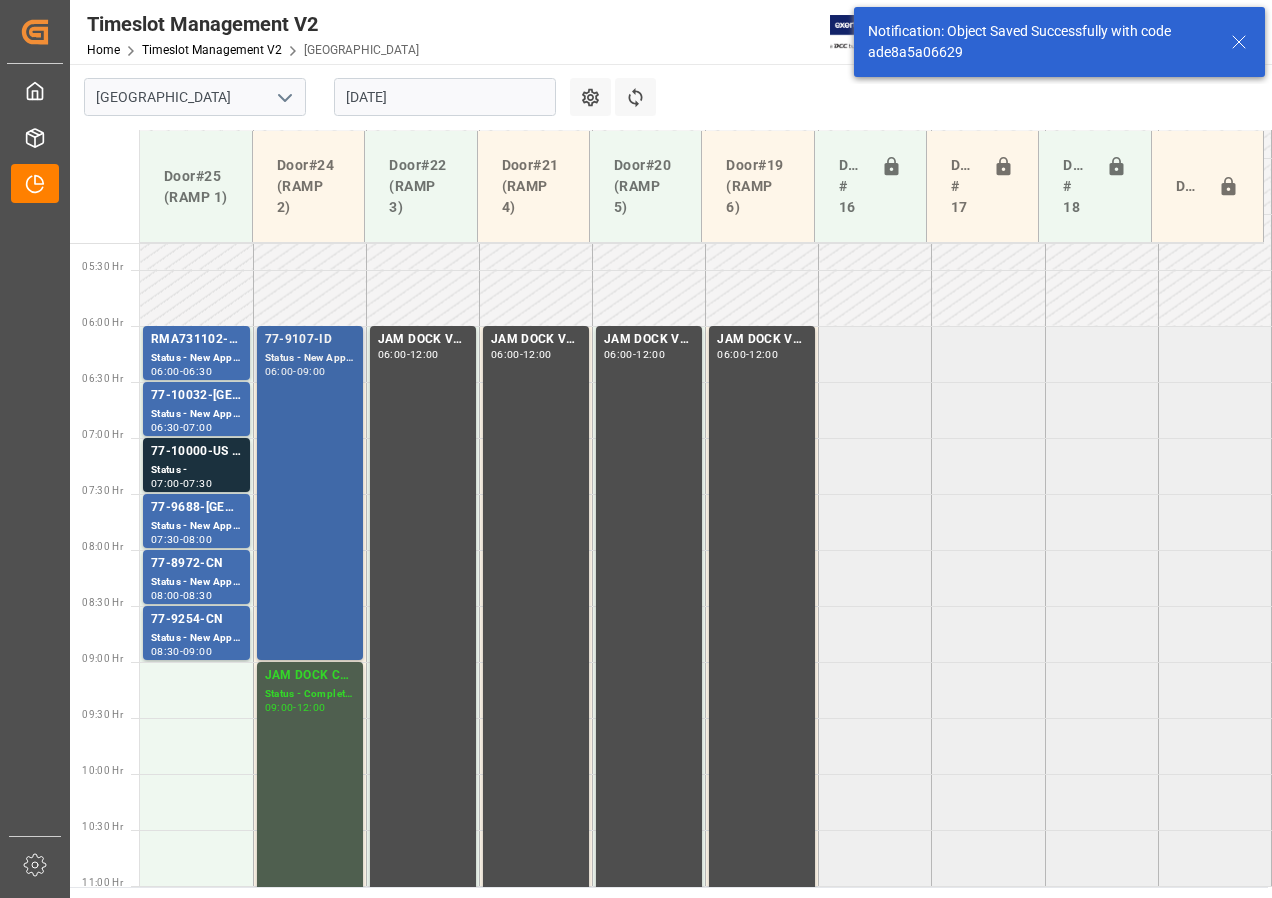click on "77-9107-ID Status - New Appointment 06:00   -   09:00" at bounding box center [310, 493] 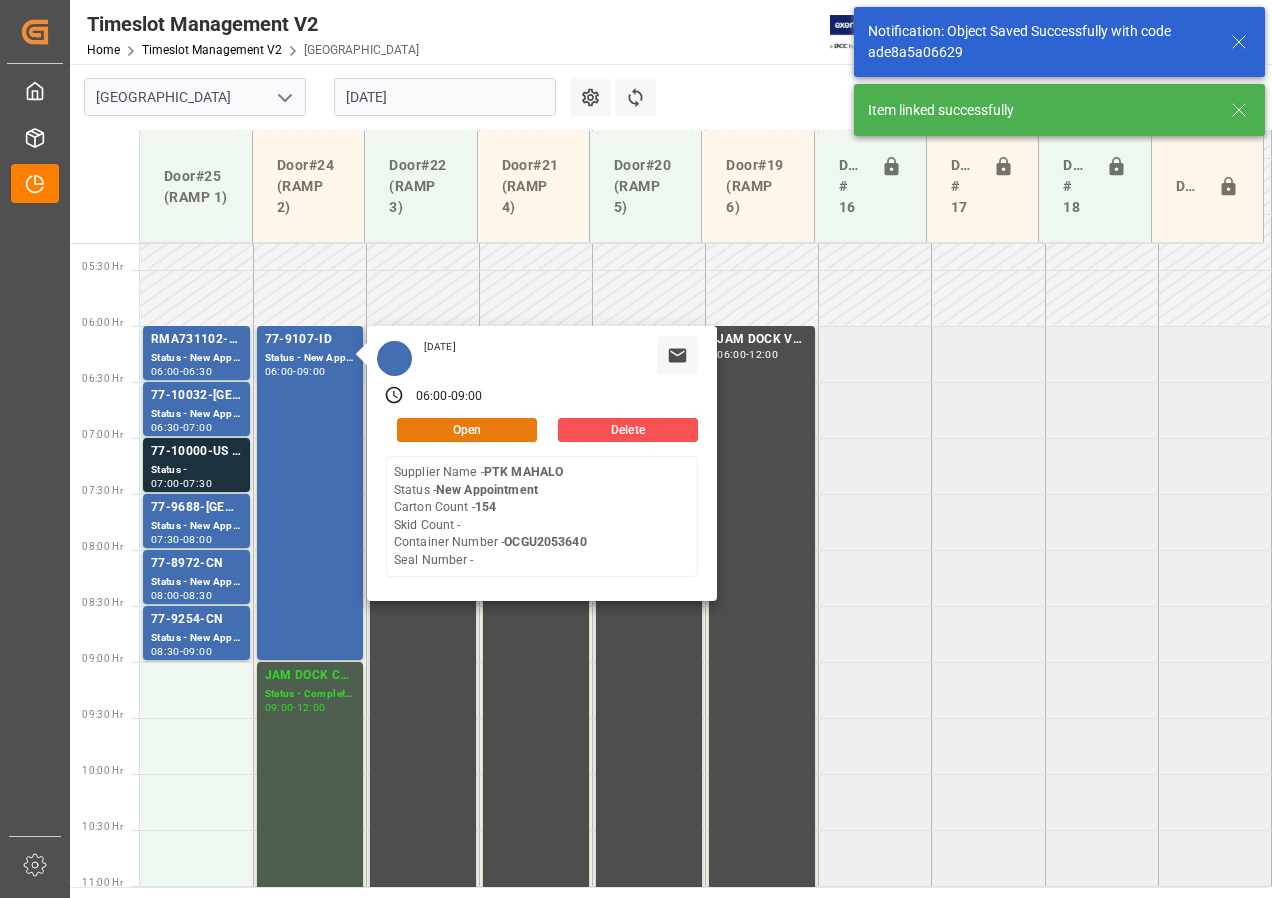 click on "Open" at bounding box center [467, 430] 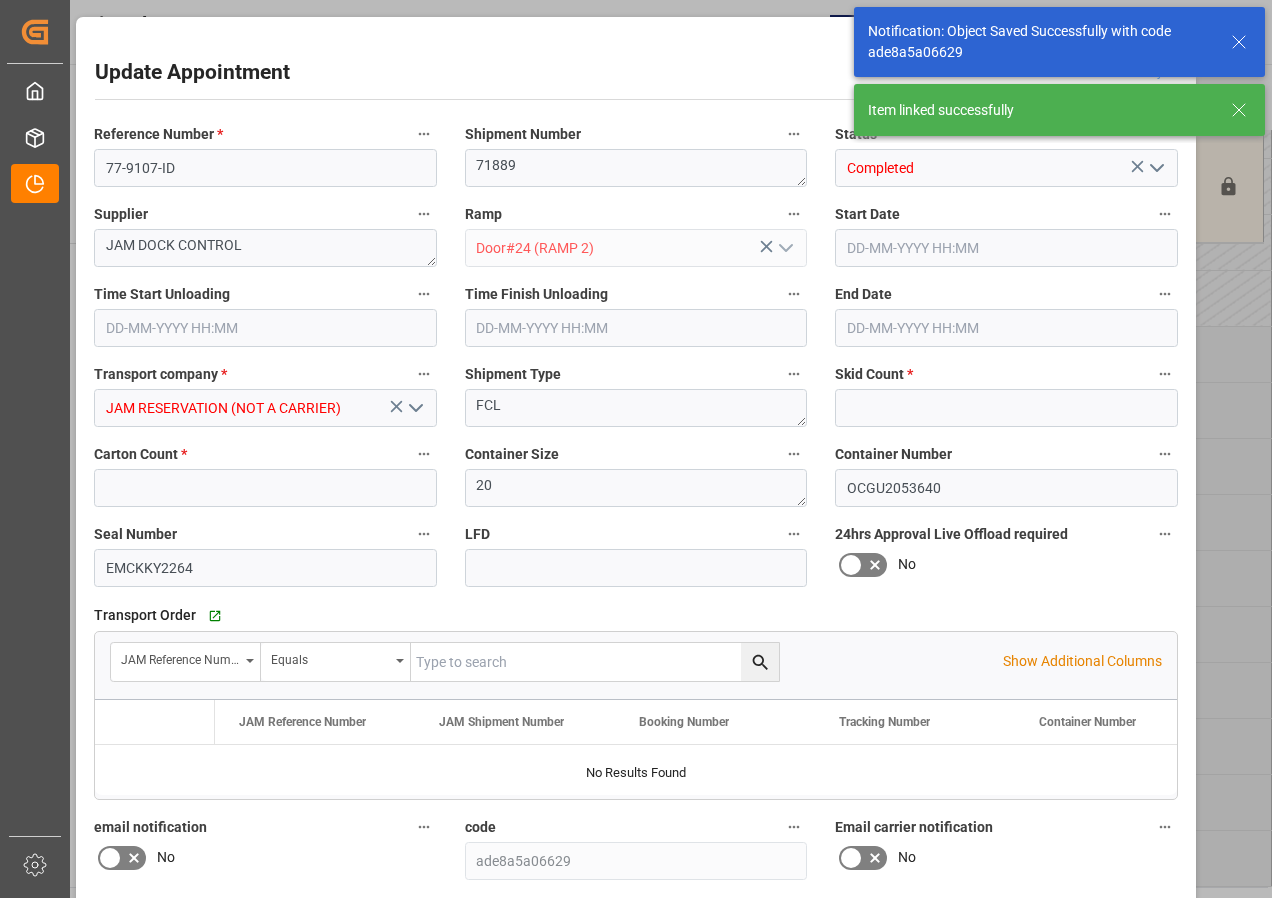 type on "0" 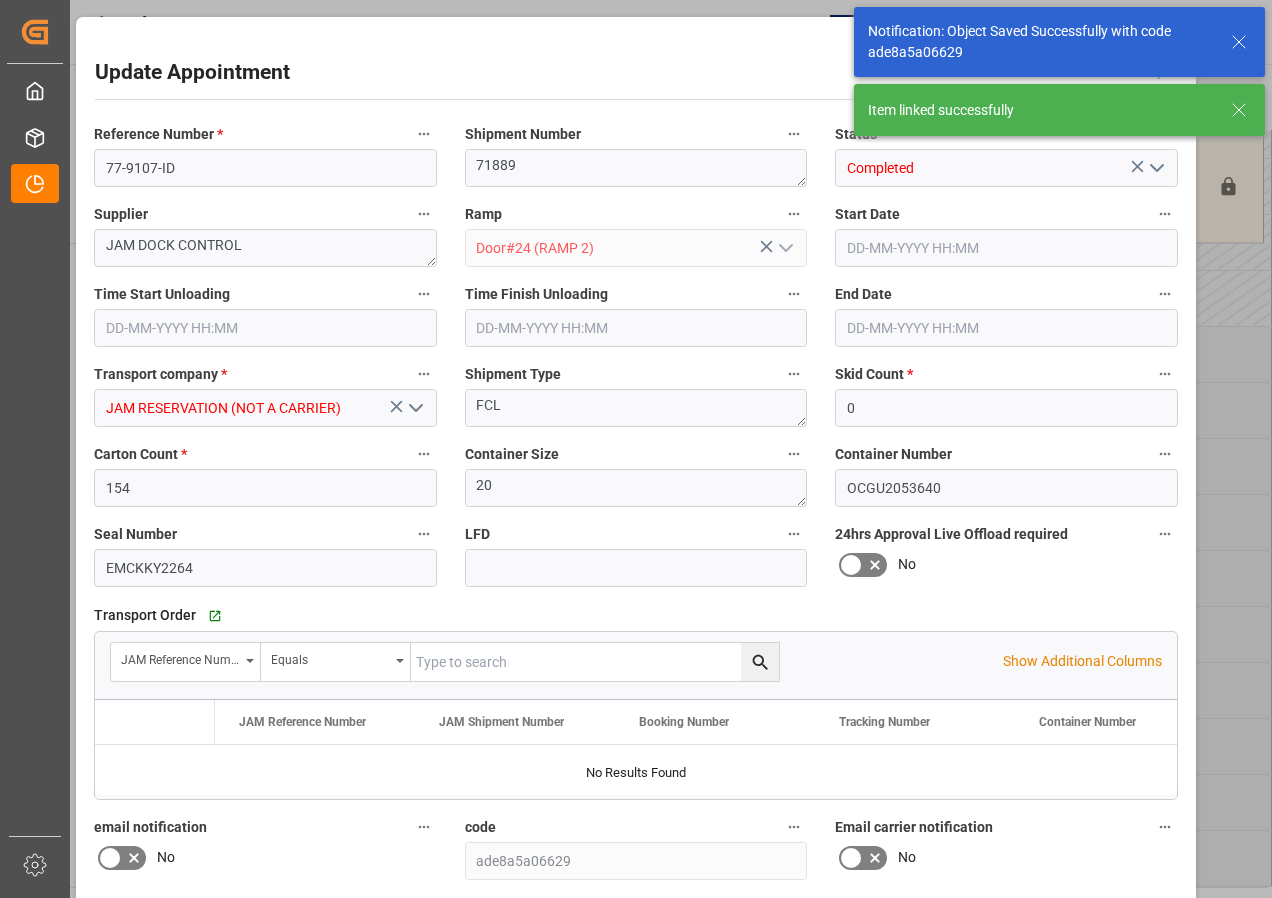 type on "[DATE] 06:00" 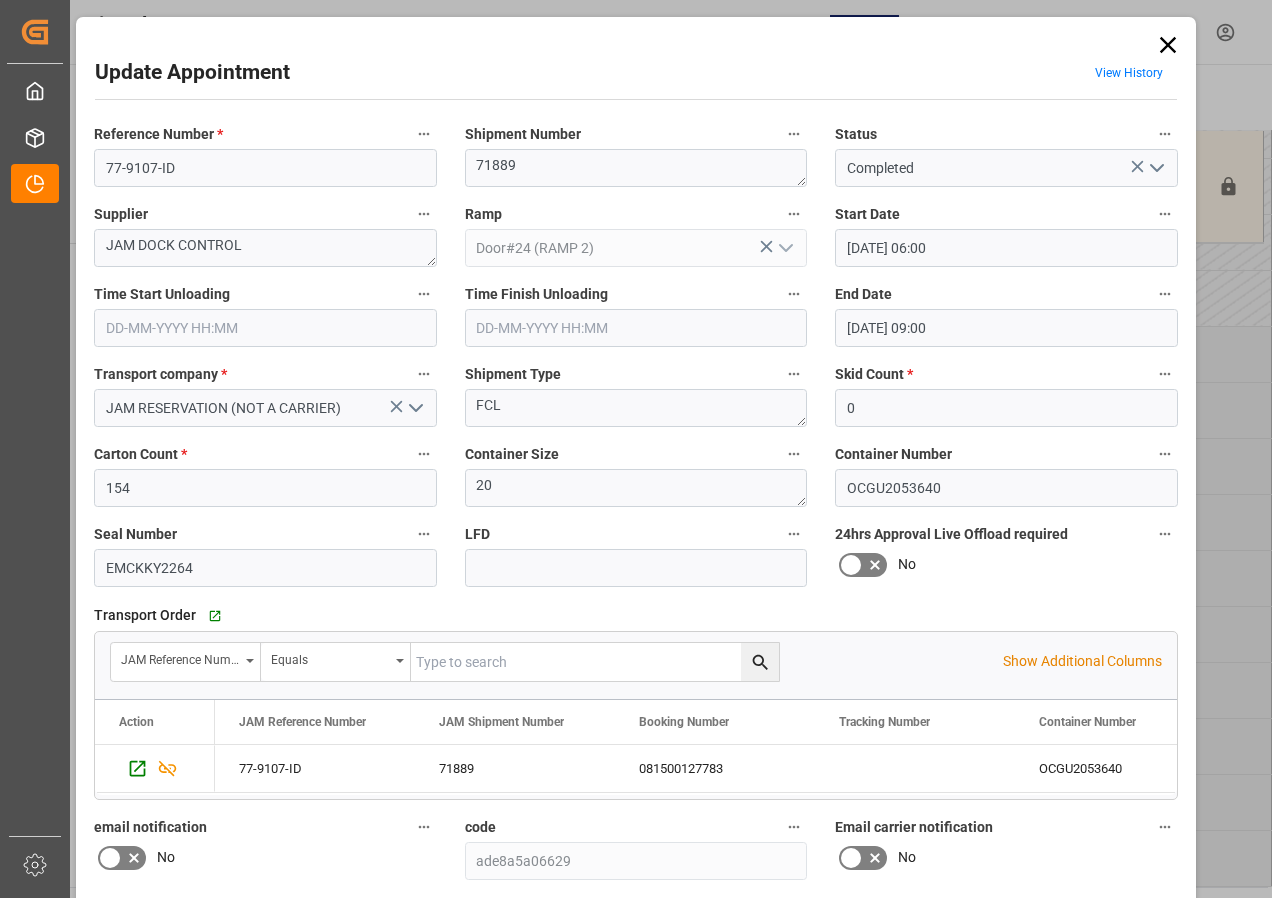 drag, startPoint x: 1154, startPoint y: 169, endPoint x: 1124, endPoint y: 179, distance: 31.622776 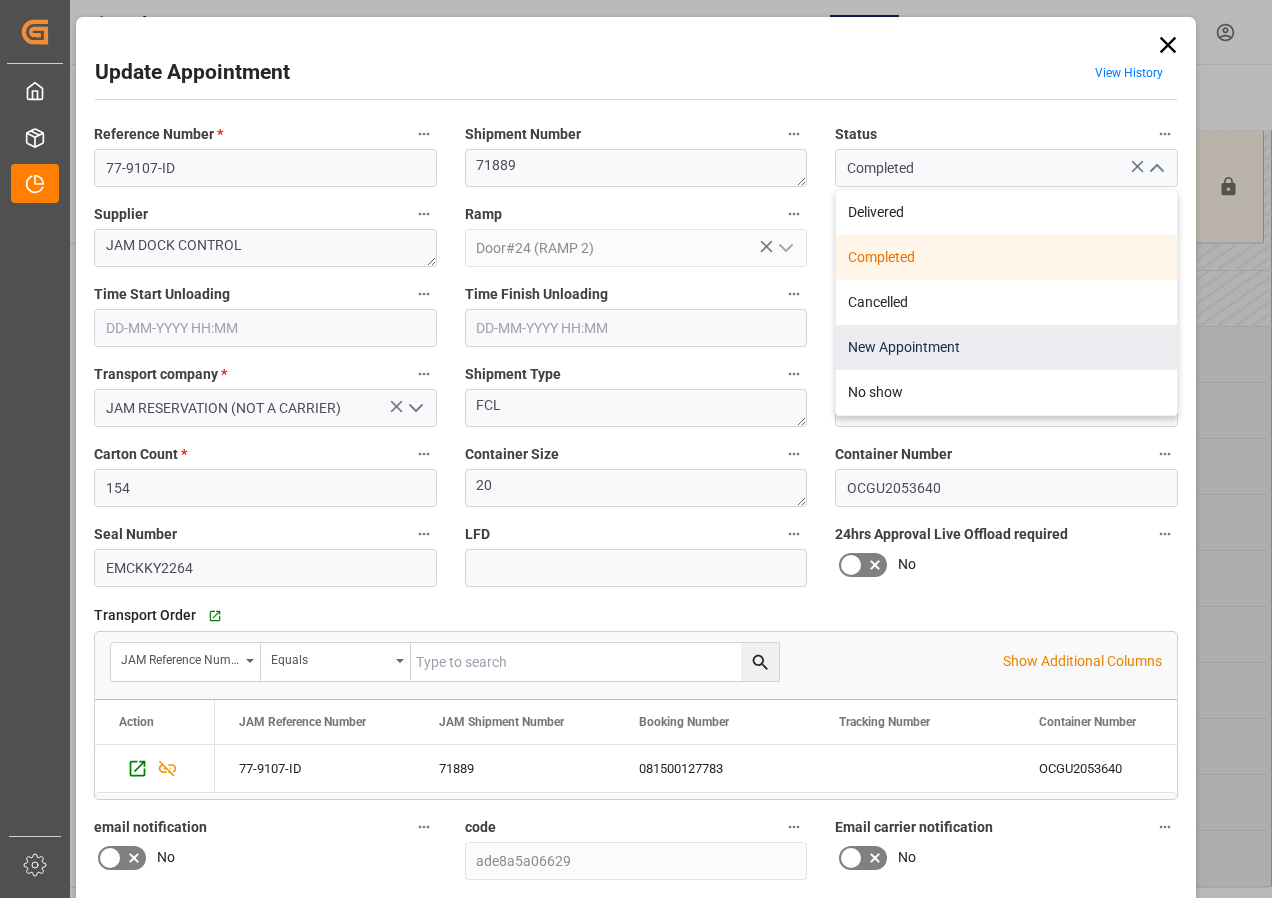 click on "New Appointment" at bounding box center [1006, 347] 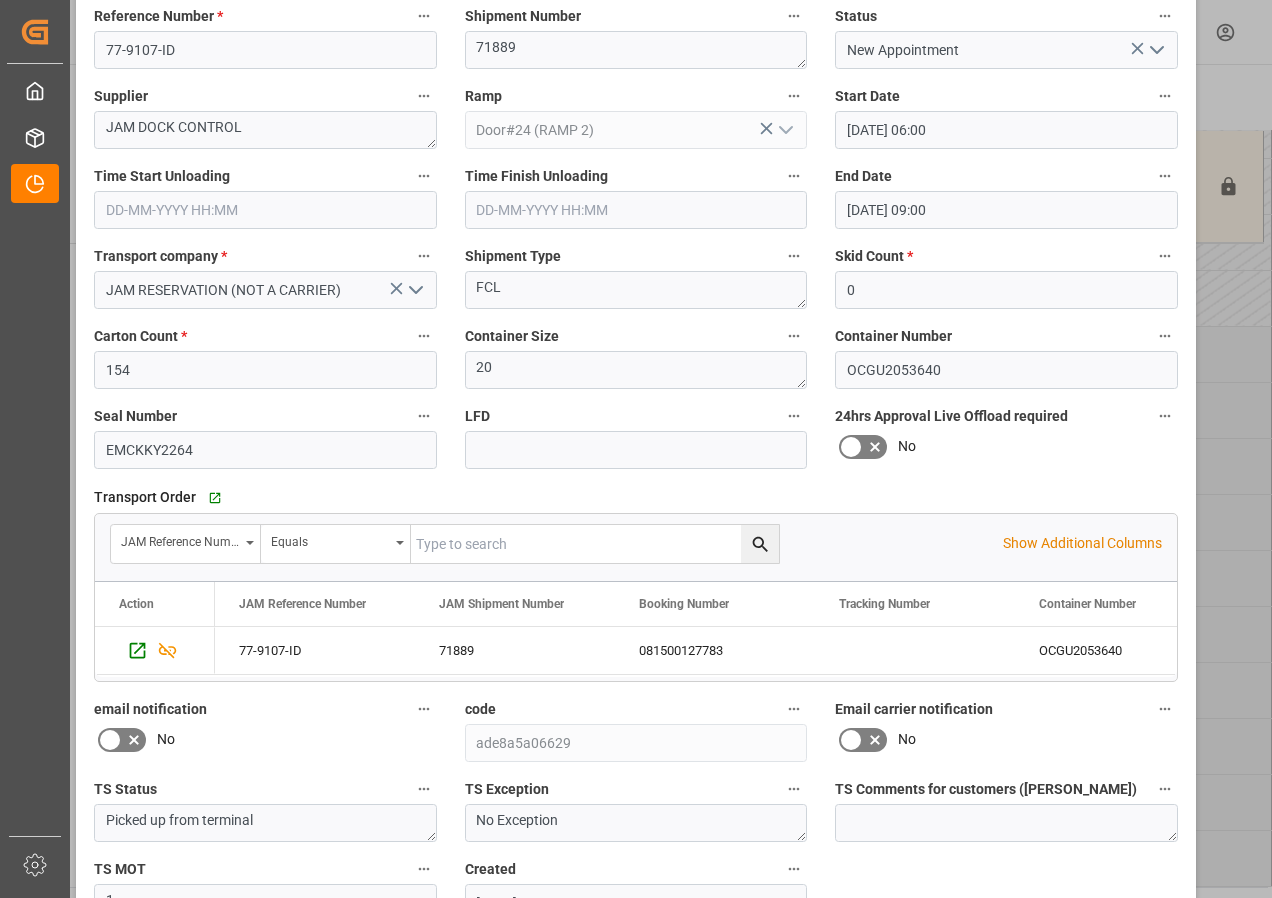 scroll, scrollTop: 244, scrollLeft: 0, axis: vertical 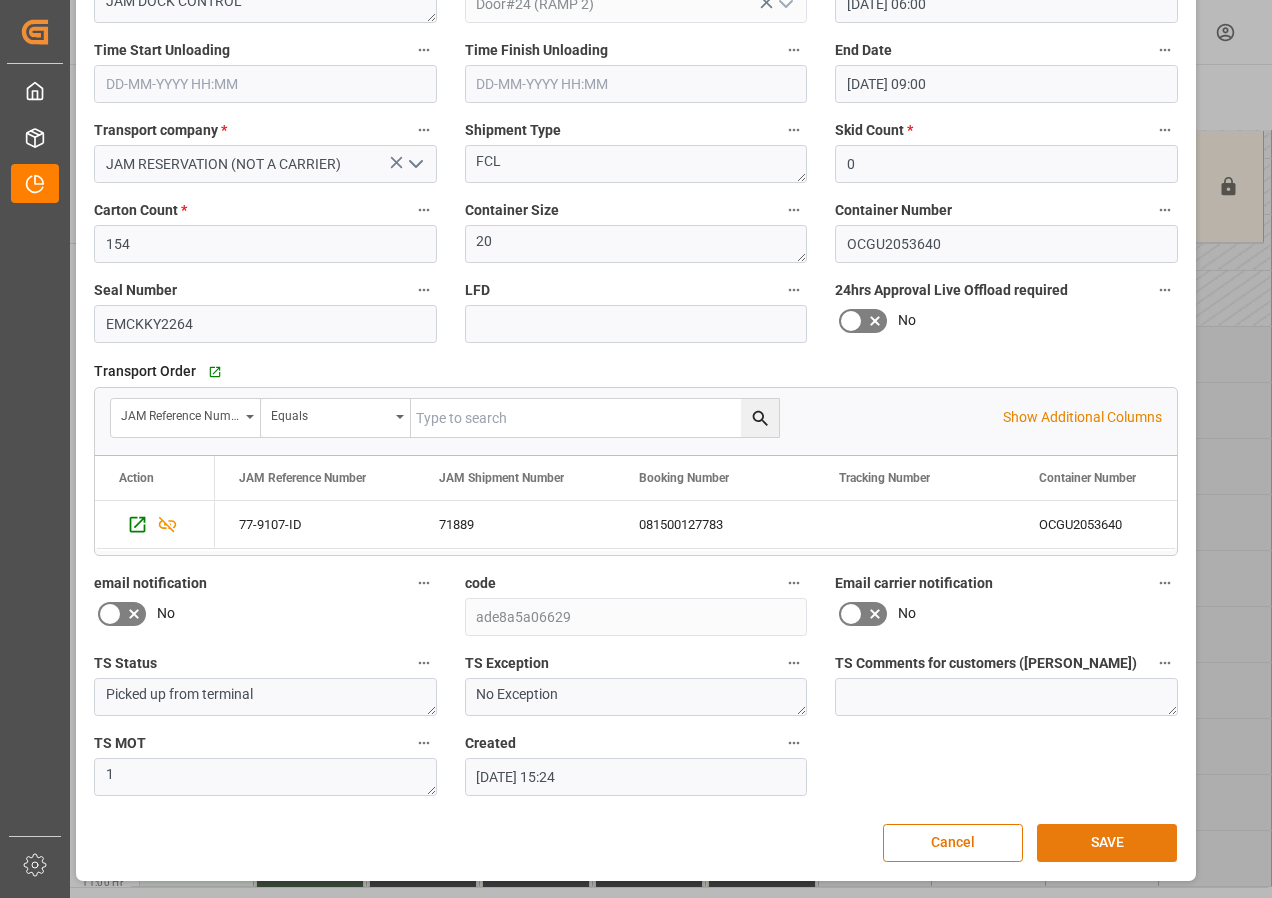 click on "SAVE" at bounding box center [1107, 843] 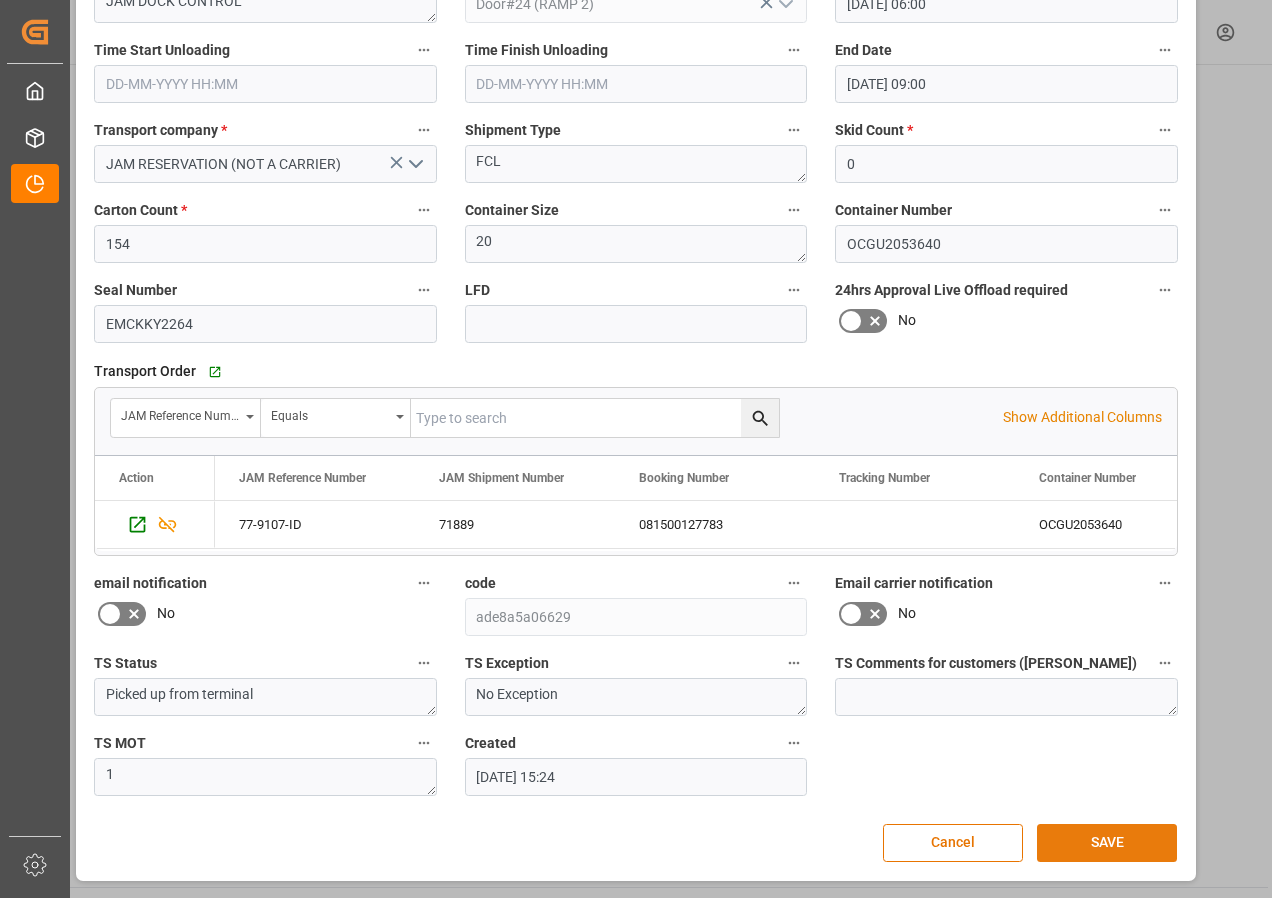 click on "SAVE" at bounding box center (1107, 843) 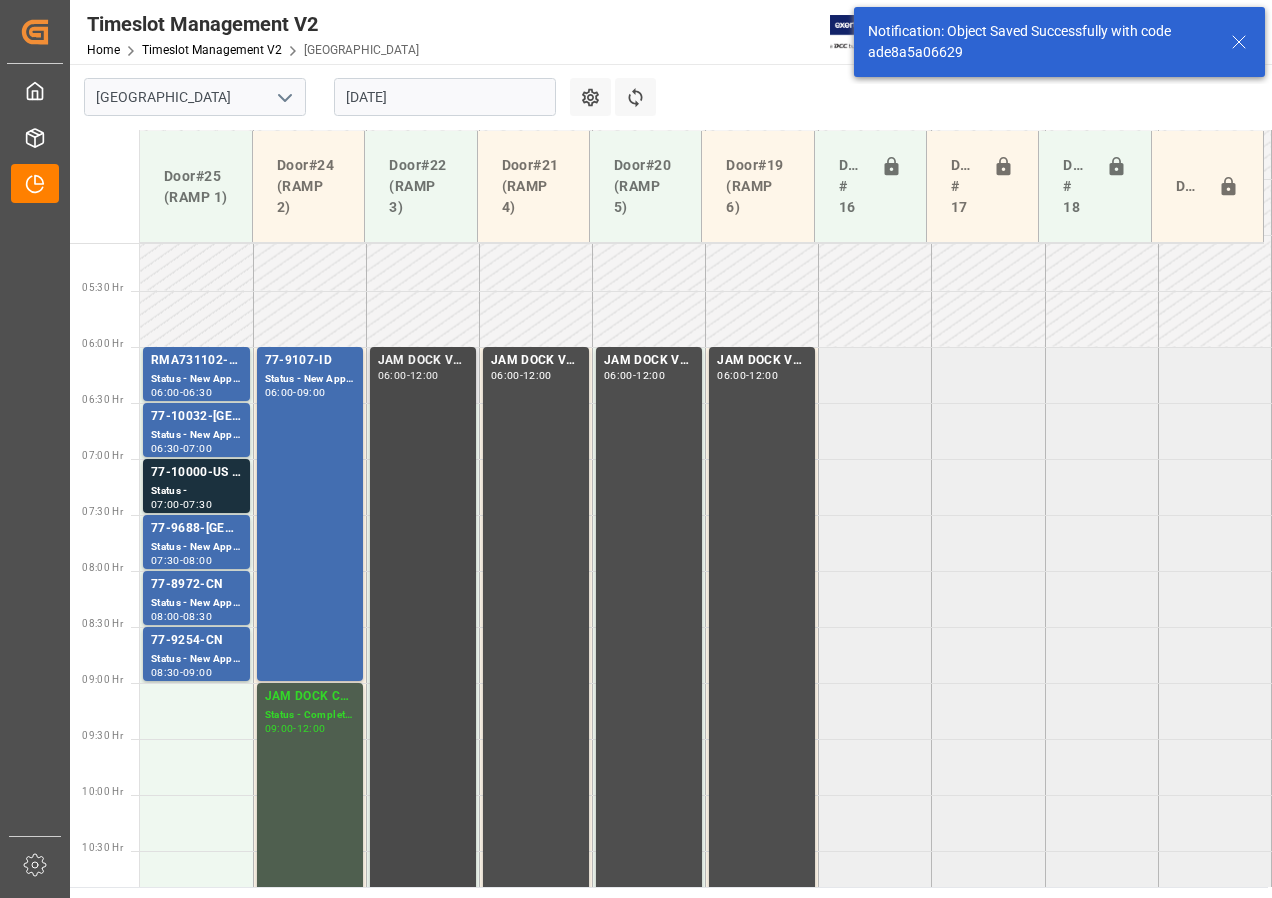 scroll, scrollTop: 589, scrollLeft: 0, axis: vertical 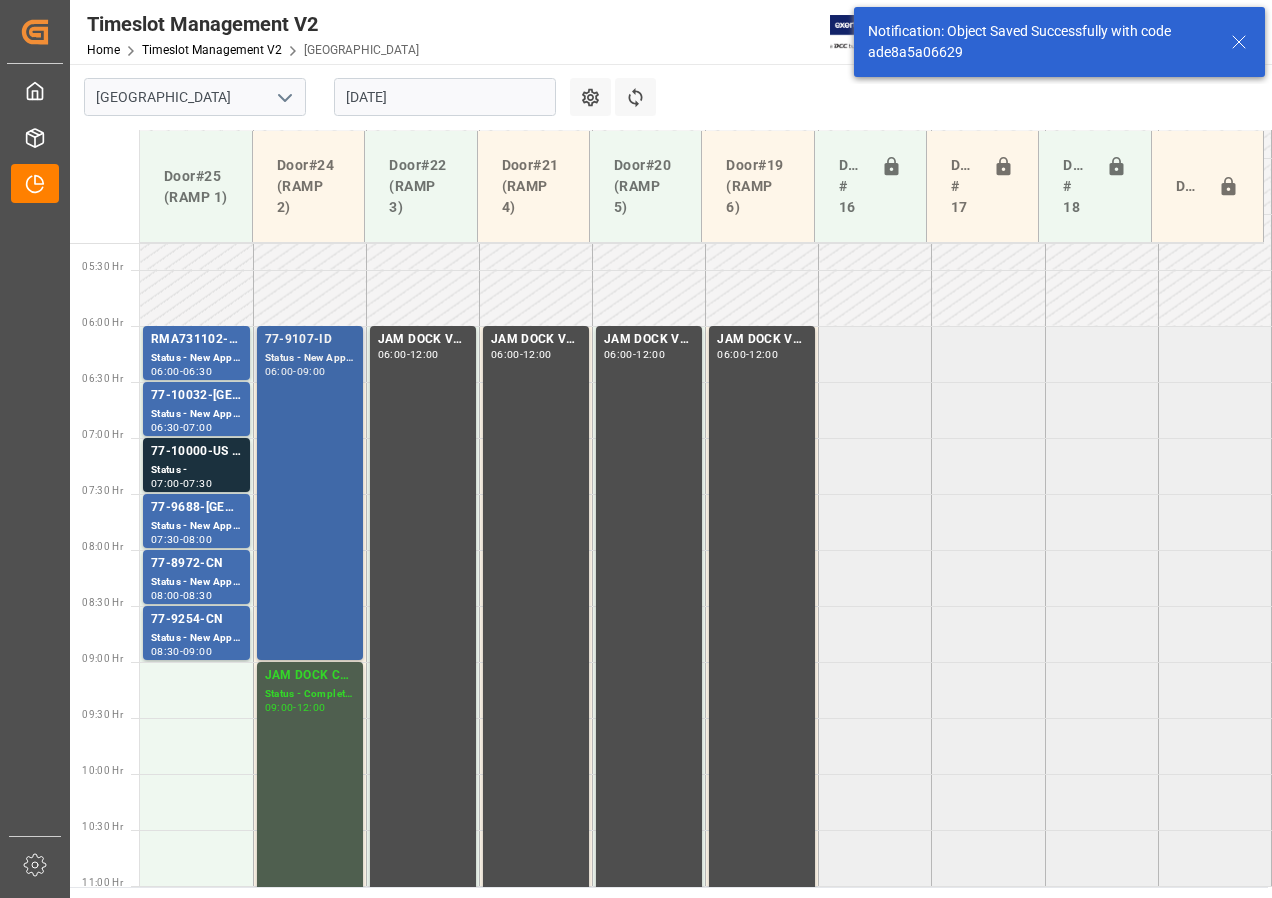 click on "77-9107-ID Status - New Appointment 06:00   -   09:00" at bounding box center [310, 493] 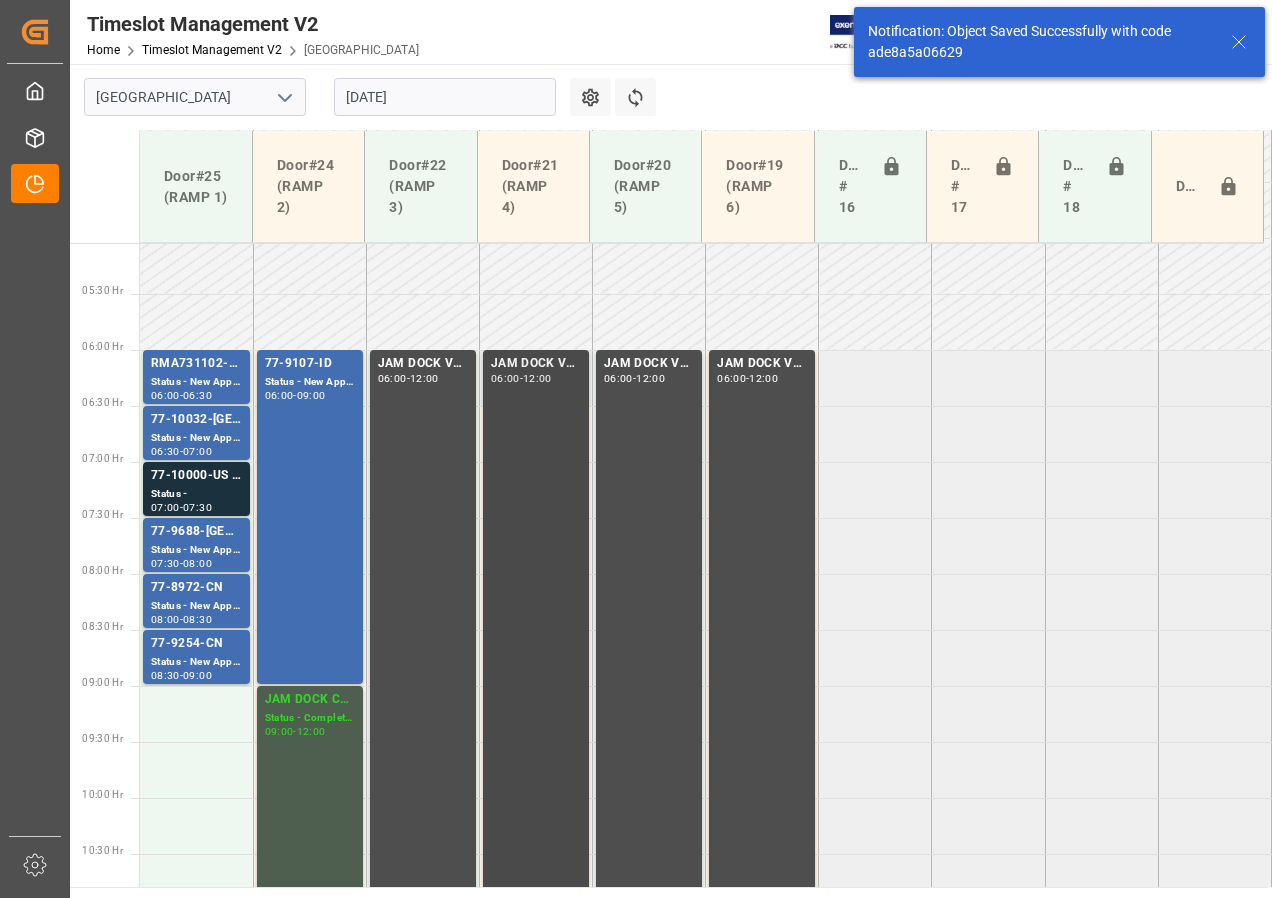 scroll, scrollTop: 600, scrollLeft: 0, axis: vertical 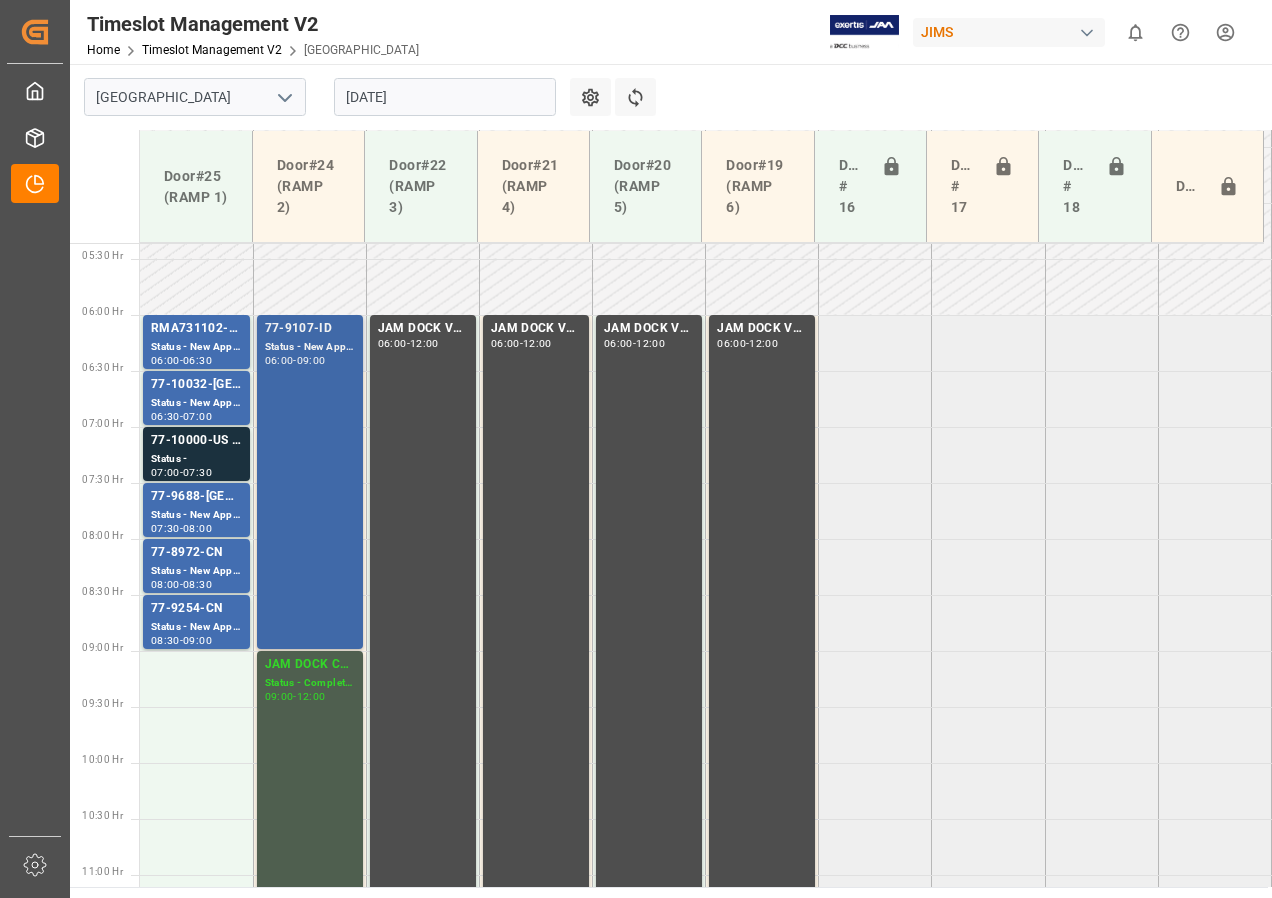 click on "77-9107-ID Status - New Appointment 06:00   -   09:00" at bounding box center (310, 482) 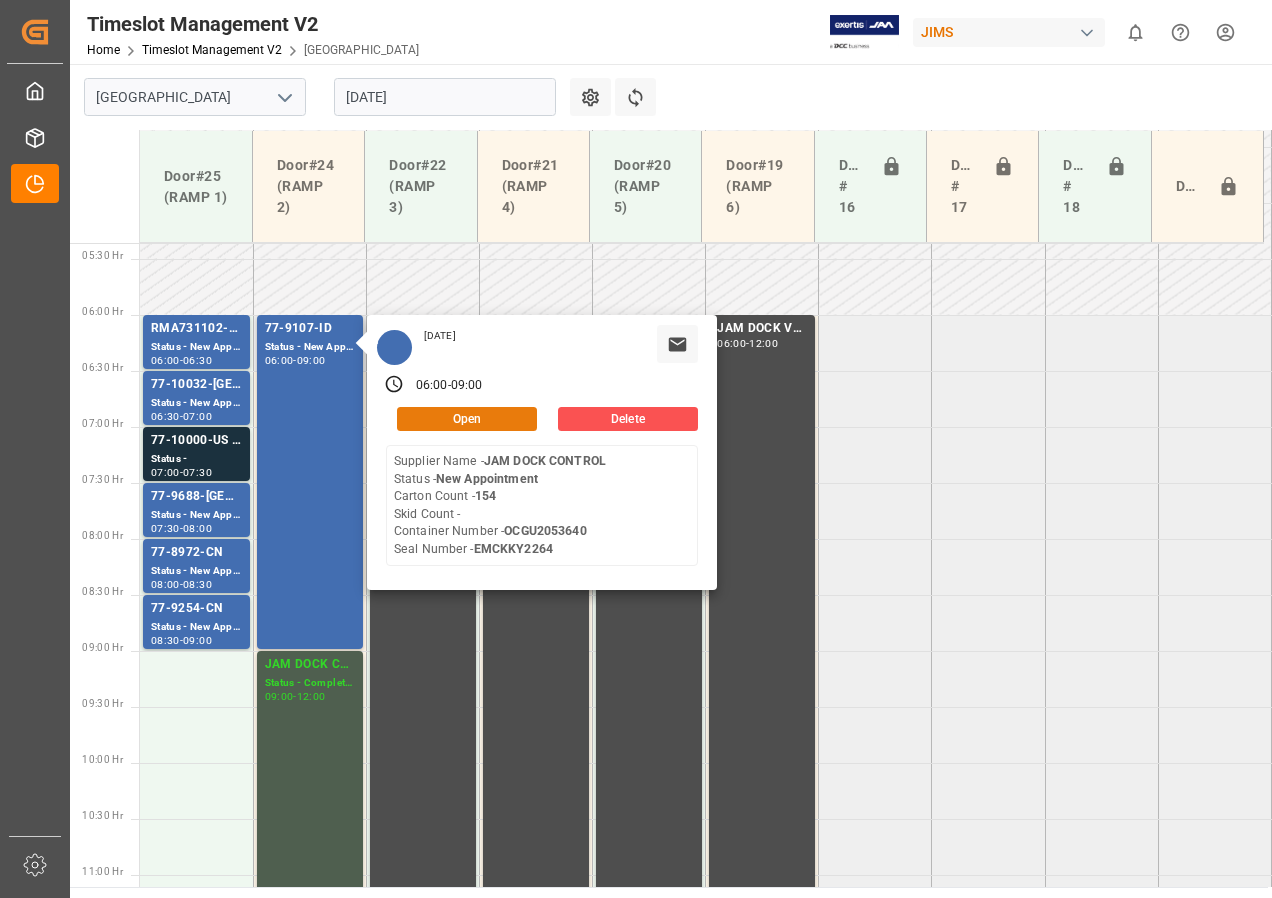 click on "Open" at bounding box center [467, 419] 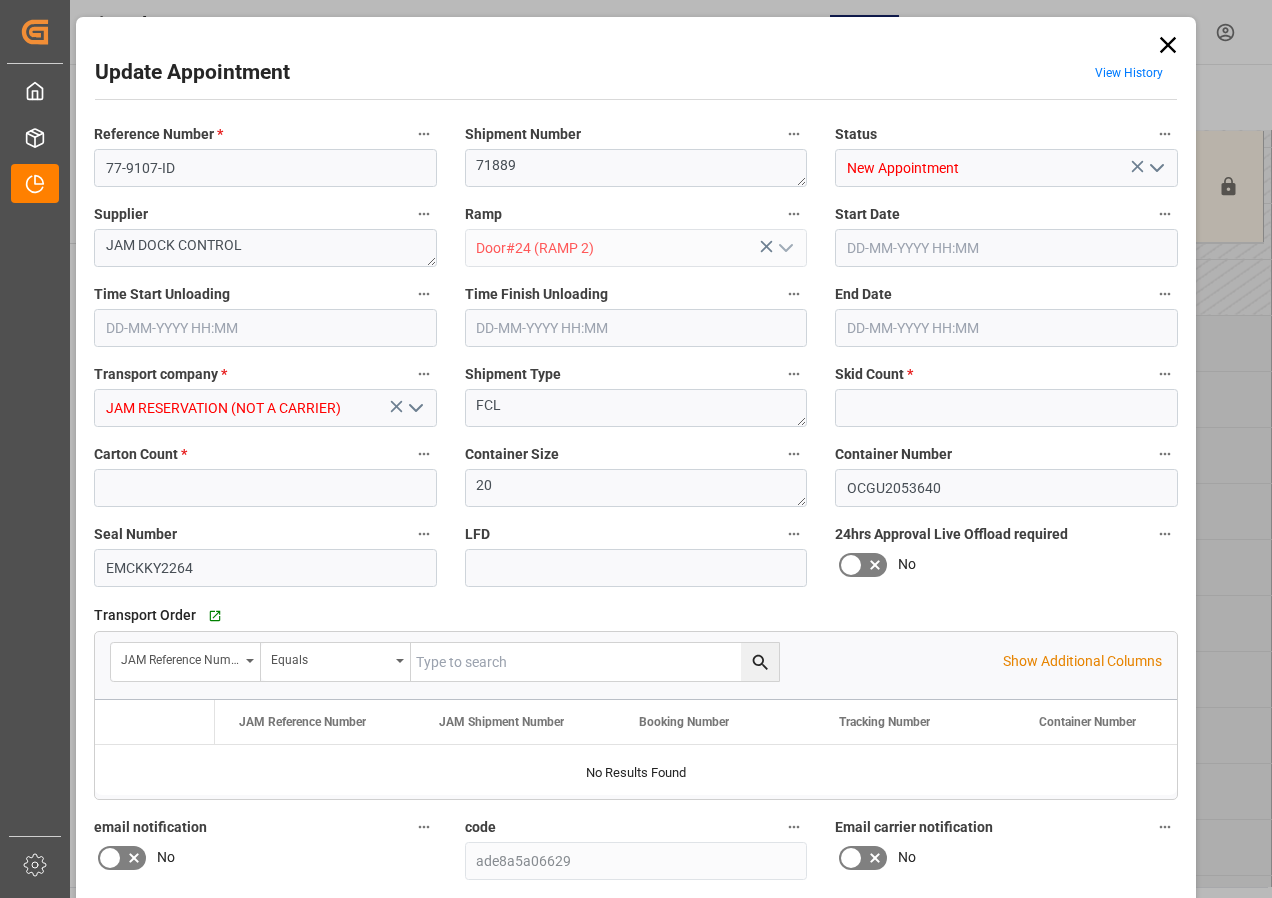 type on "0" 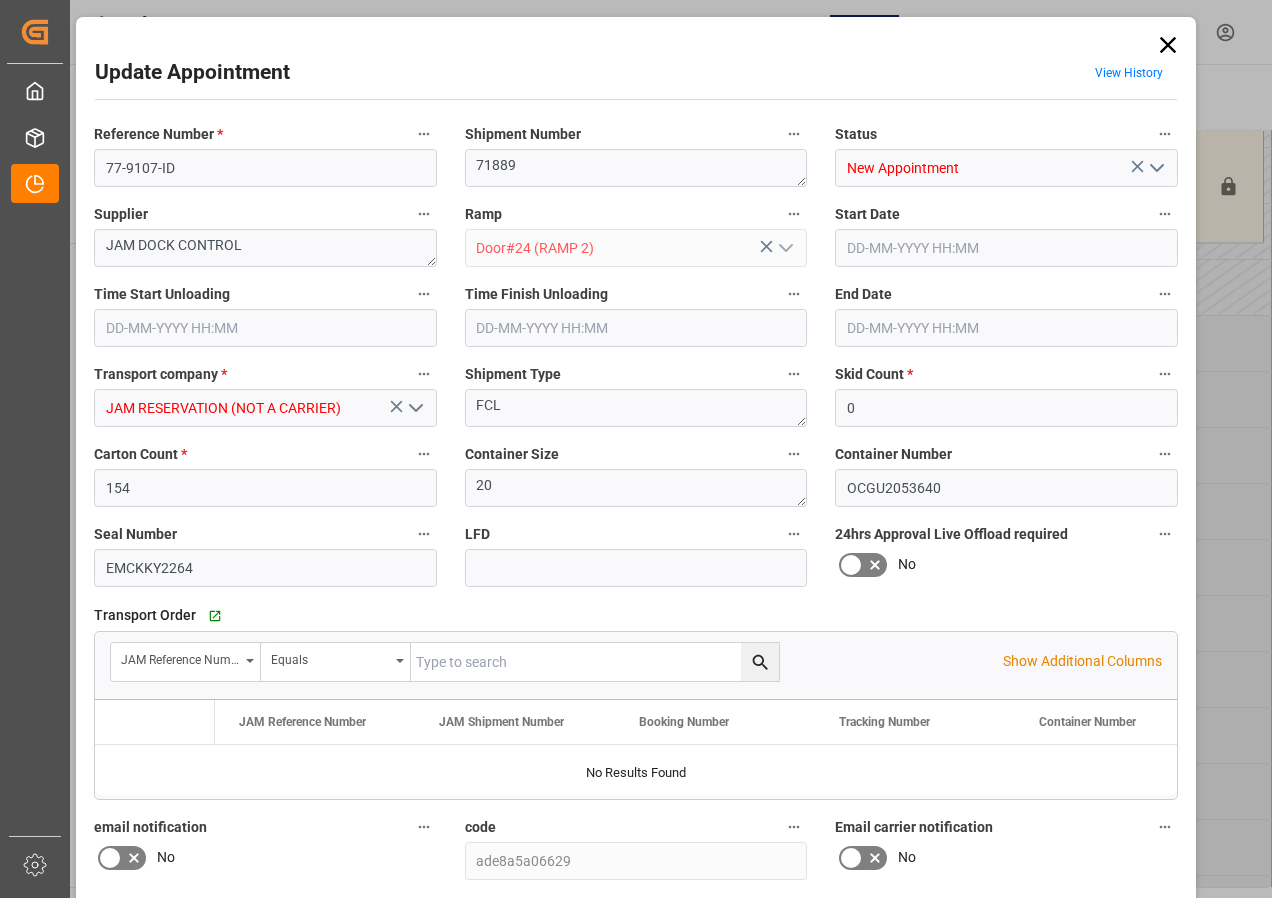 type on "[DATE] 06:00" 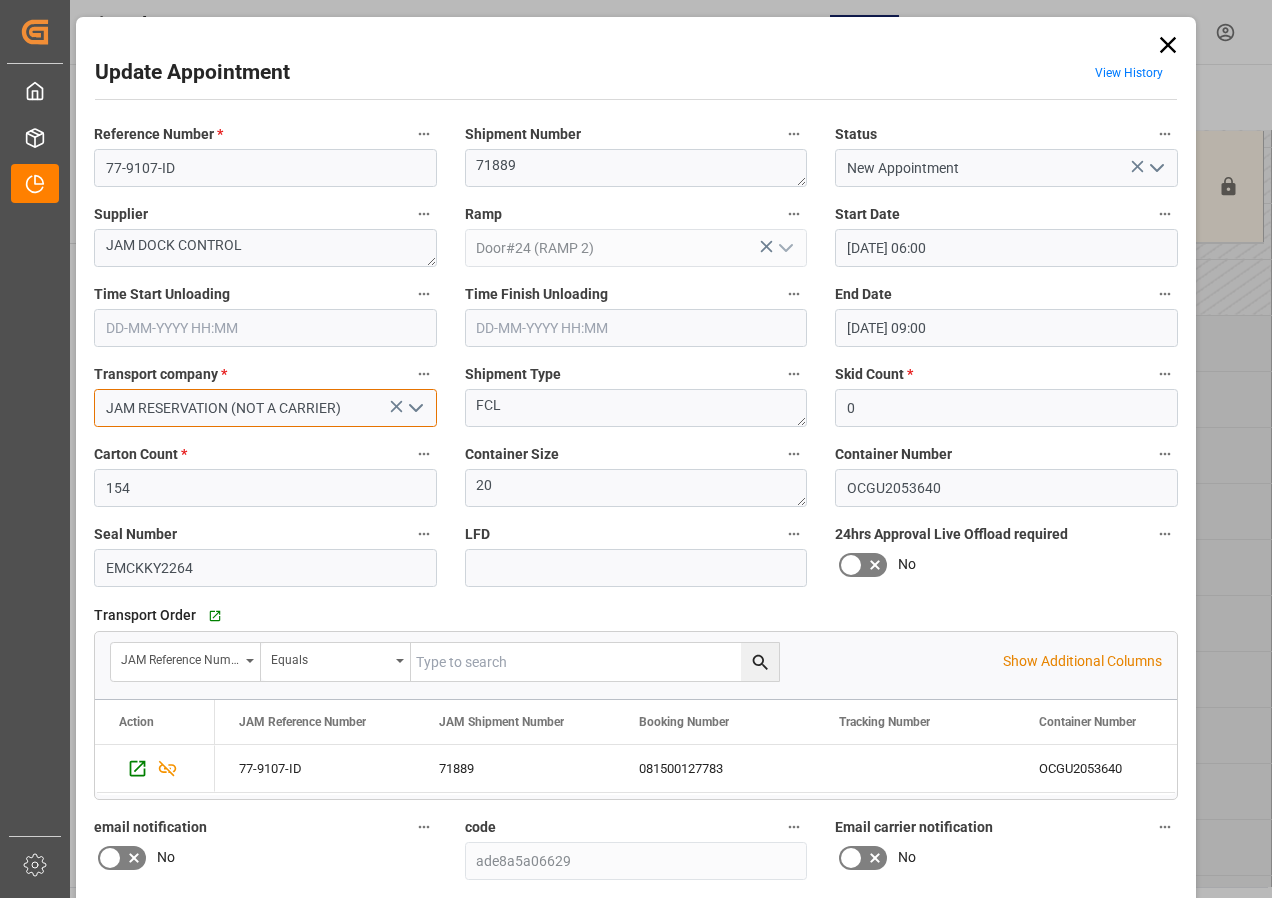 drag, startPoint x: 336, startPoint y: 407, endPoint x: 100, endPoint y: 409, distance: 236.00847 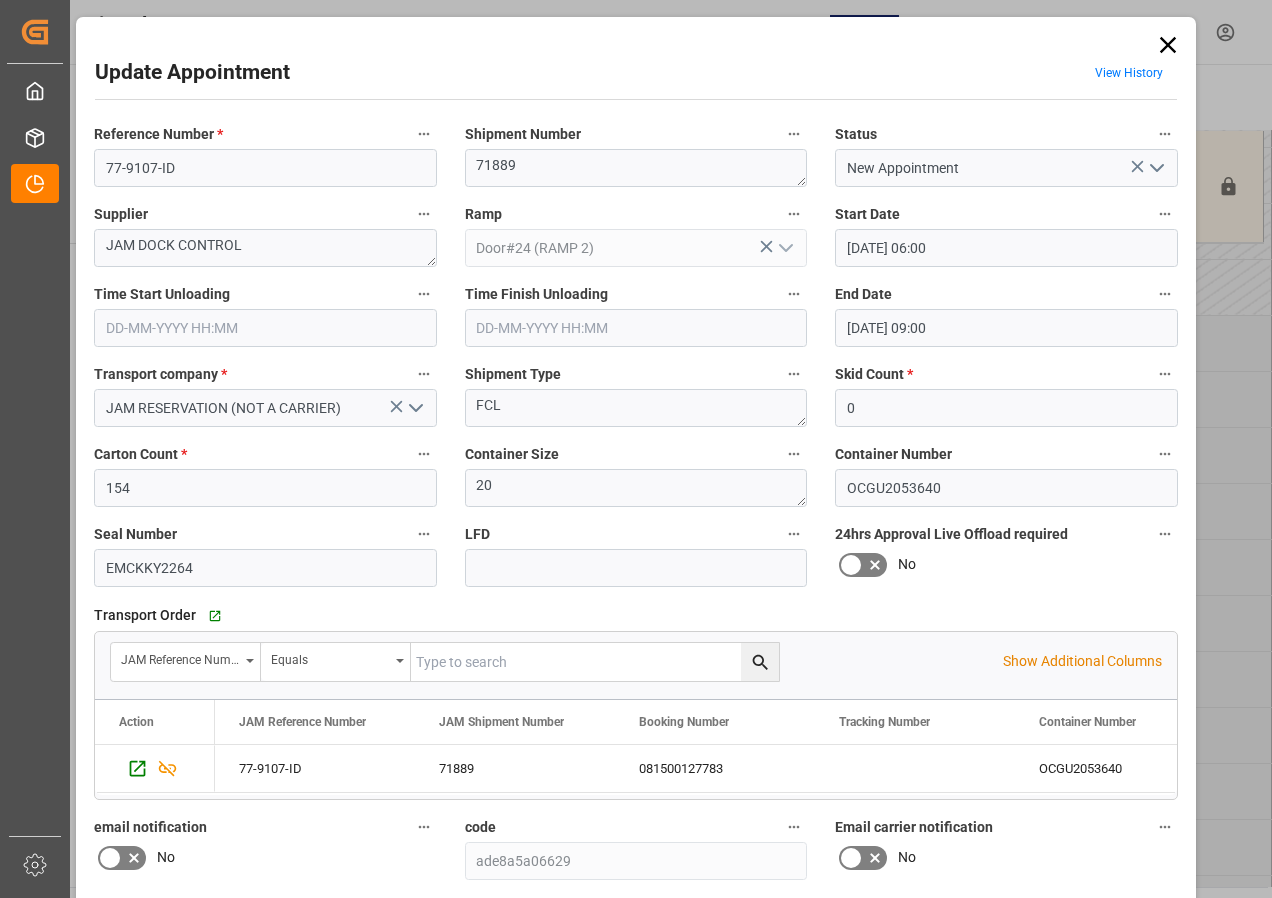 click 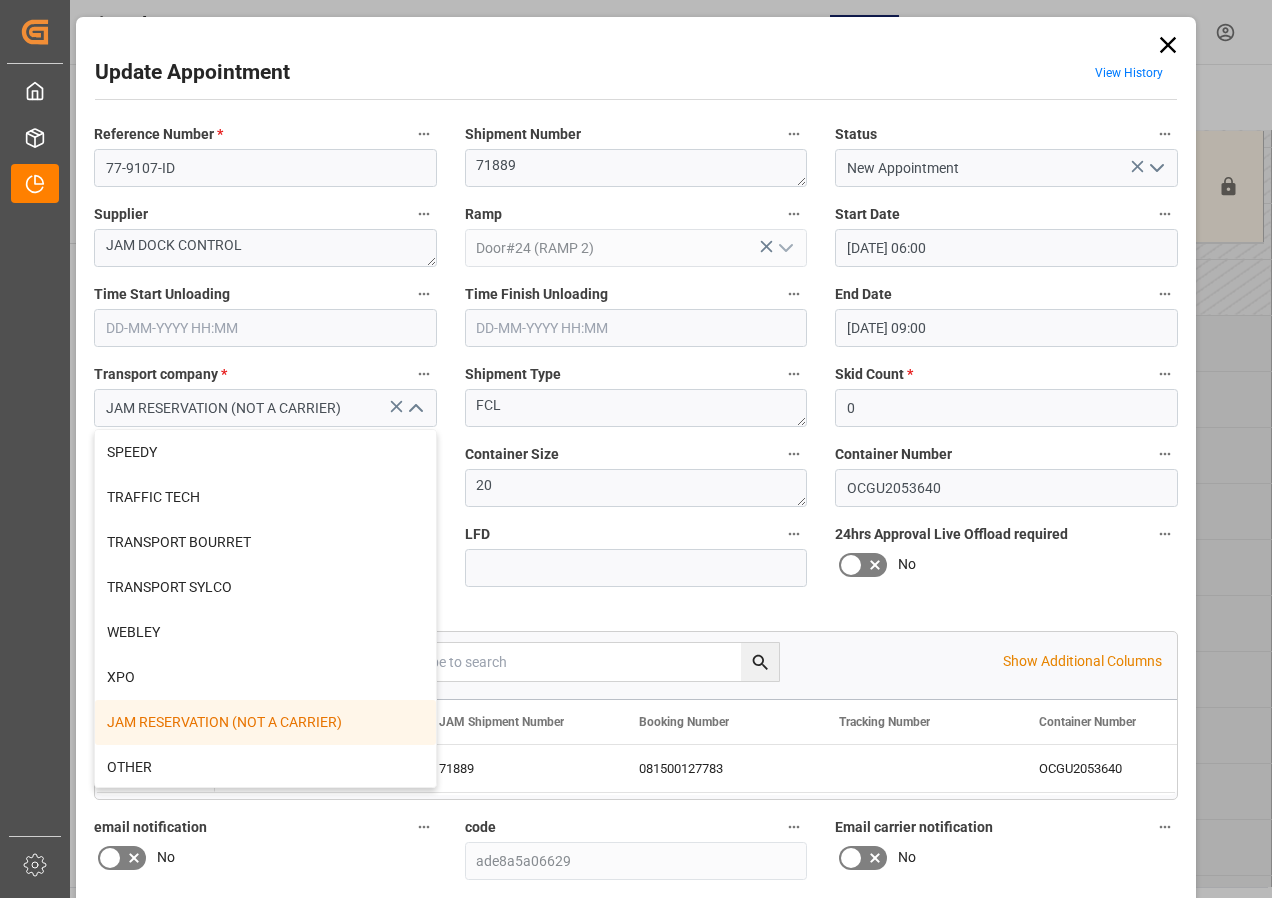scroll, scrollTop: 813, scrollLeft: 0, axis: vertical 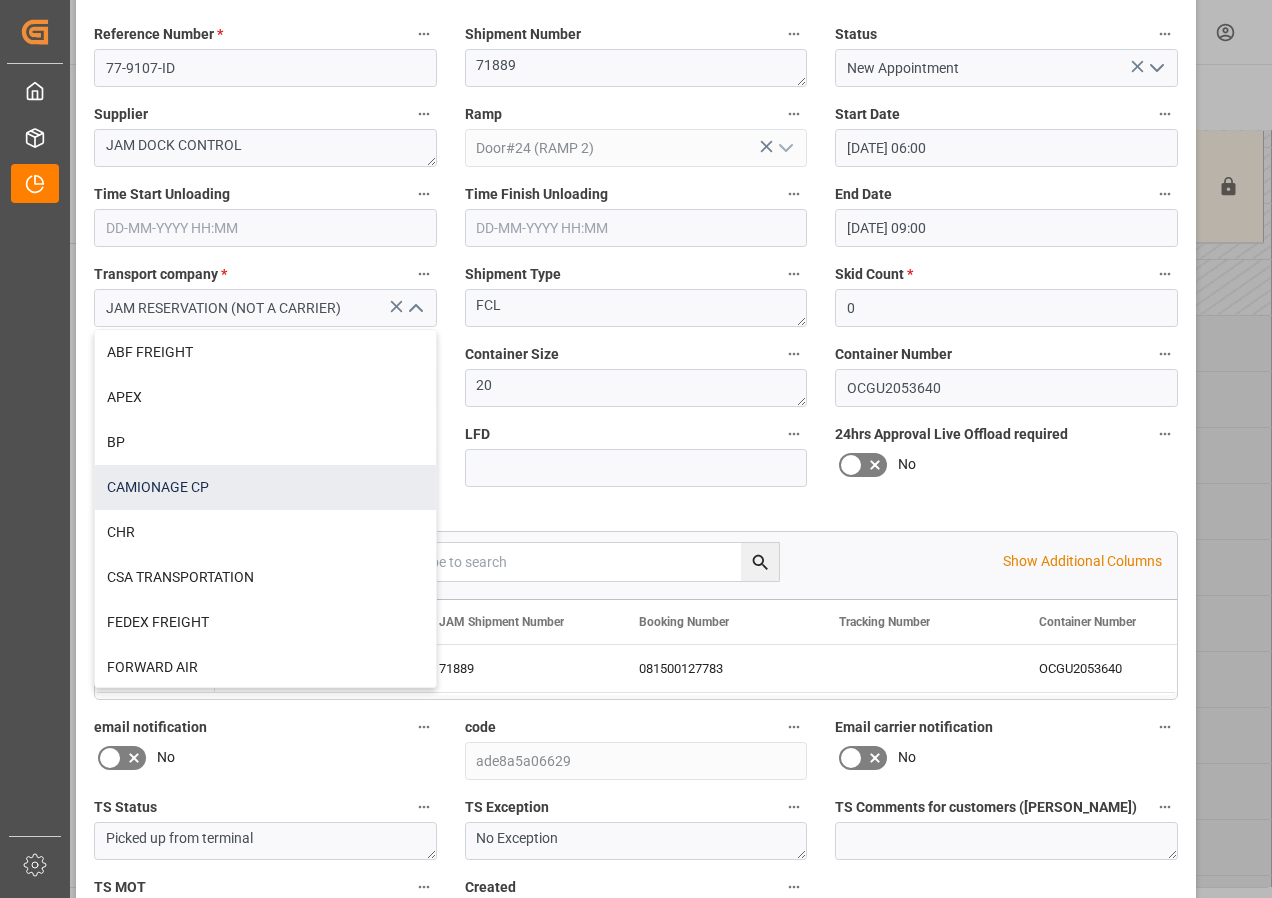 click on "CAMIONAGE CP" at bounding box center [265, 487] 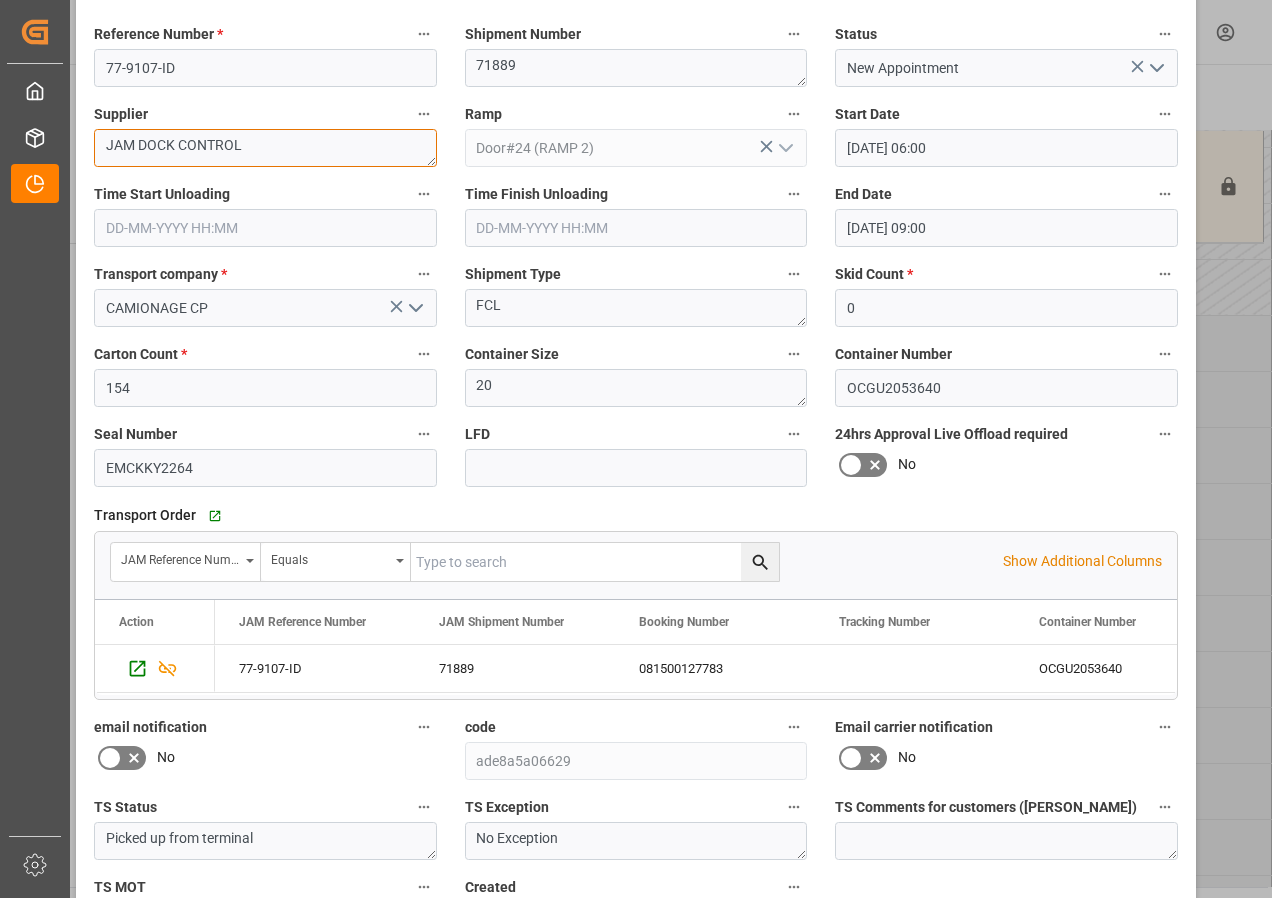 drag, startPoint x: 254, startPoint y: 143, endPoint x: 71, endPoint y: 143, distance: 183 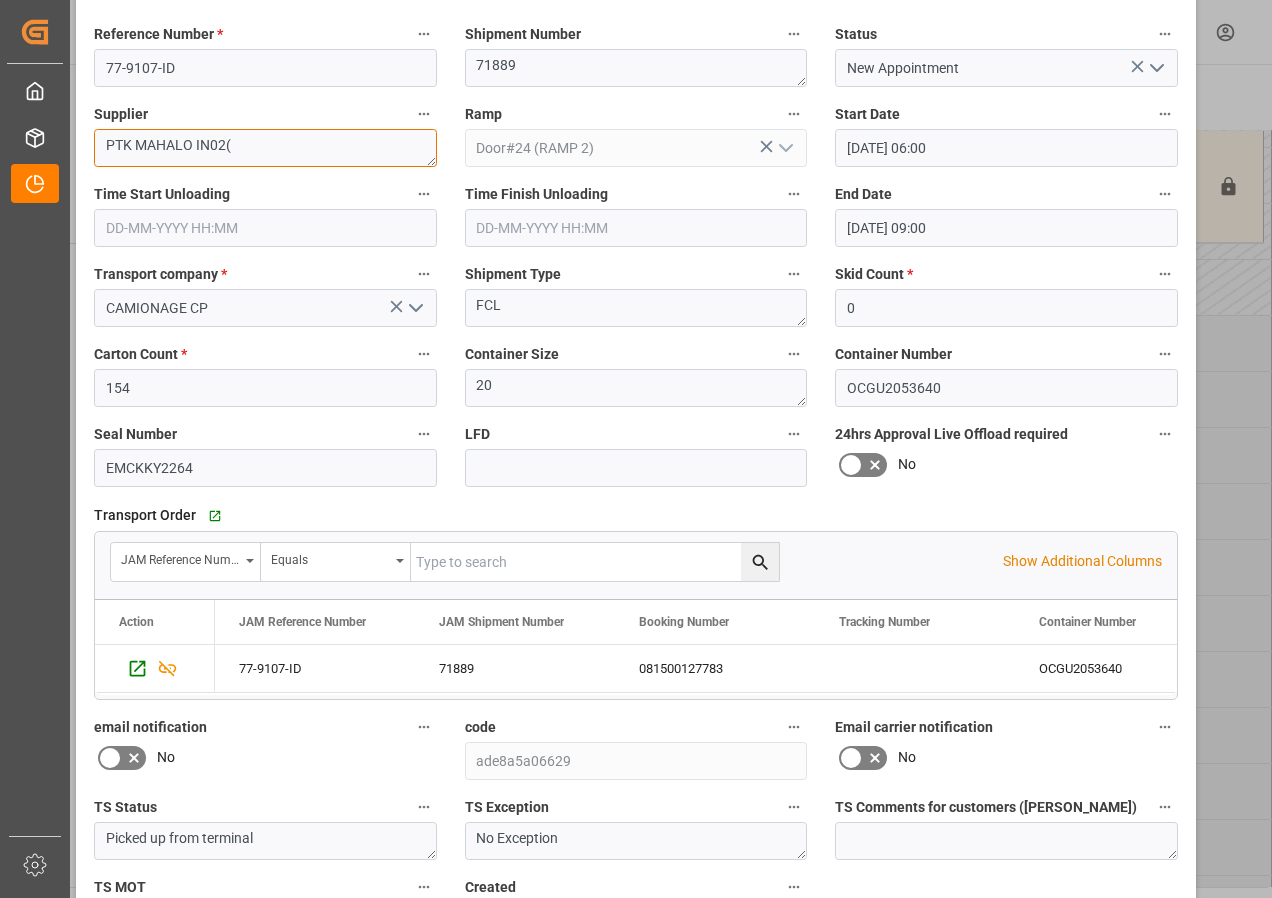 click on "PTK MAHALO IN02(" at bounding box center [265, 148] 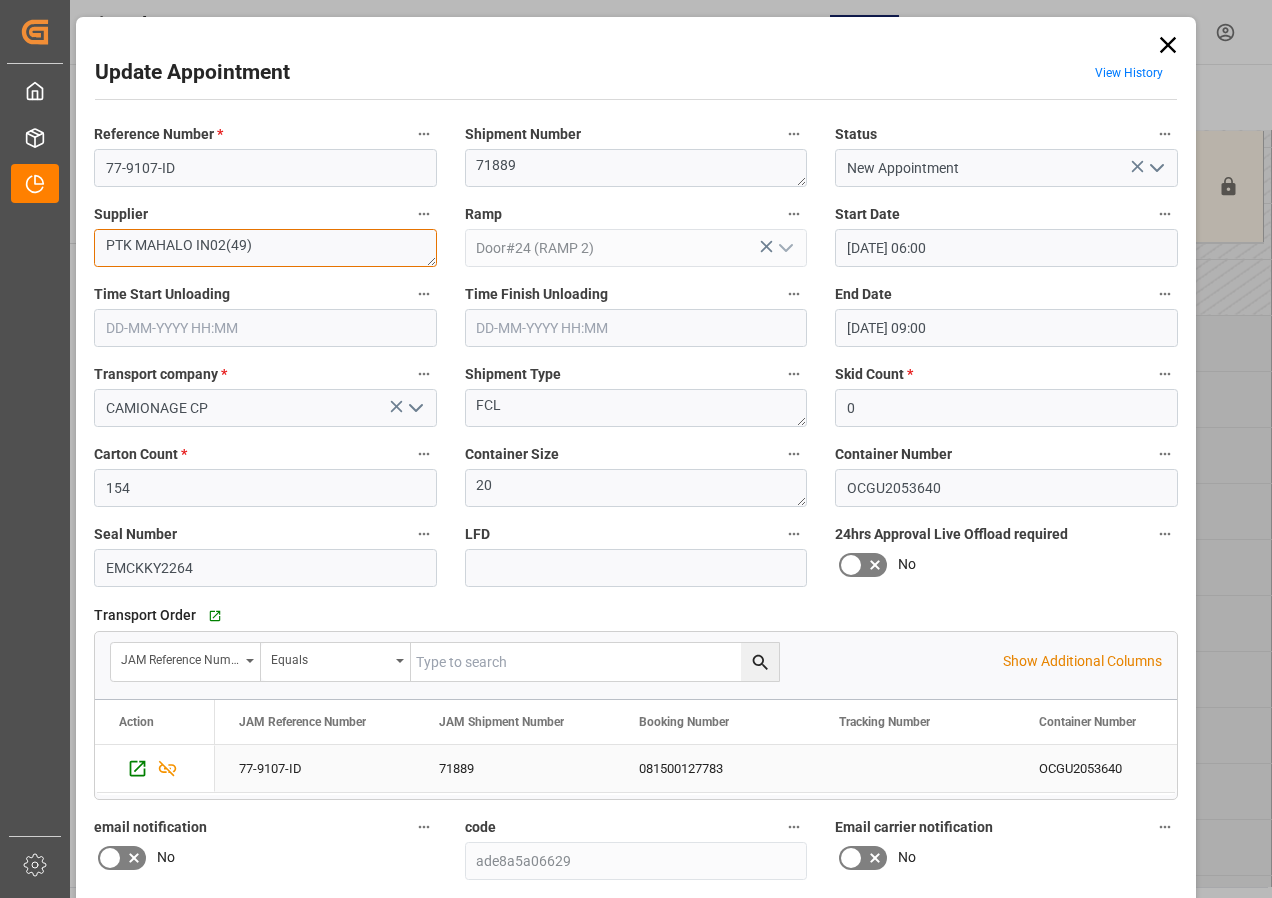 scroll, scrollTop: 244, scrollLeft: 0, axis: vertical 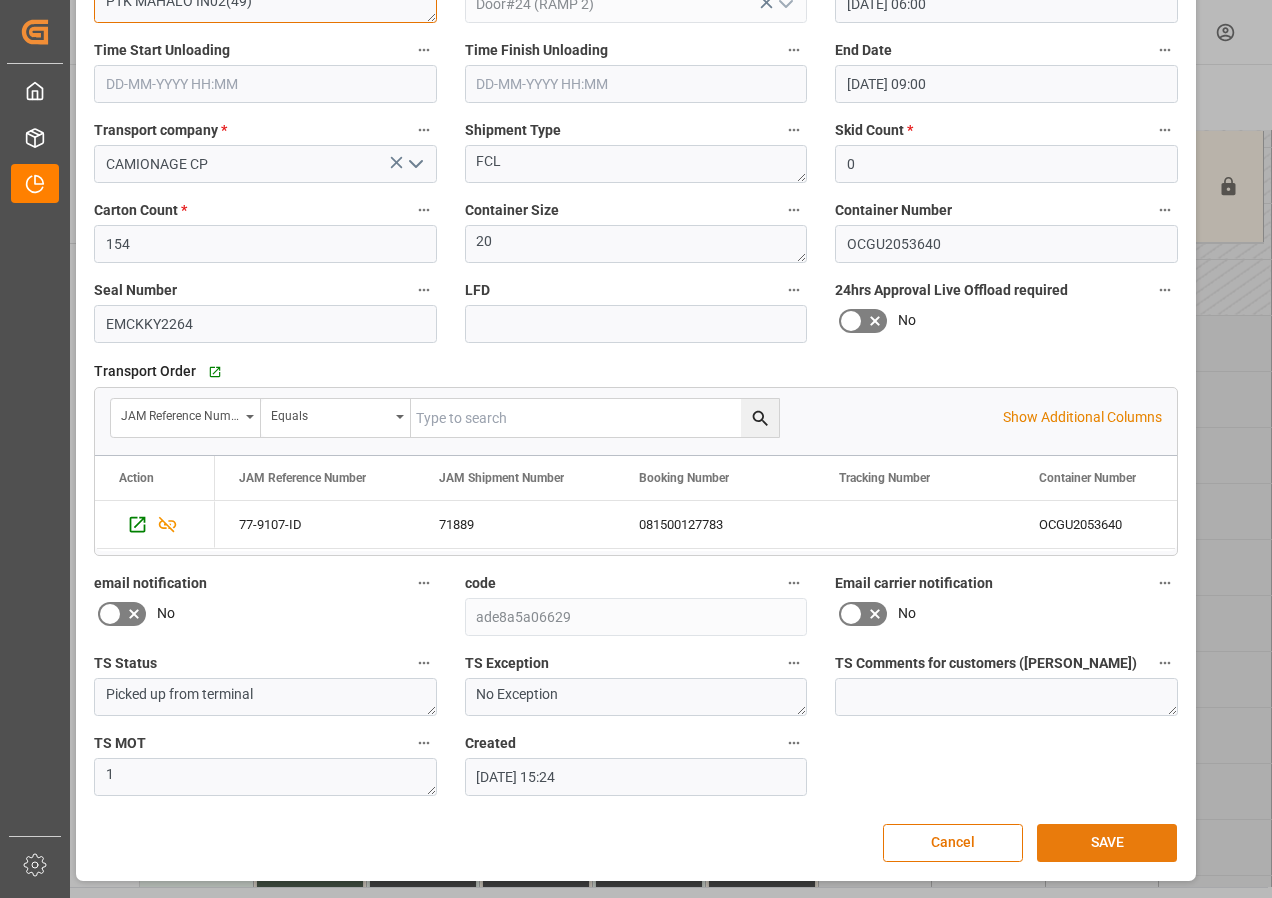 type on "PTK MAHALO IN02(49)" 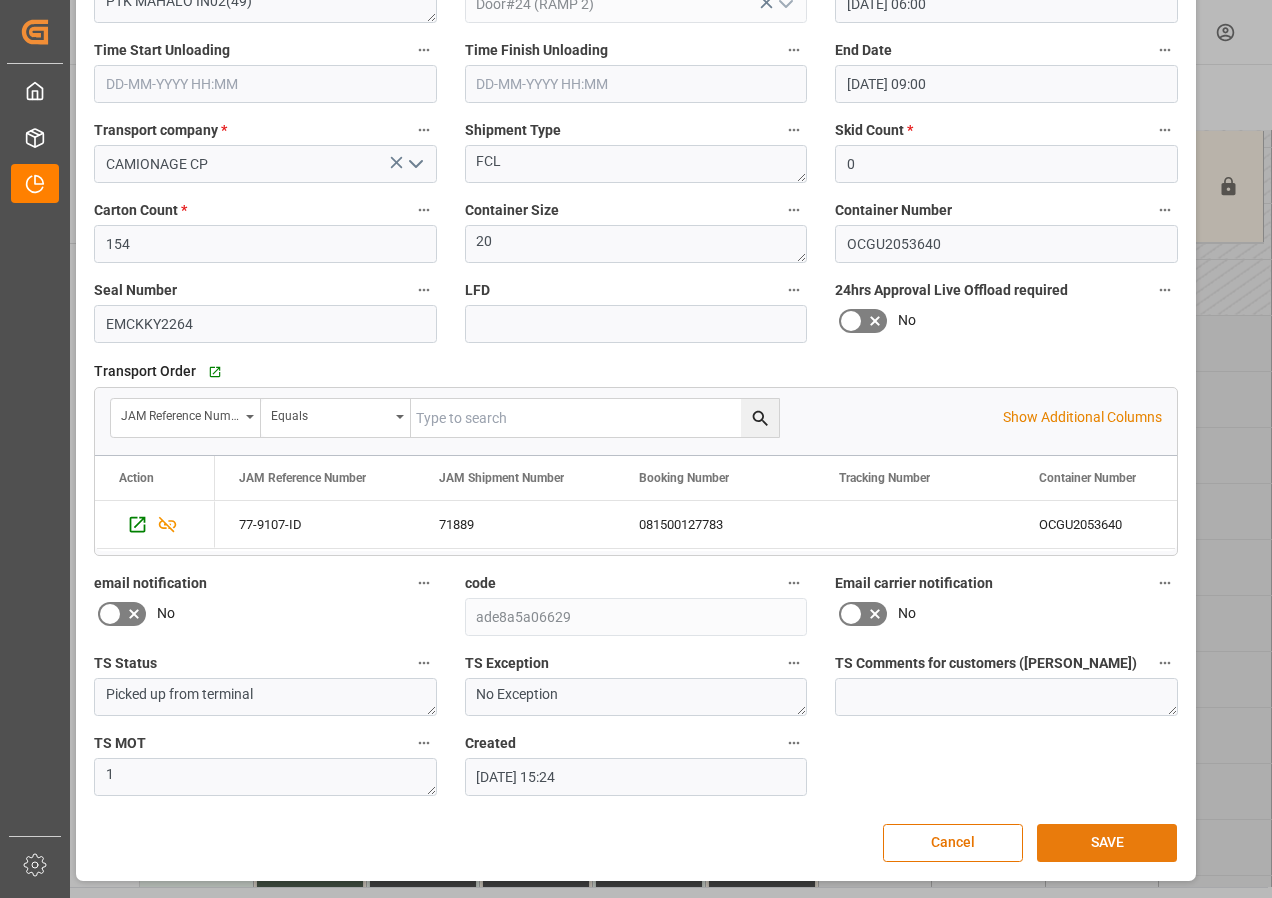 click on "SAVE" at bounding box center [1107, 843] 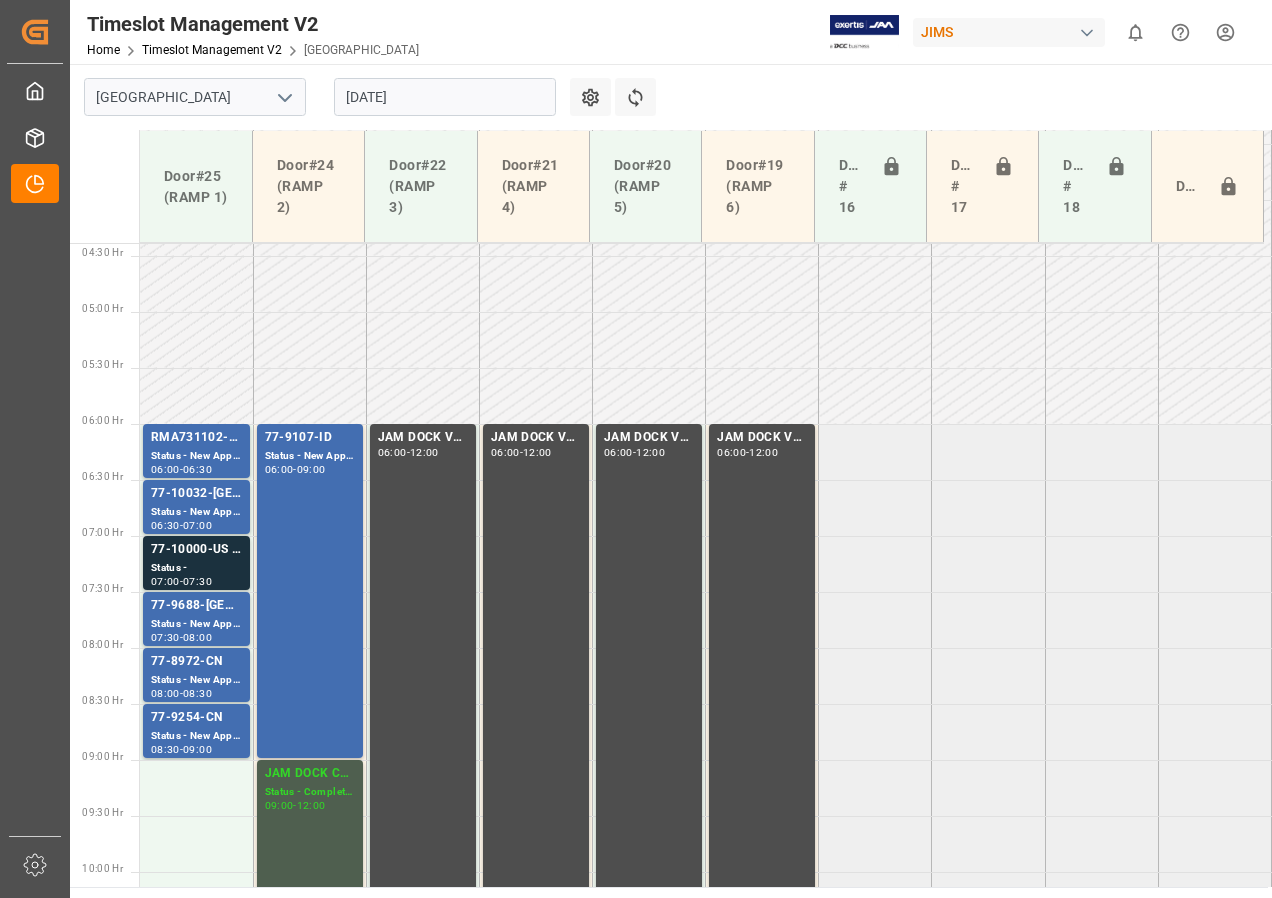 scroll, scrollTop: 489, scrollLeft: 0, axis: vertical 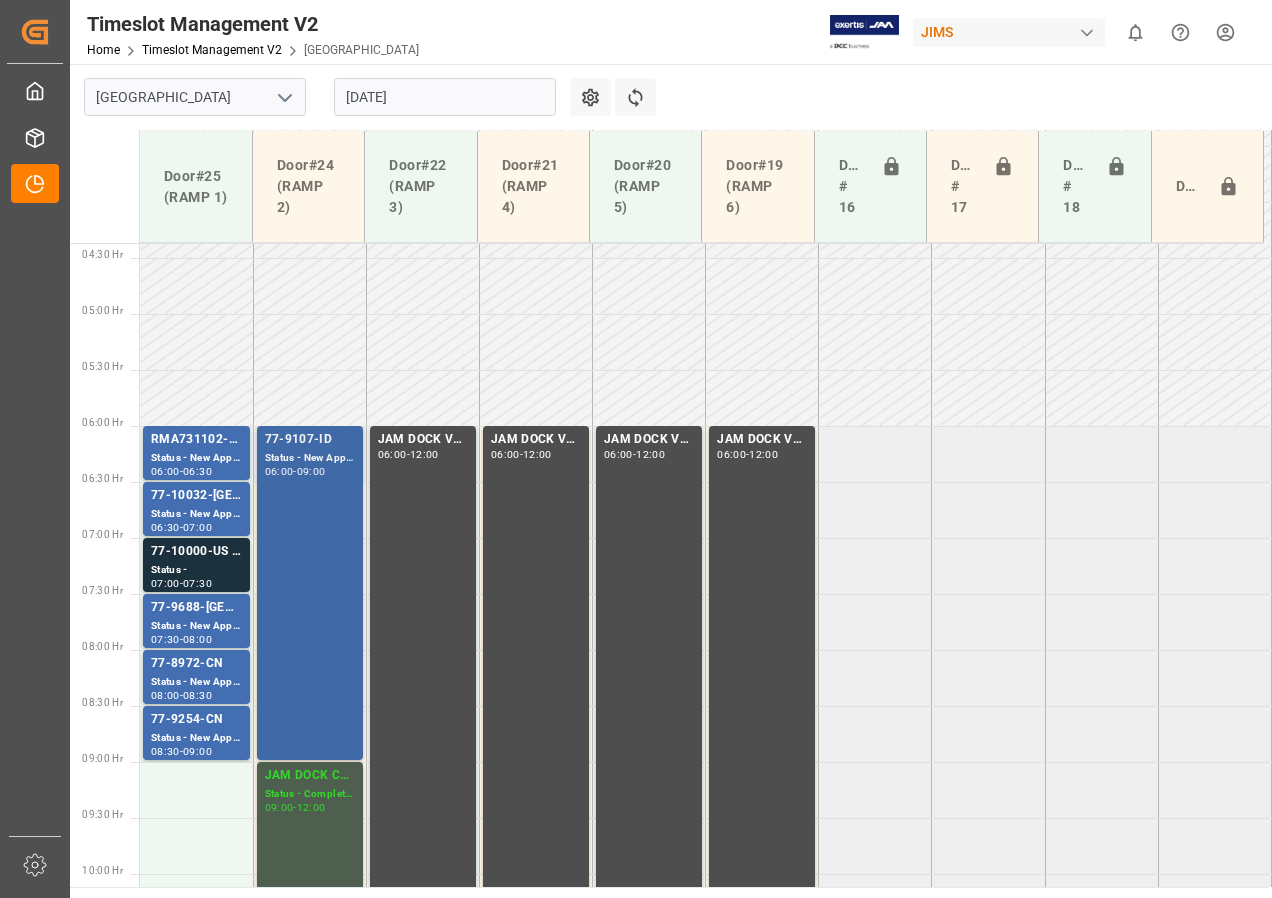 click on "77-9107-ID Status - New Appointment 06:00   -   09:00" at bounding box center [310, 593] 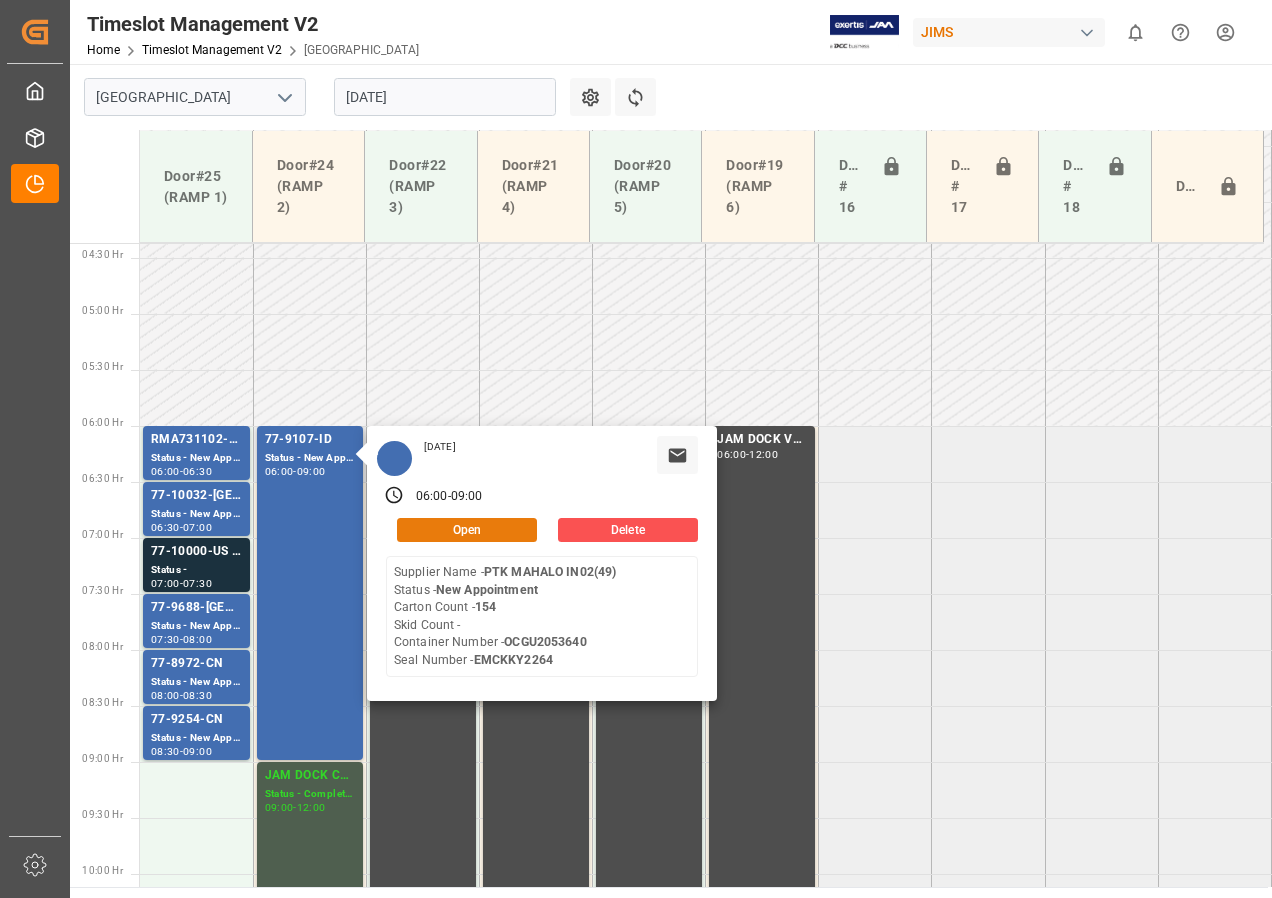 click on "Open" at bounding box center (467, 530) 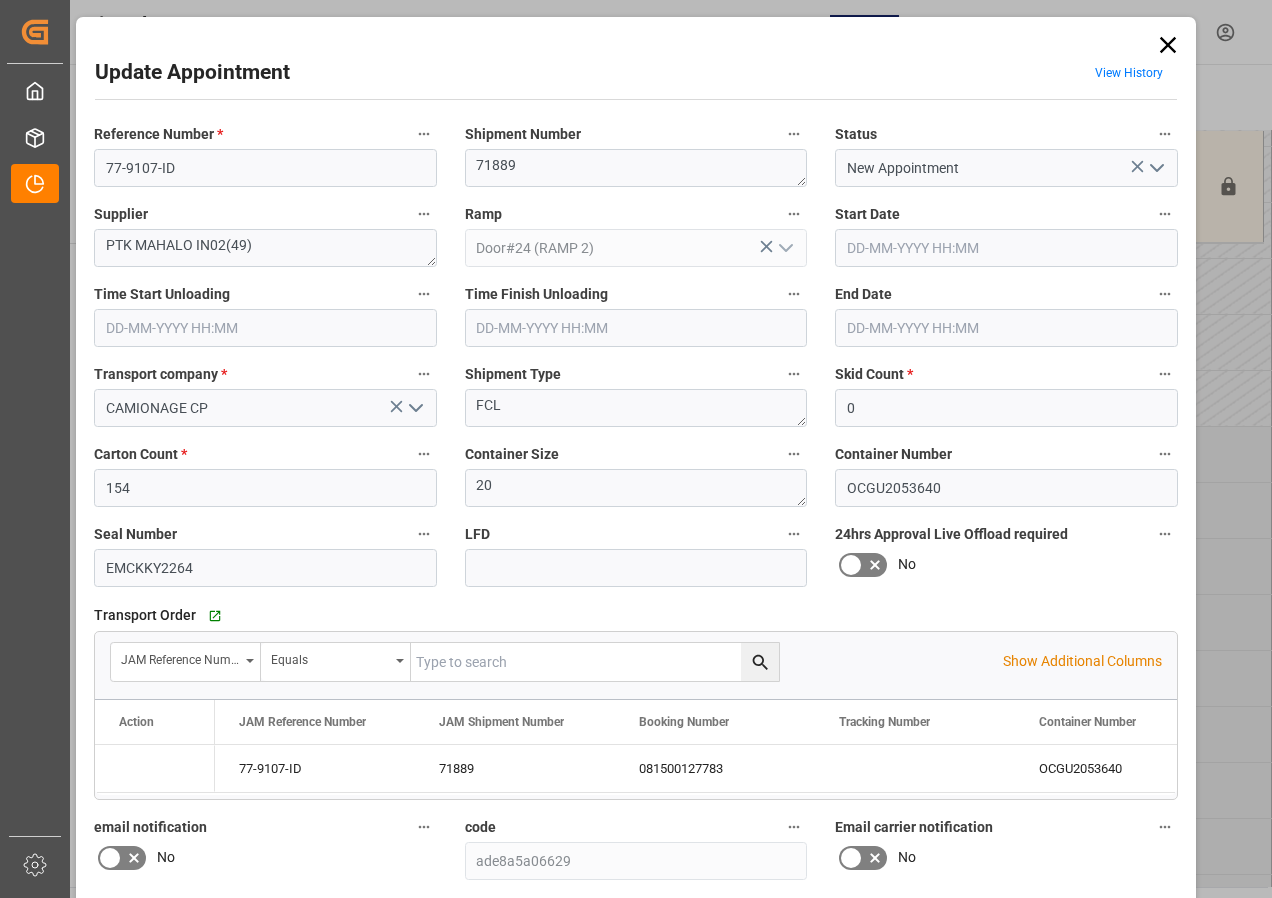 type on "[DATE] 06:00" 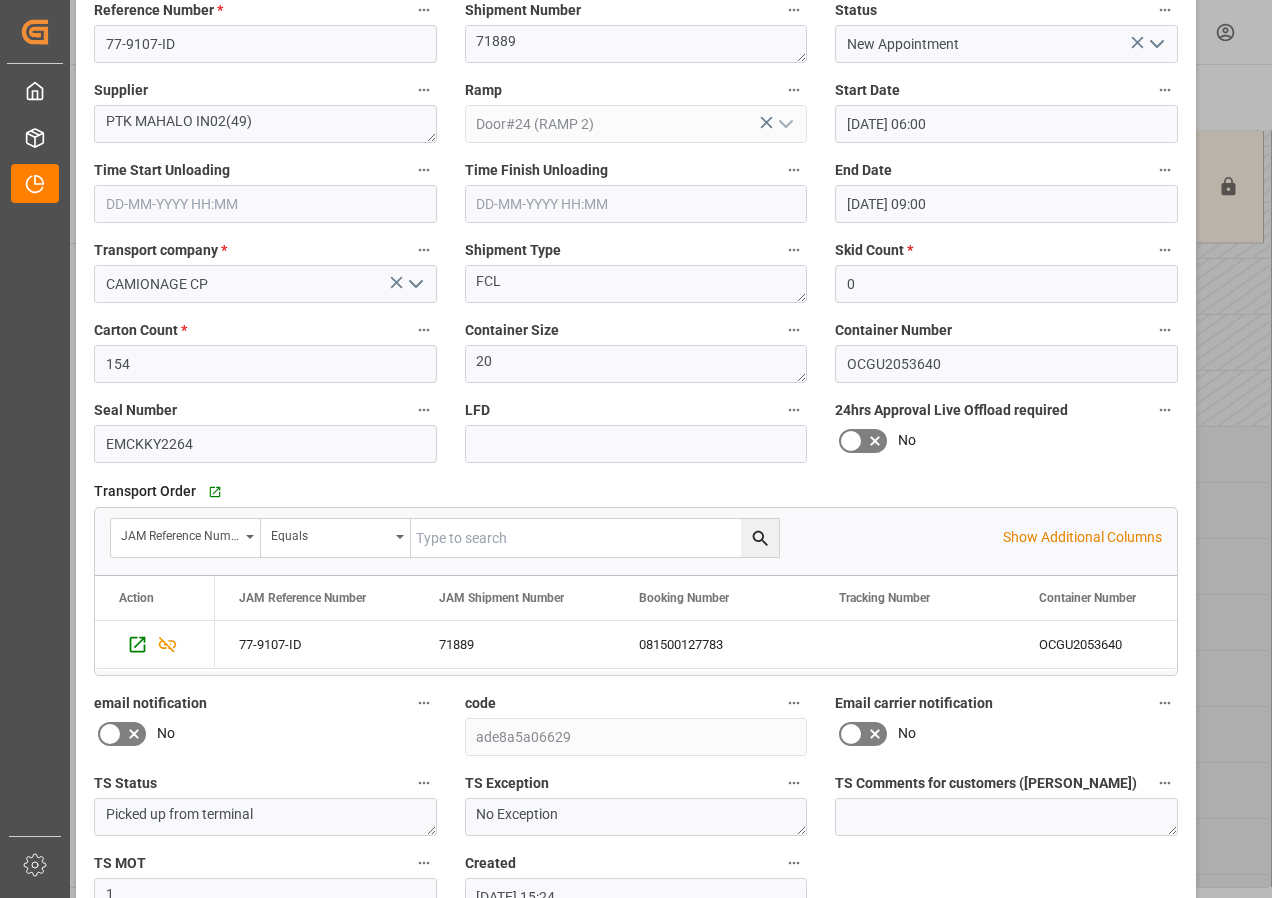 scroll, scrollTop: 244, scrollLeft: 0, axis: vertical 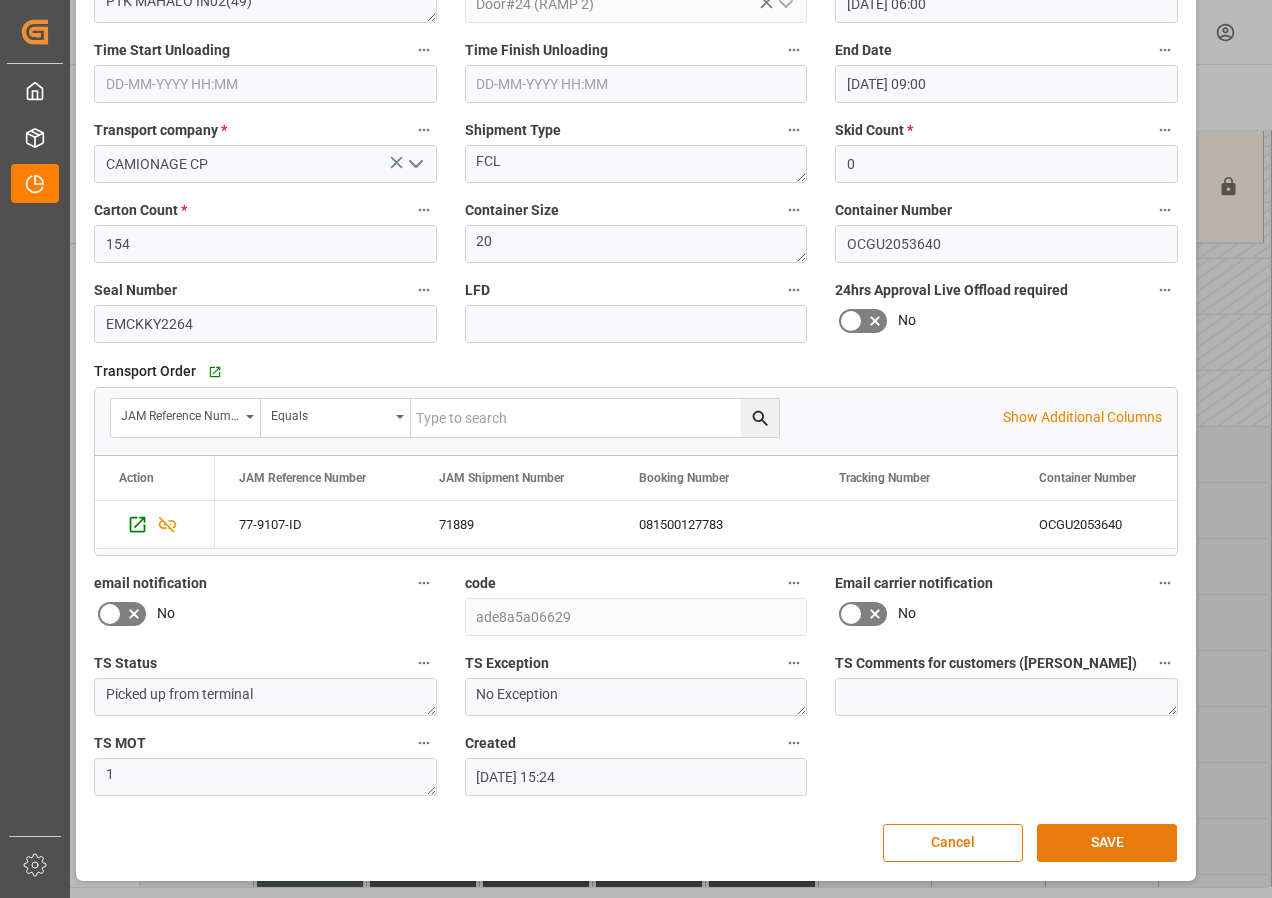 click on "SAVE" at bounding box center (1107, 843) 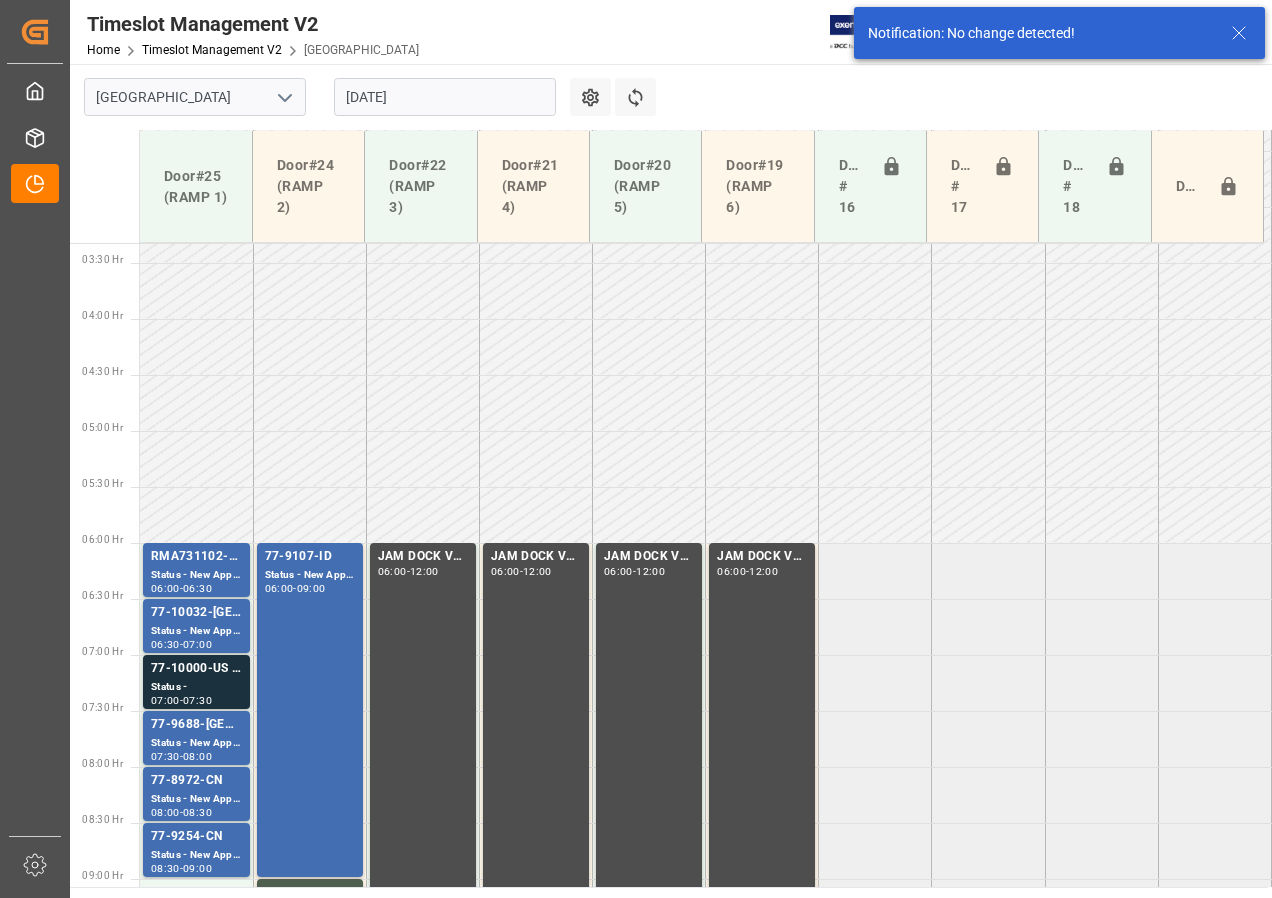 scroll, scrollTop: 589, scrollLeft: 0, axis: vertical 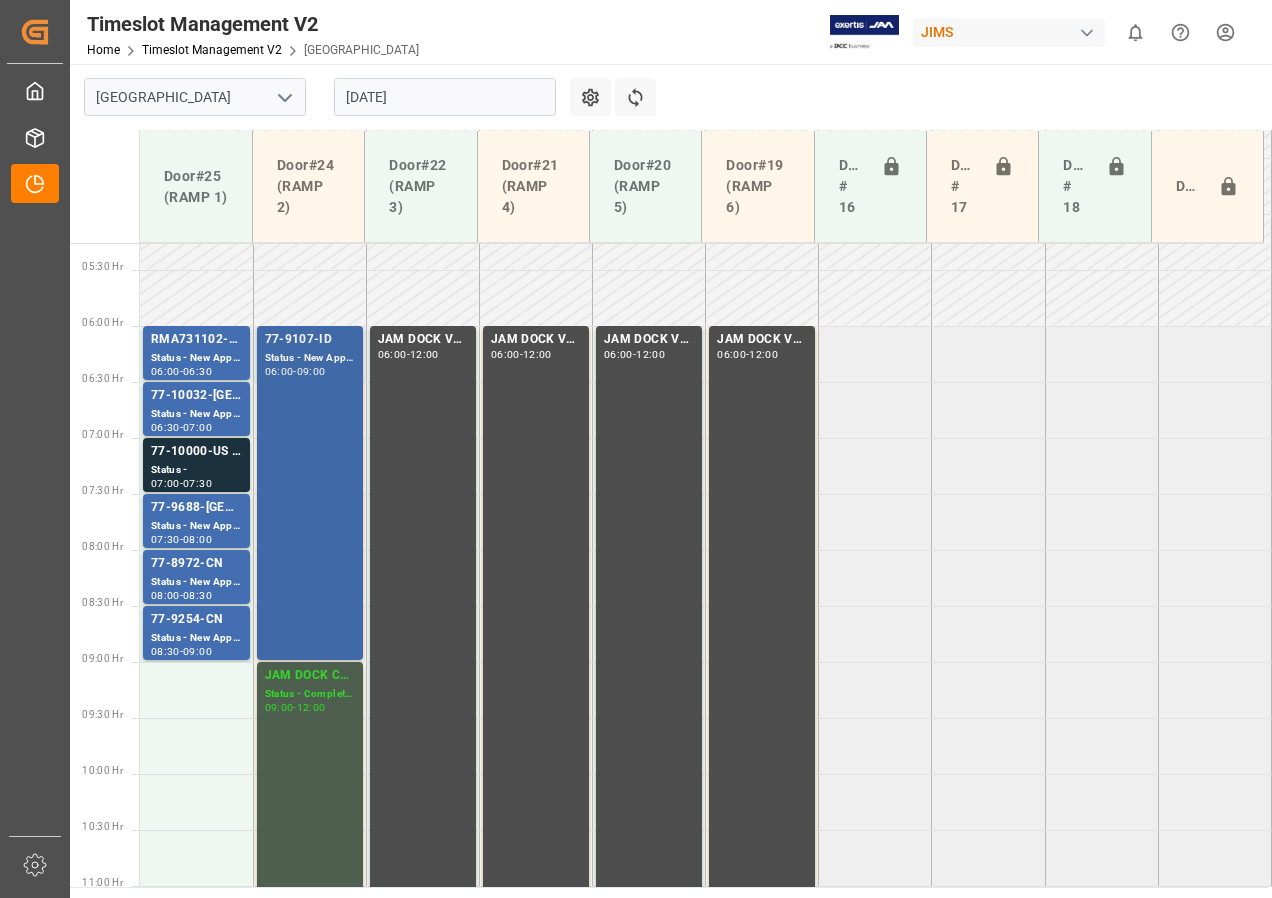 click on "77-9107-ID Status - New Appointment 06:00   -   09:00" at bounding box center (310, 493) 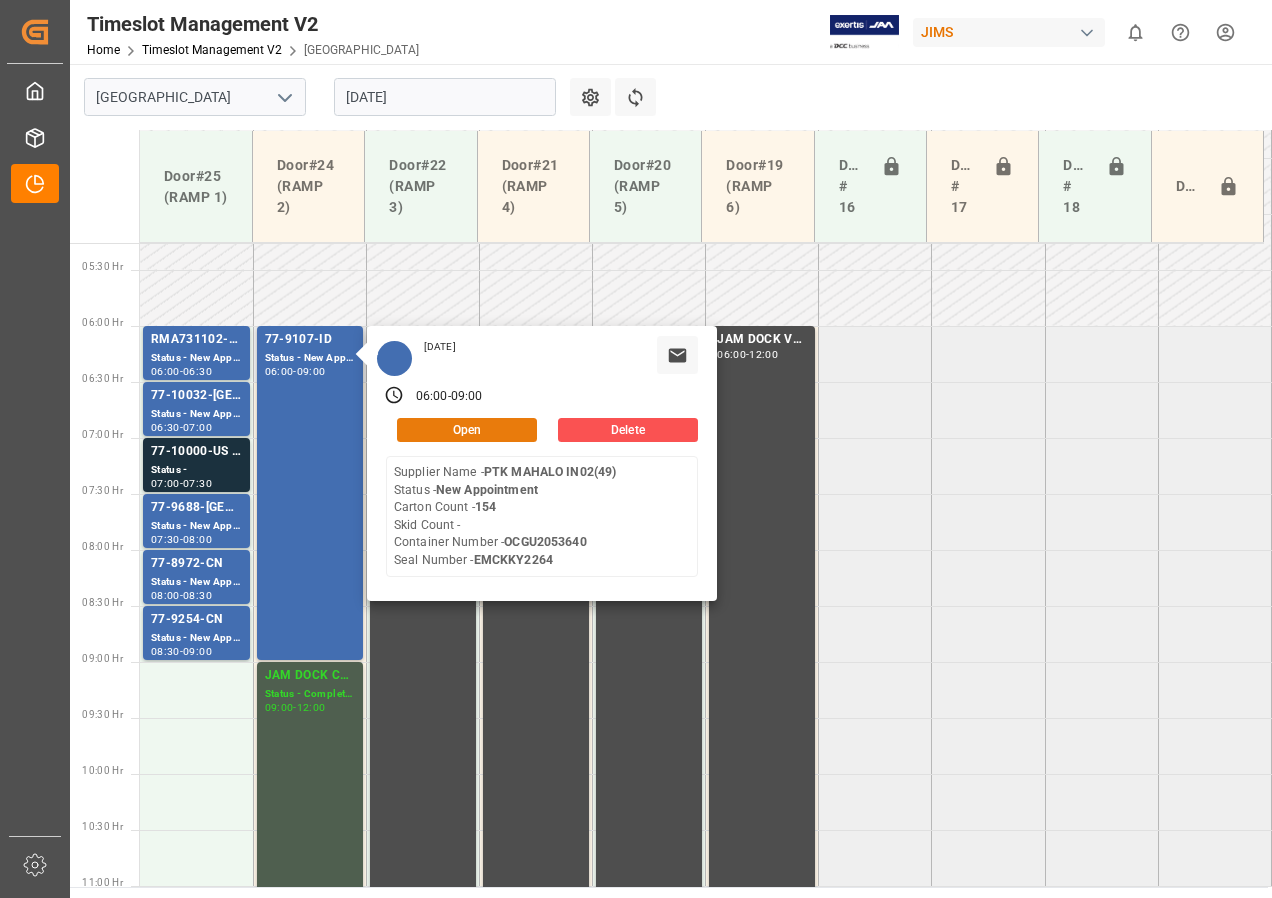 click on "Open" at bounding box center (467, 430) 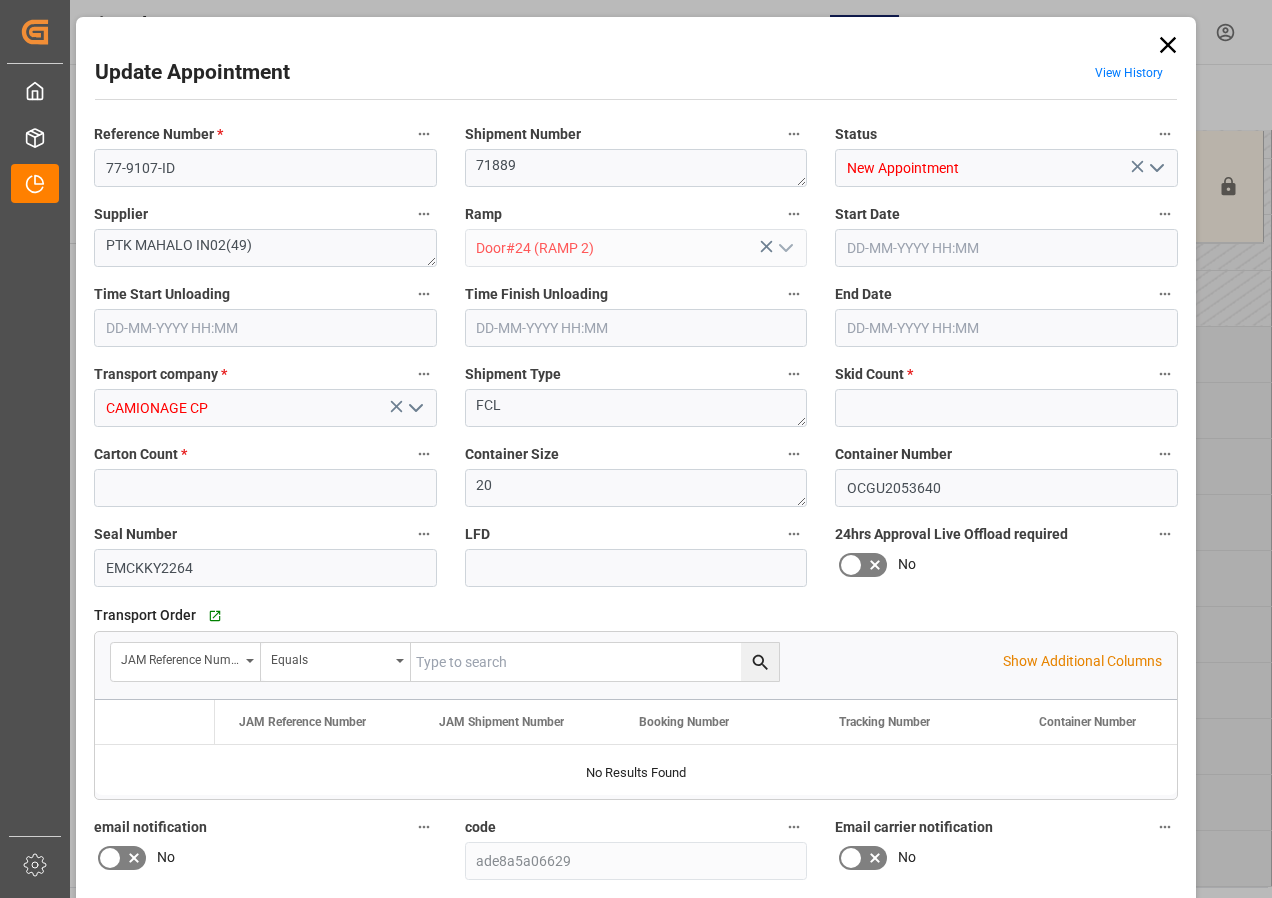 type on "0" 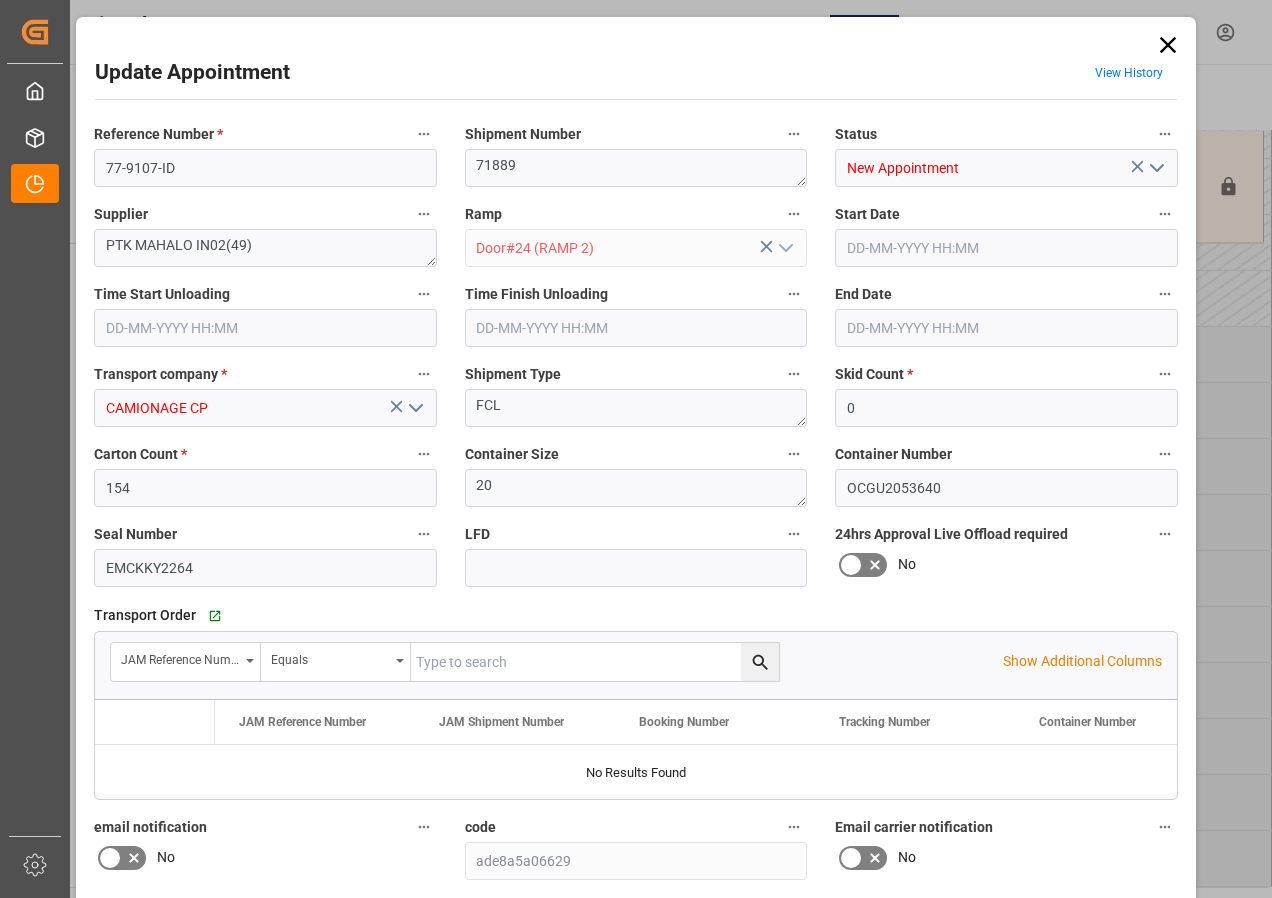 type on "[DATE] 06:00" 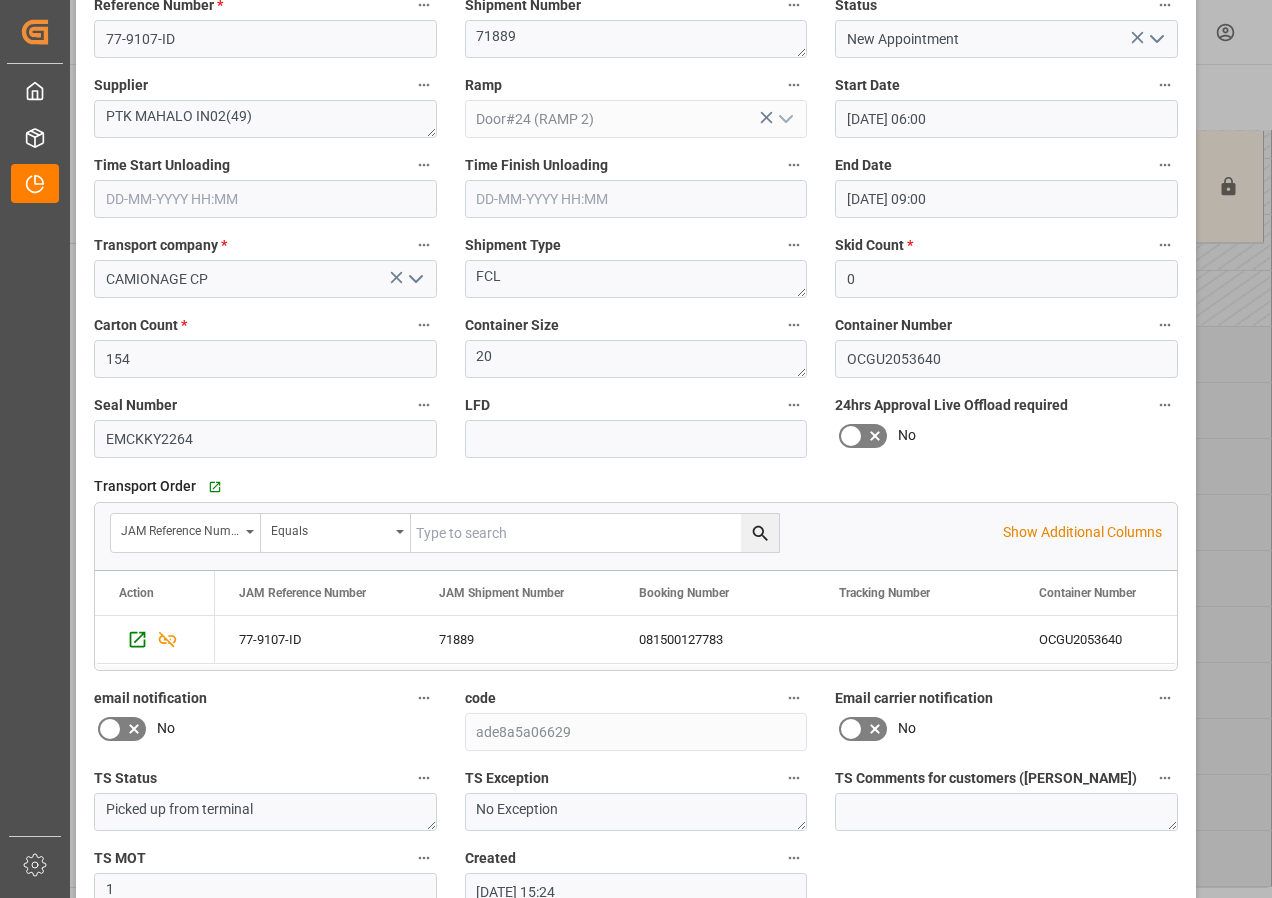 scroll, scrollTop: 0, scrollLeft: 0, axis: both 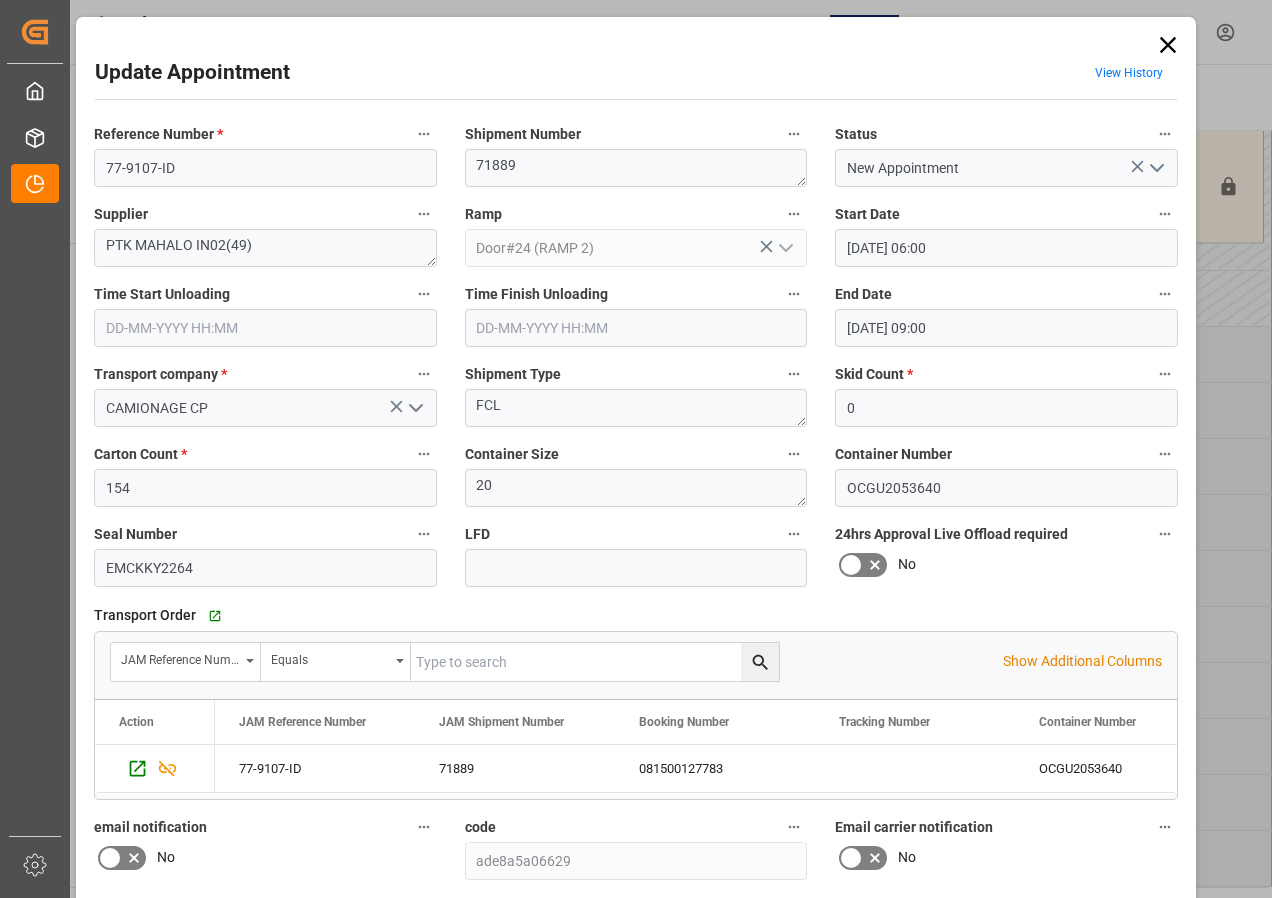 click 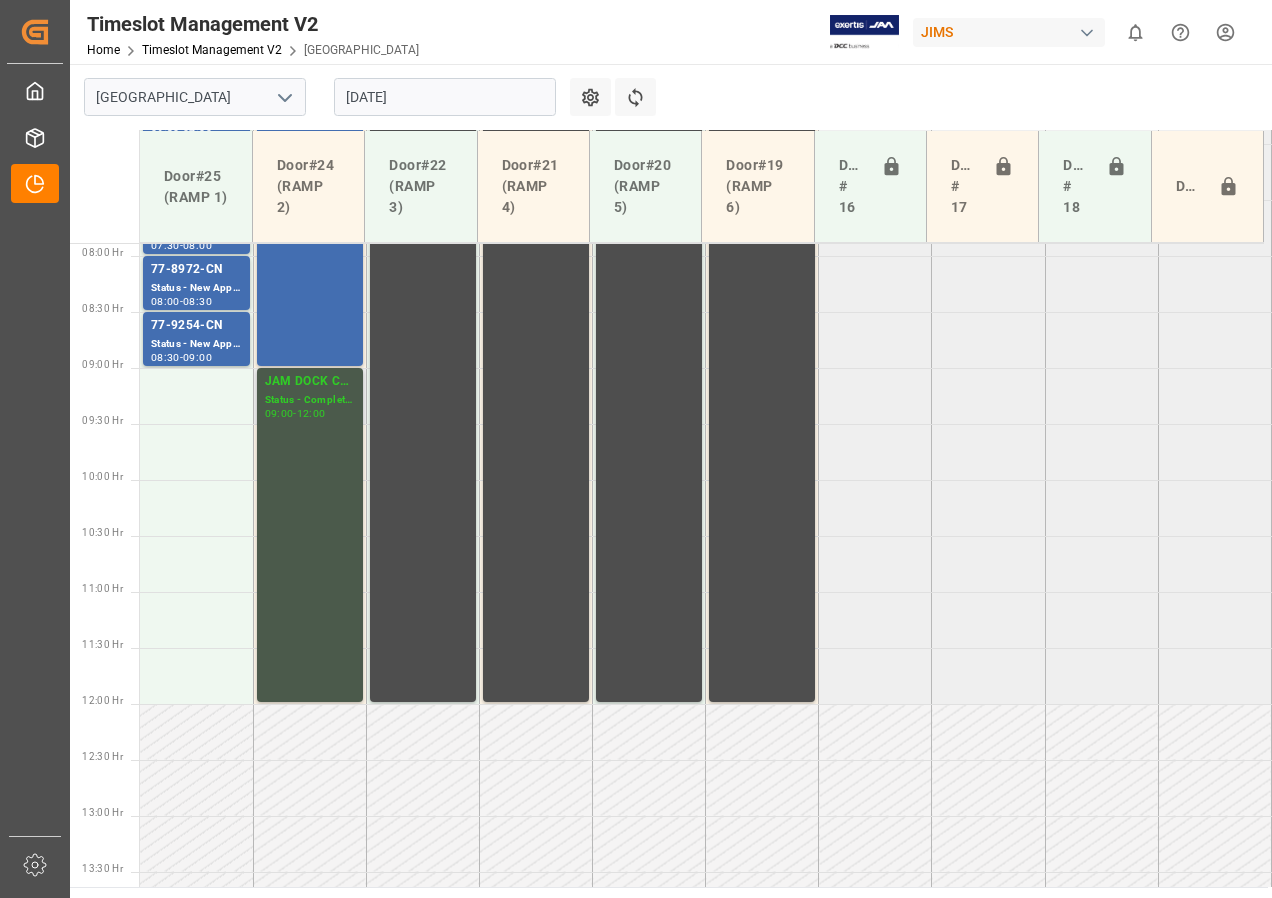 scroll, scrollTop: 889, scrollLeft: 0, axis: vertical 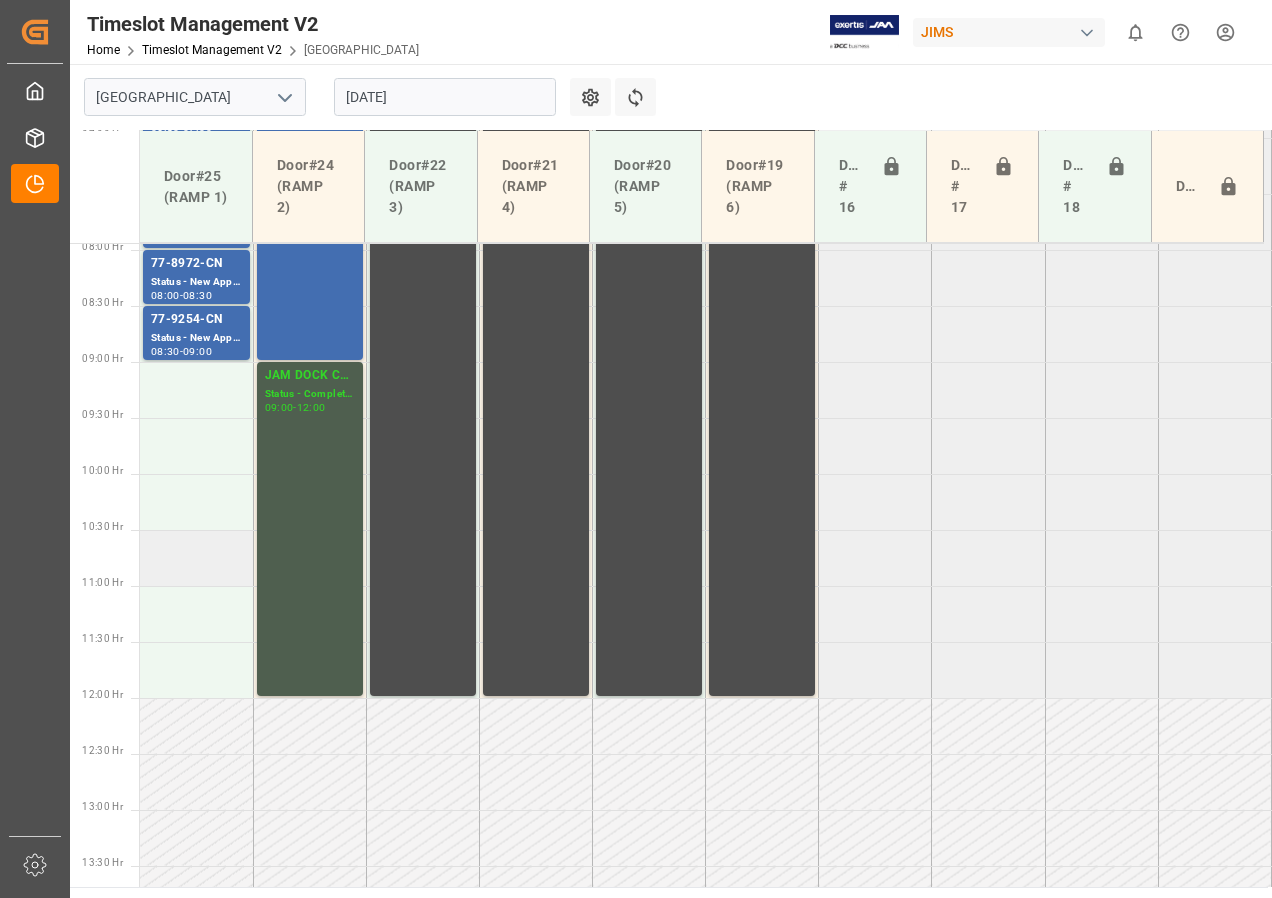 click at bounding box center (196, 558) 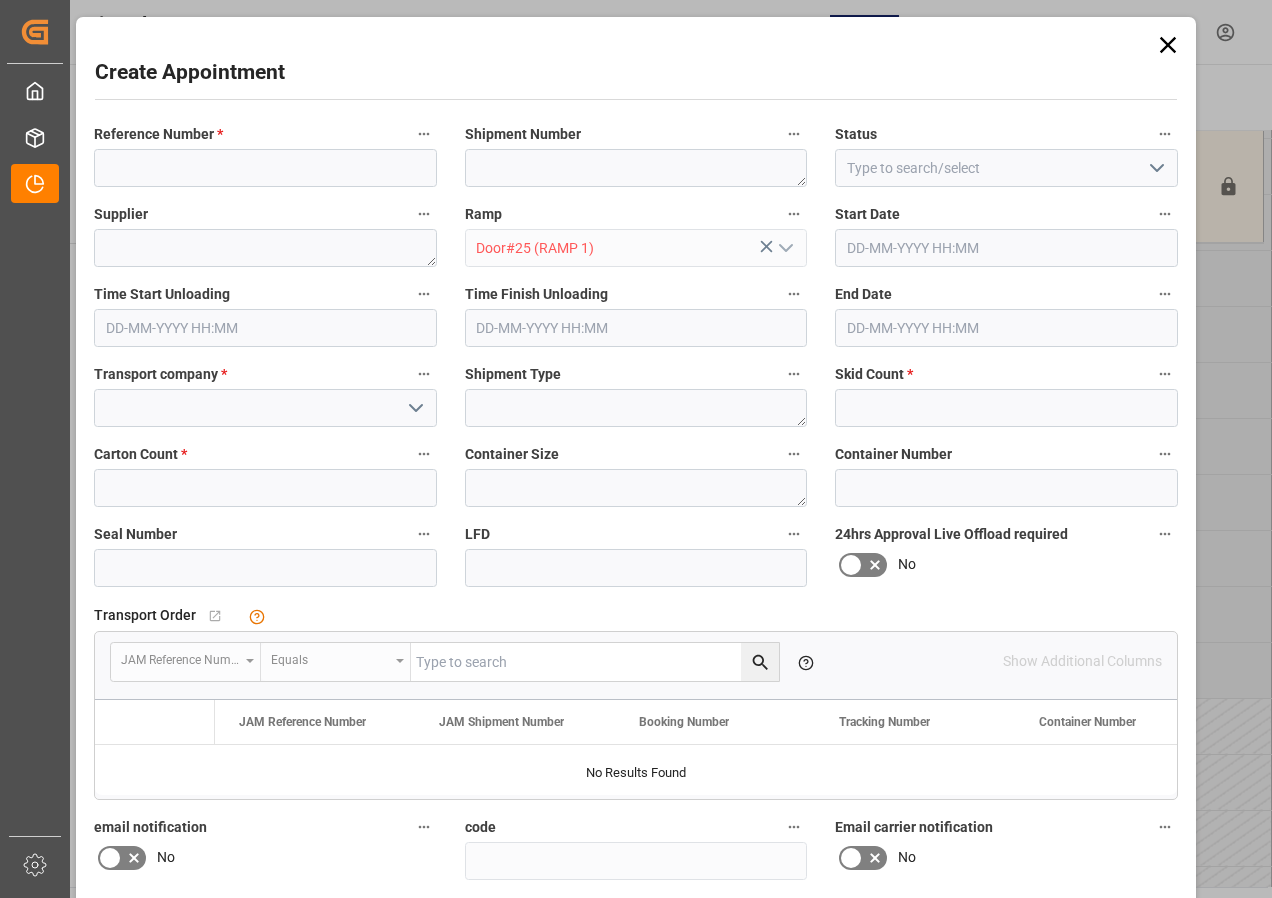 type on "[DATE] 10:30" 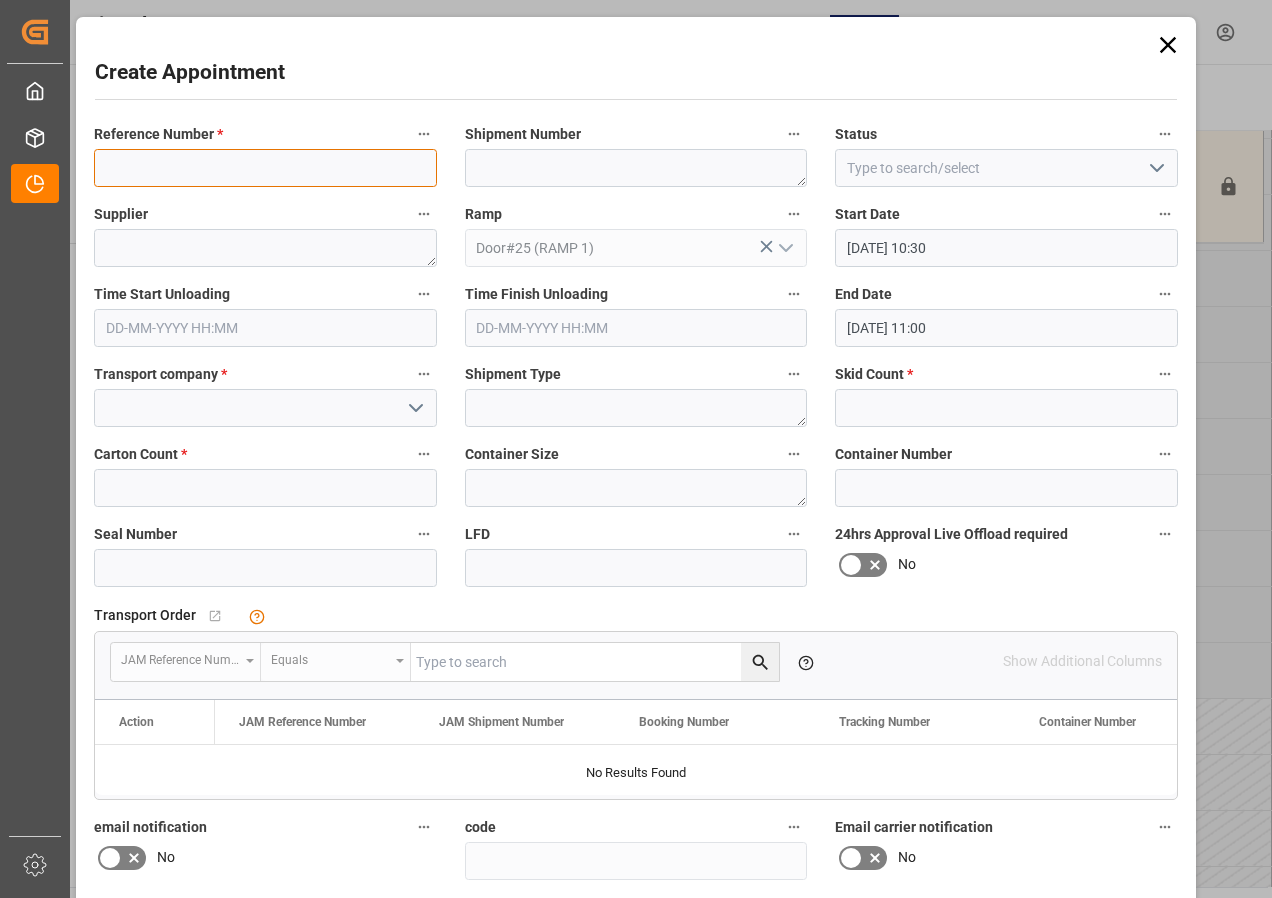 click at bounding box center (265, 168) 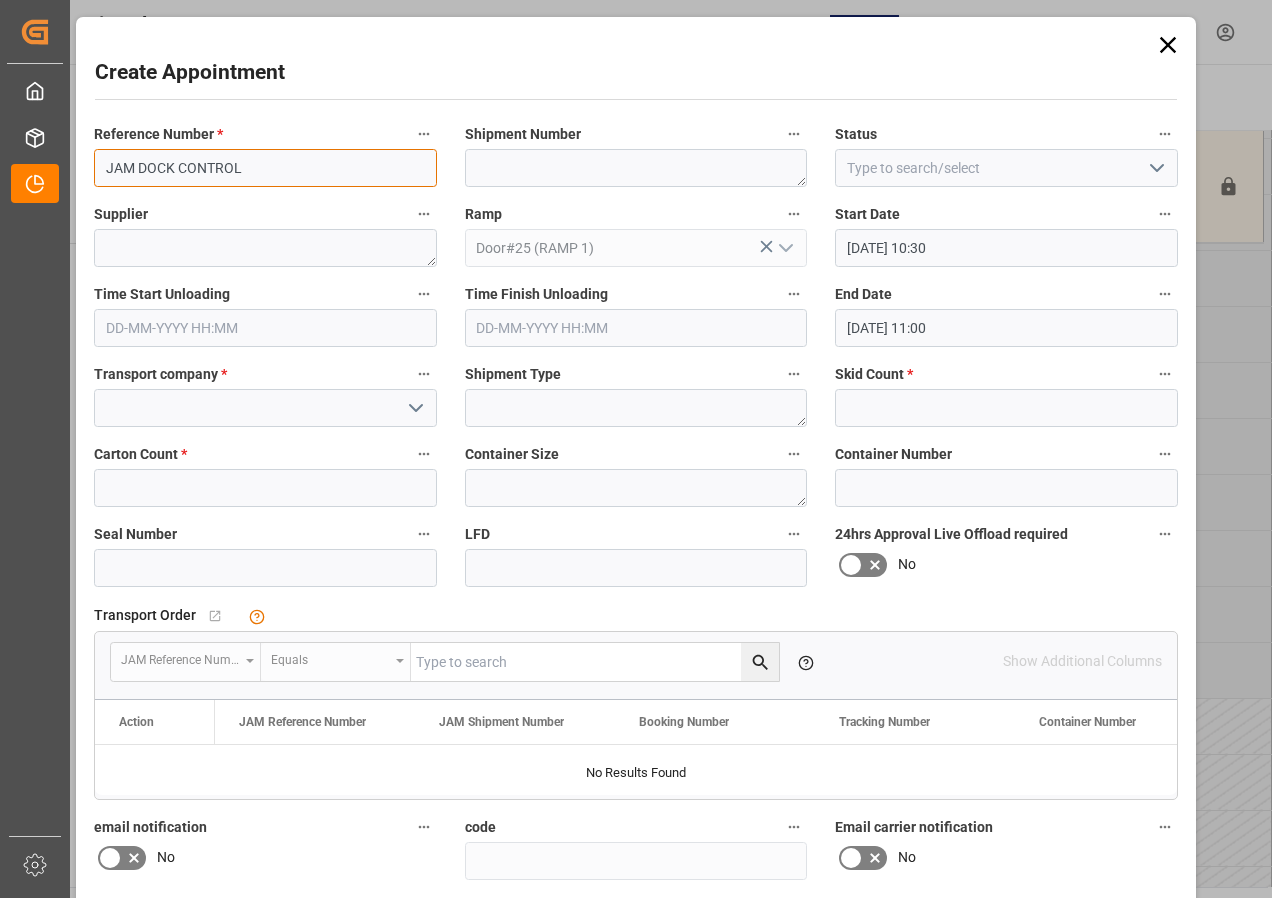 type on "JAM DOCK CONTROL" 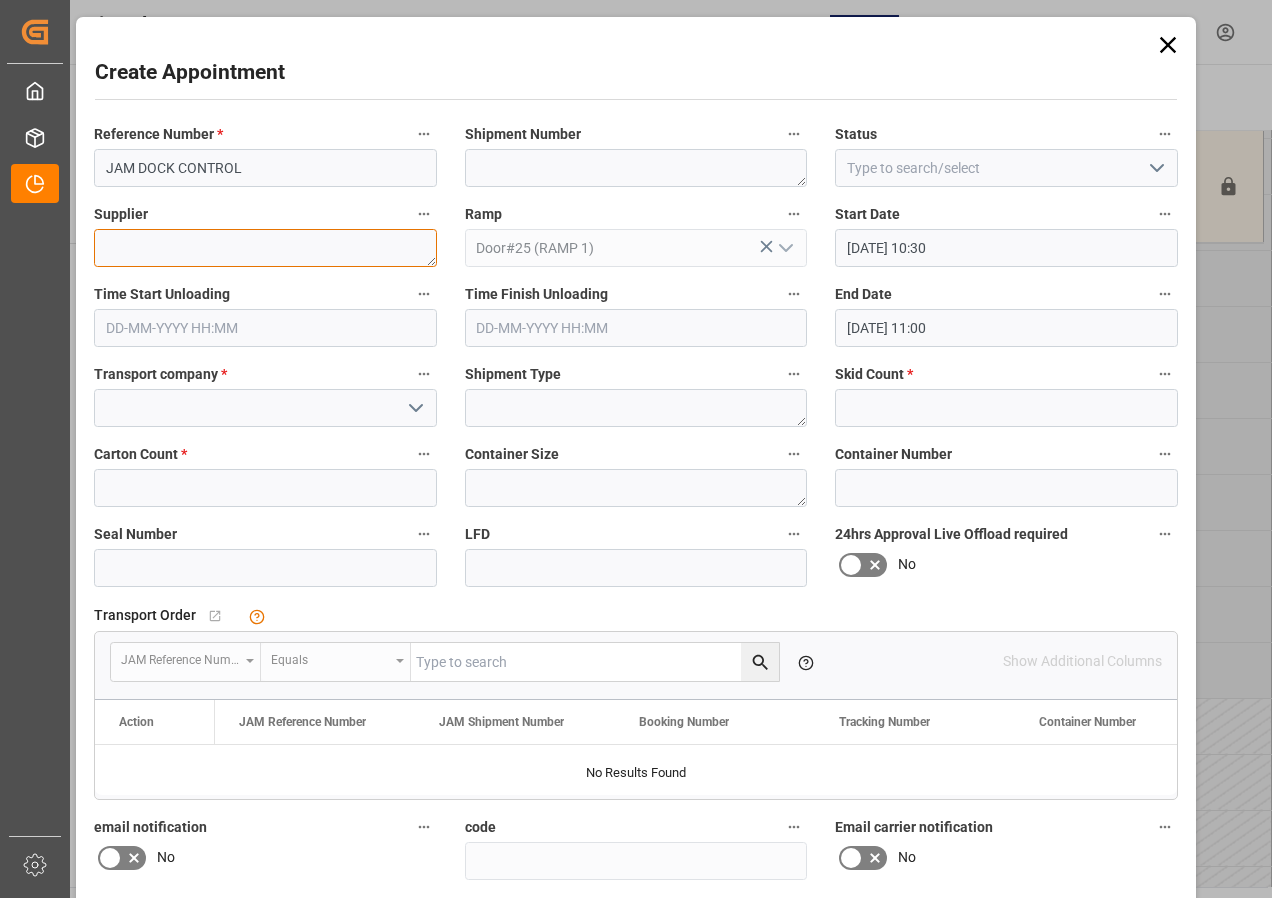 click at bounding box center [265, 248] 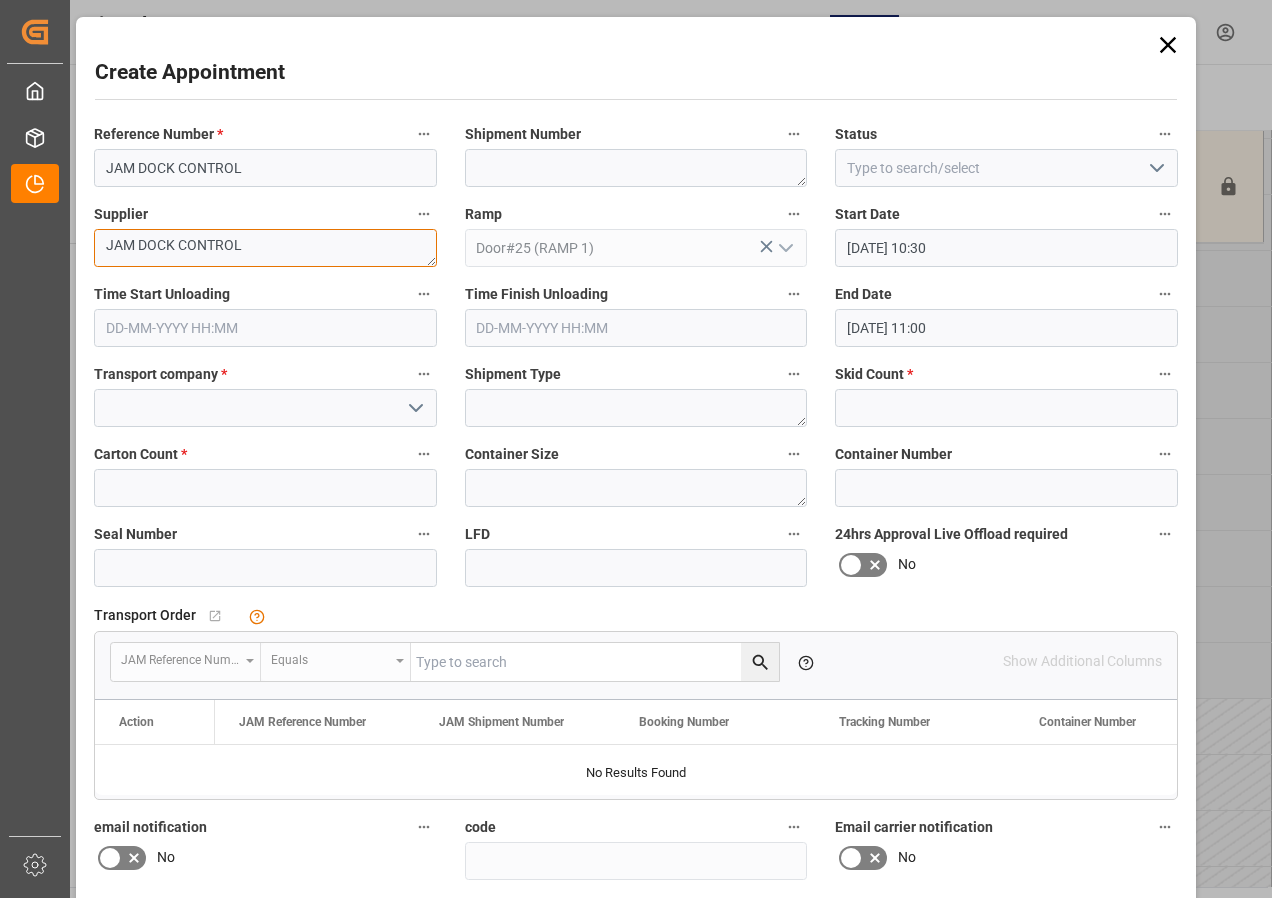type on "JAM DOCK CONTROL" 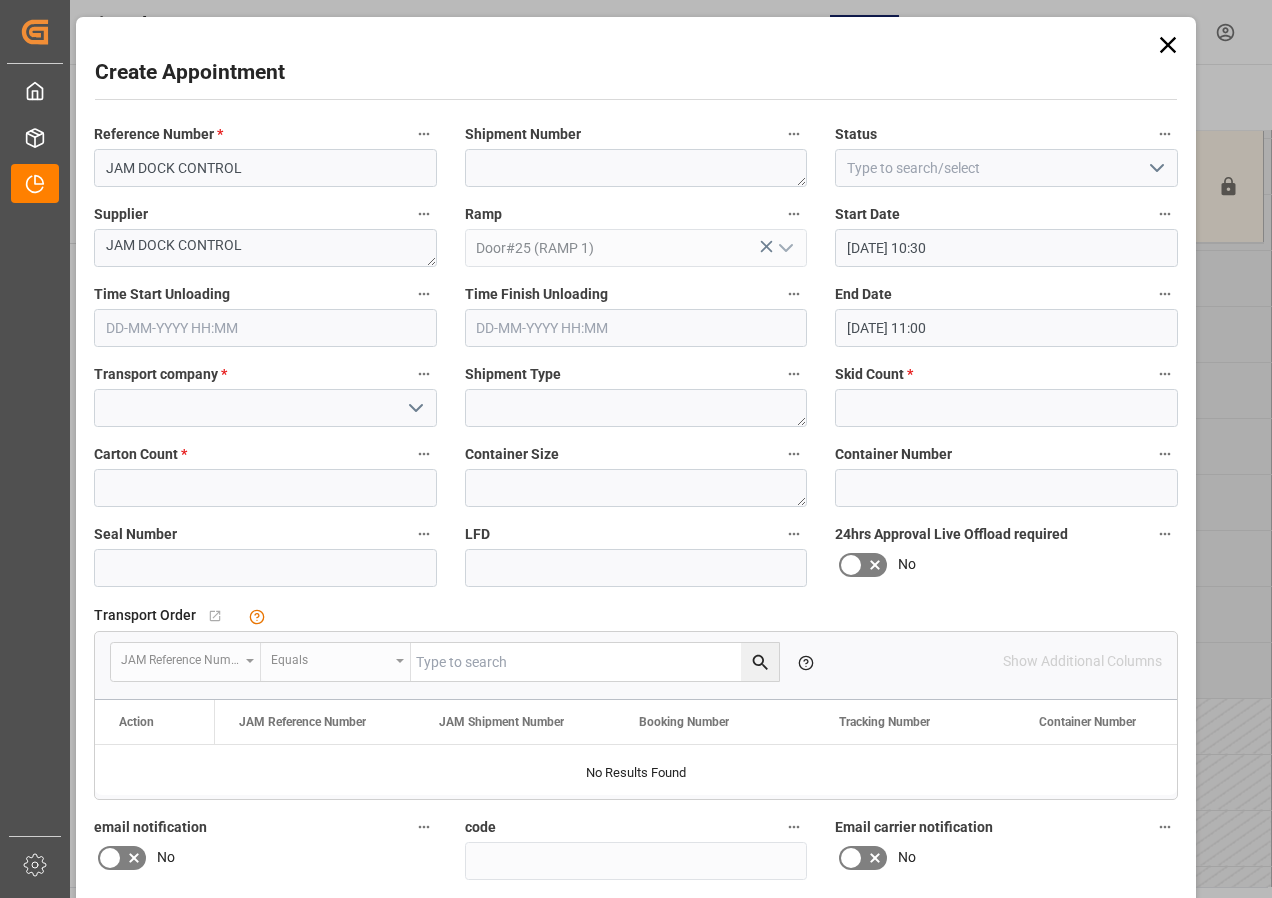 click 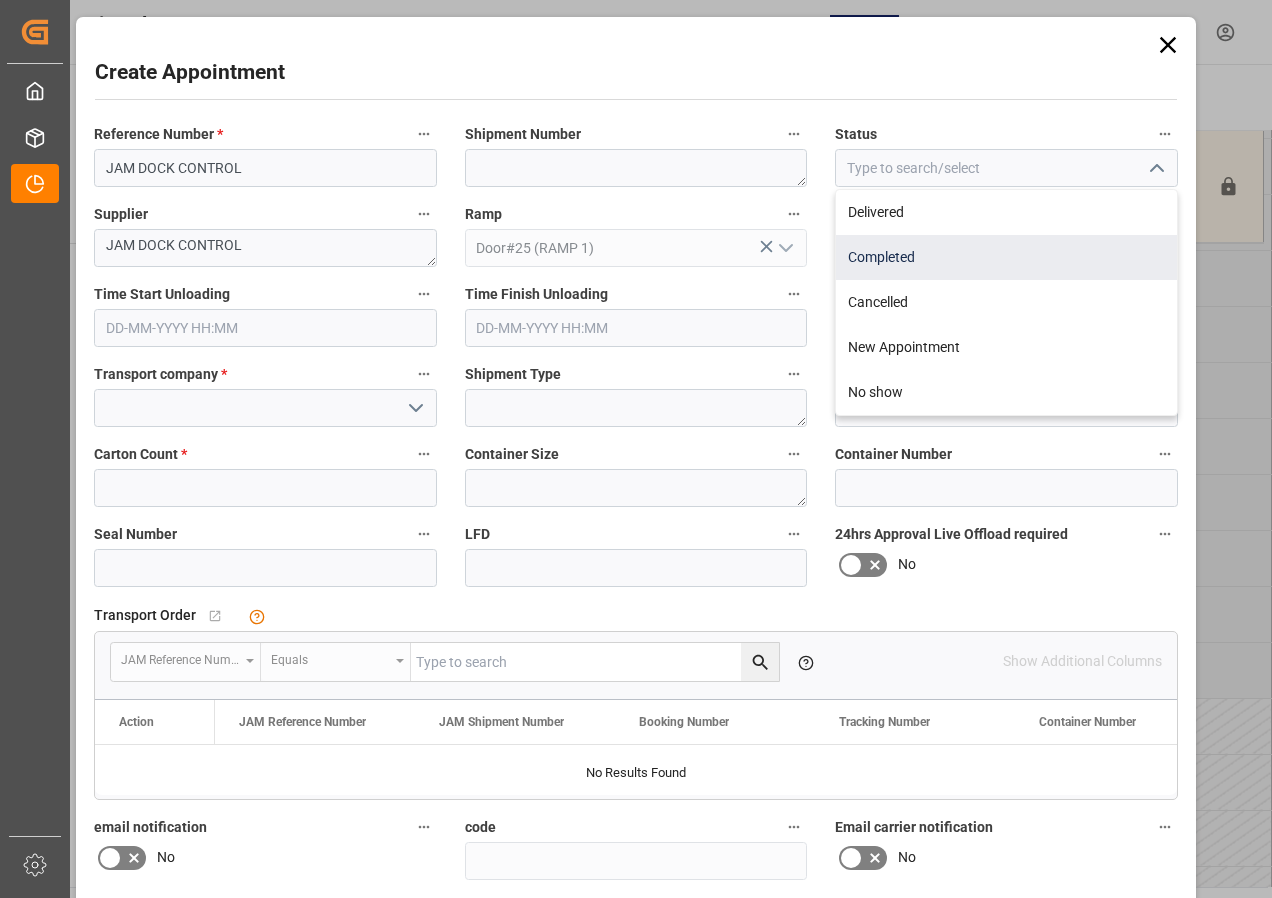 click on "Completed" at bounding box center (1006, 257) 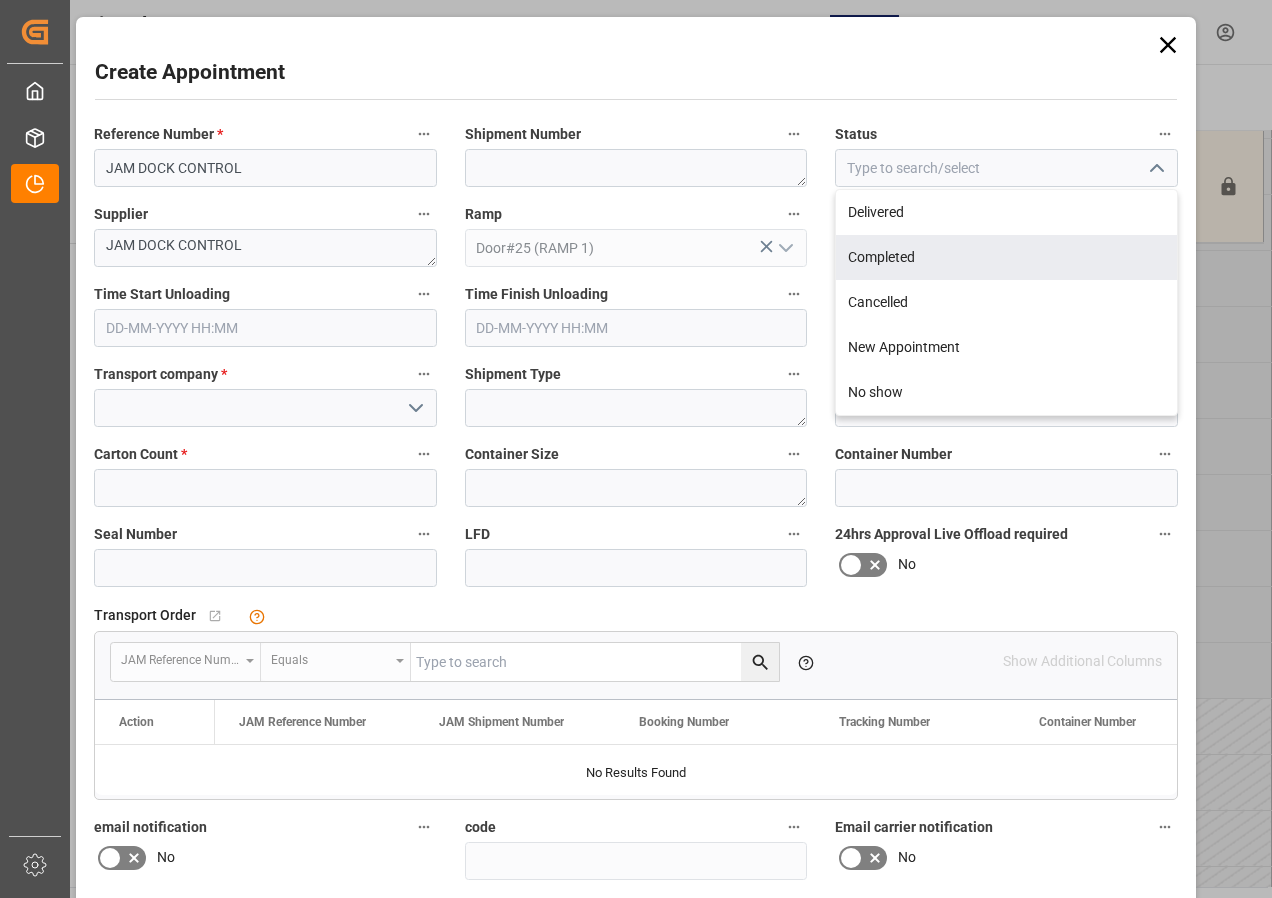 type on "Completed" 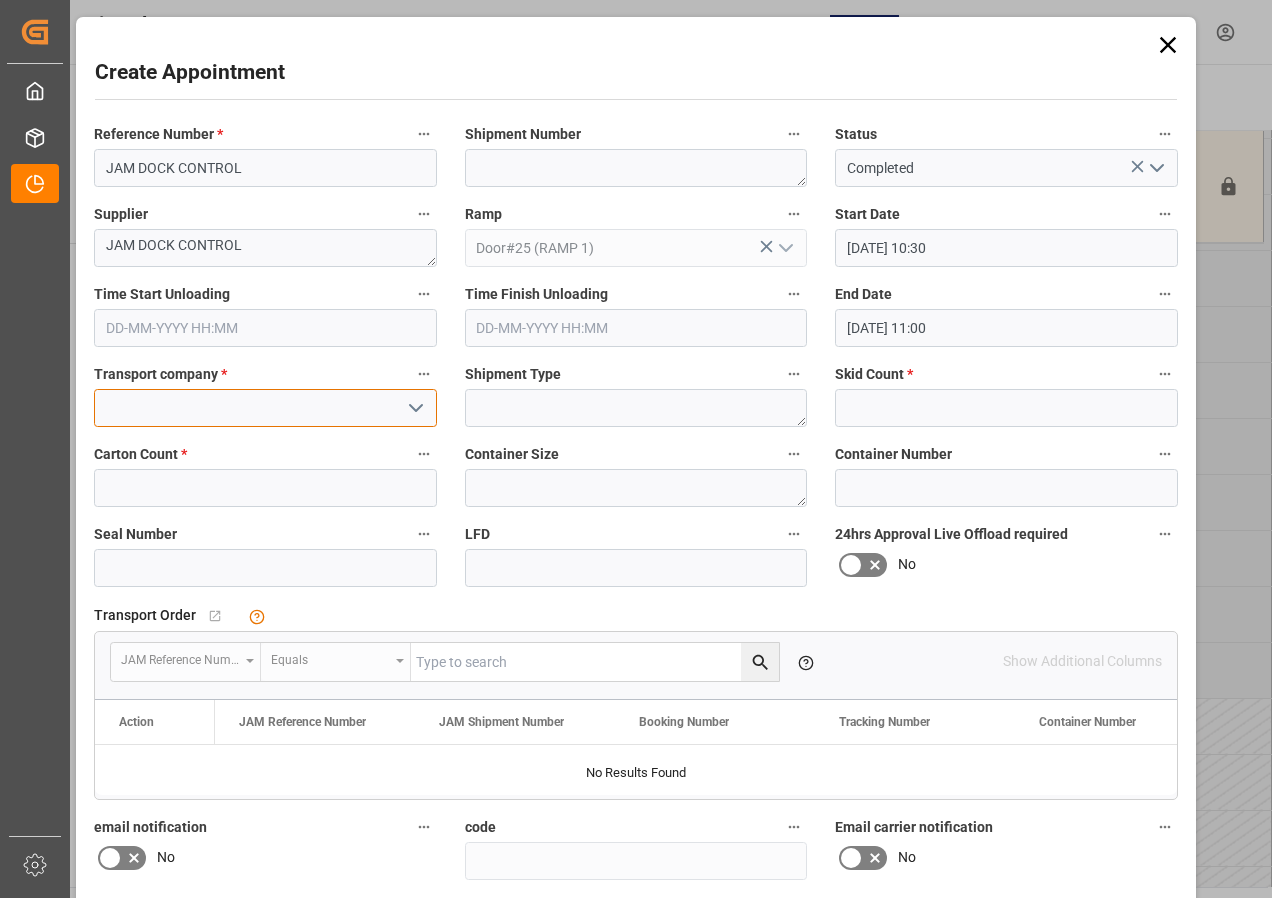 click at bounding box center [265, 408] 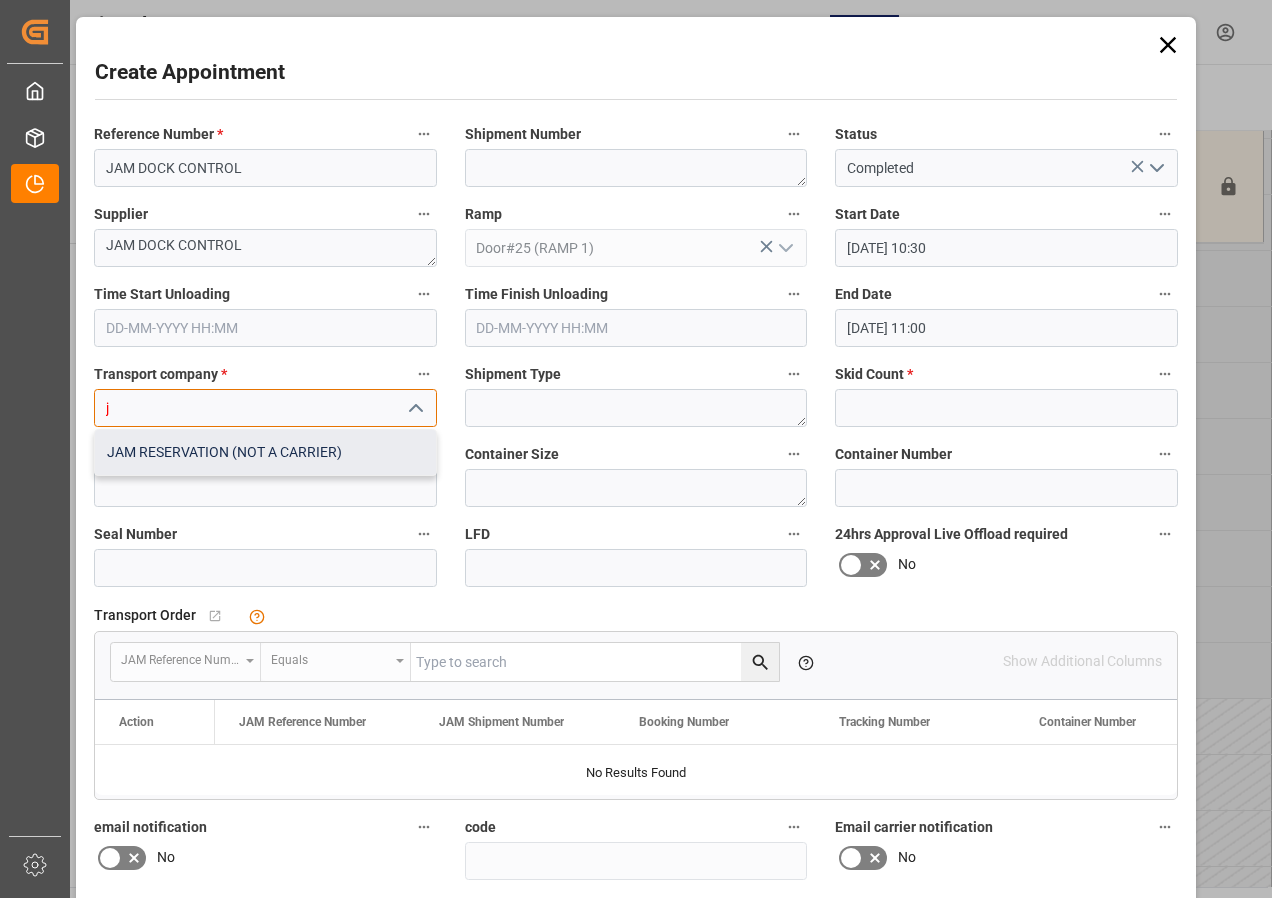 click on "JAM RESERVATION (NOT A CARRIER)" at bounding box center (265, 452) 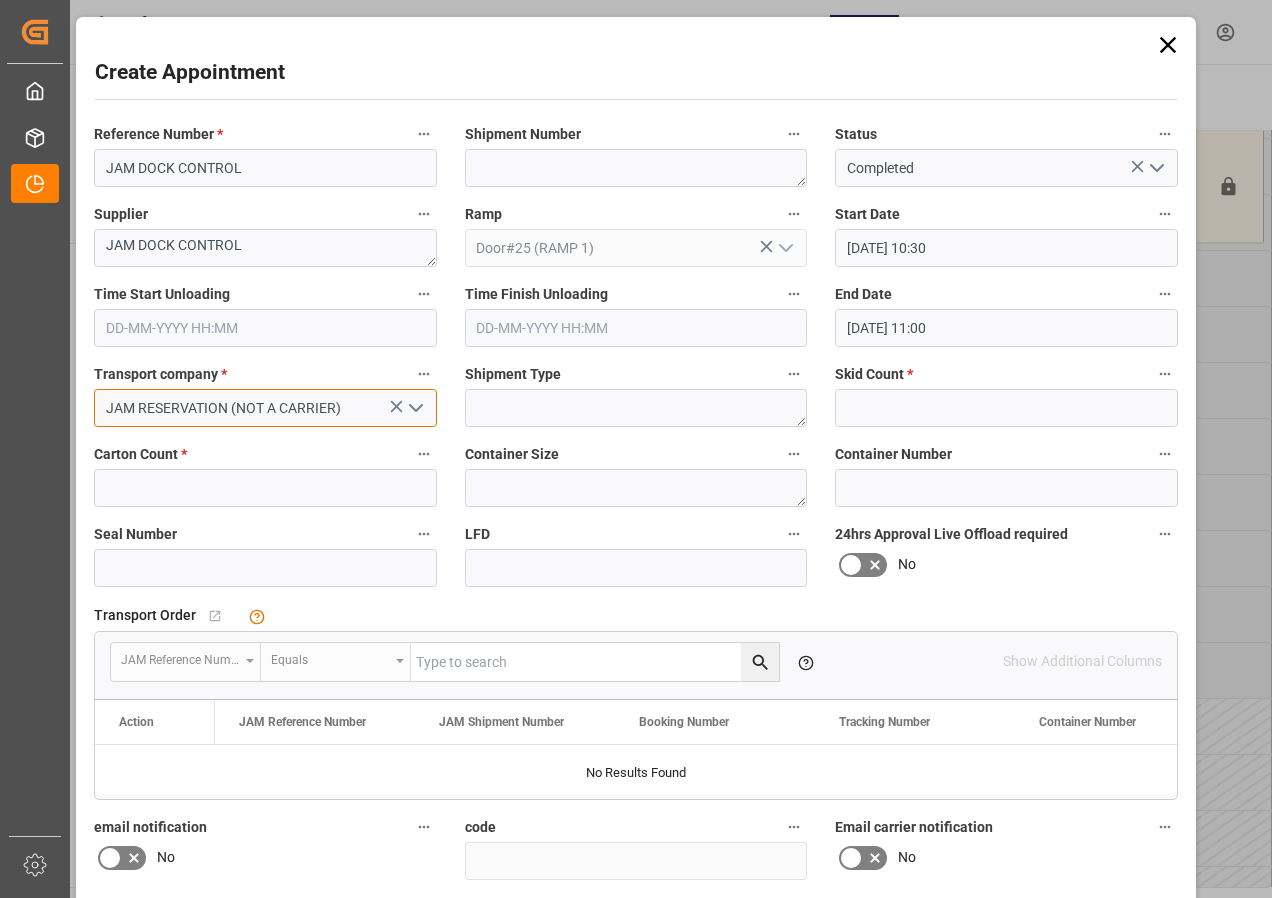 type on "JAM RESERVATION (NOT A CARRIER)" 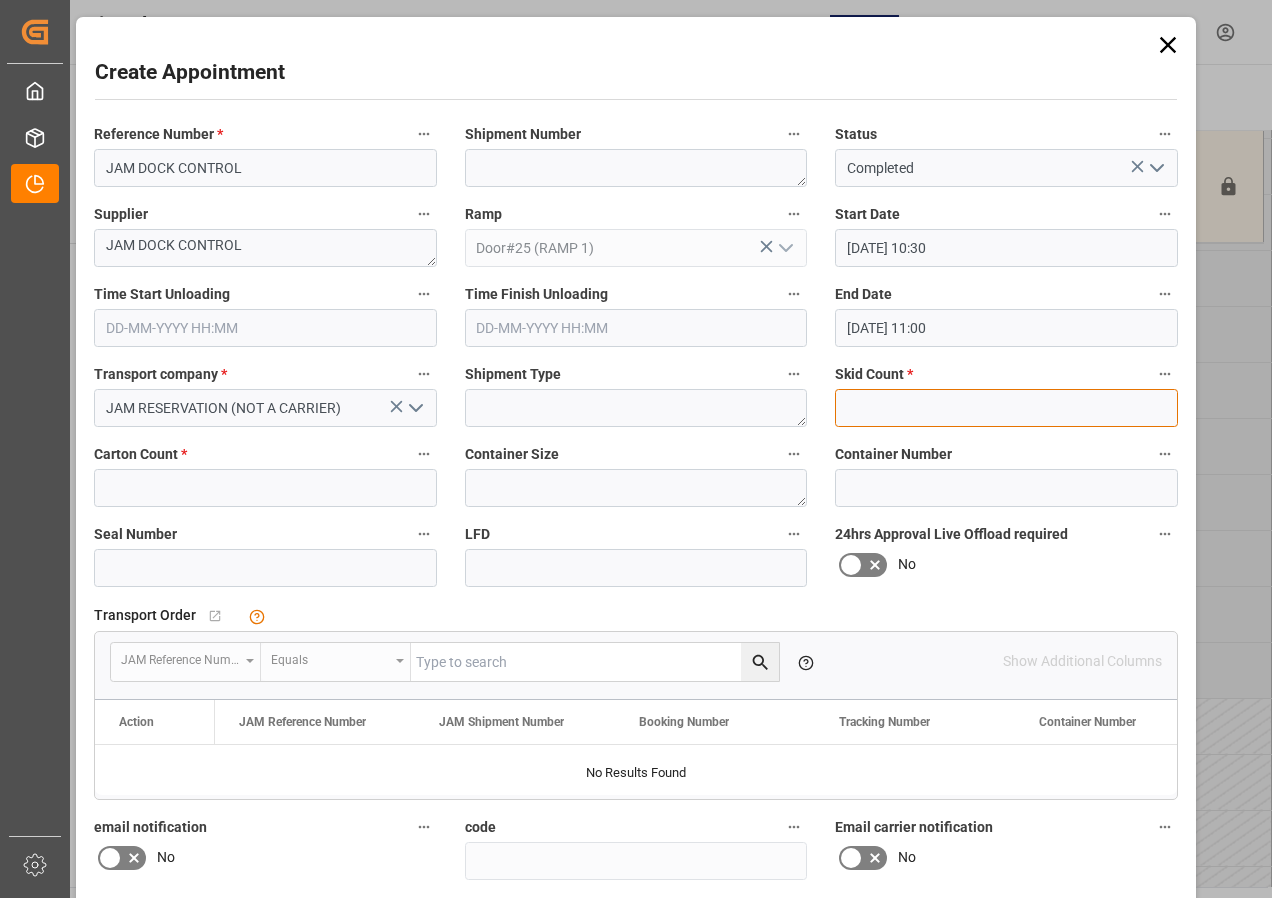 click at bounding box center [1006, 408] 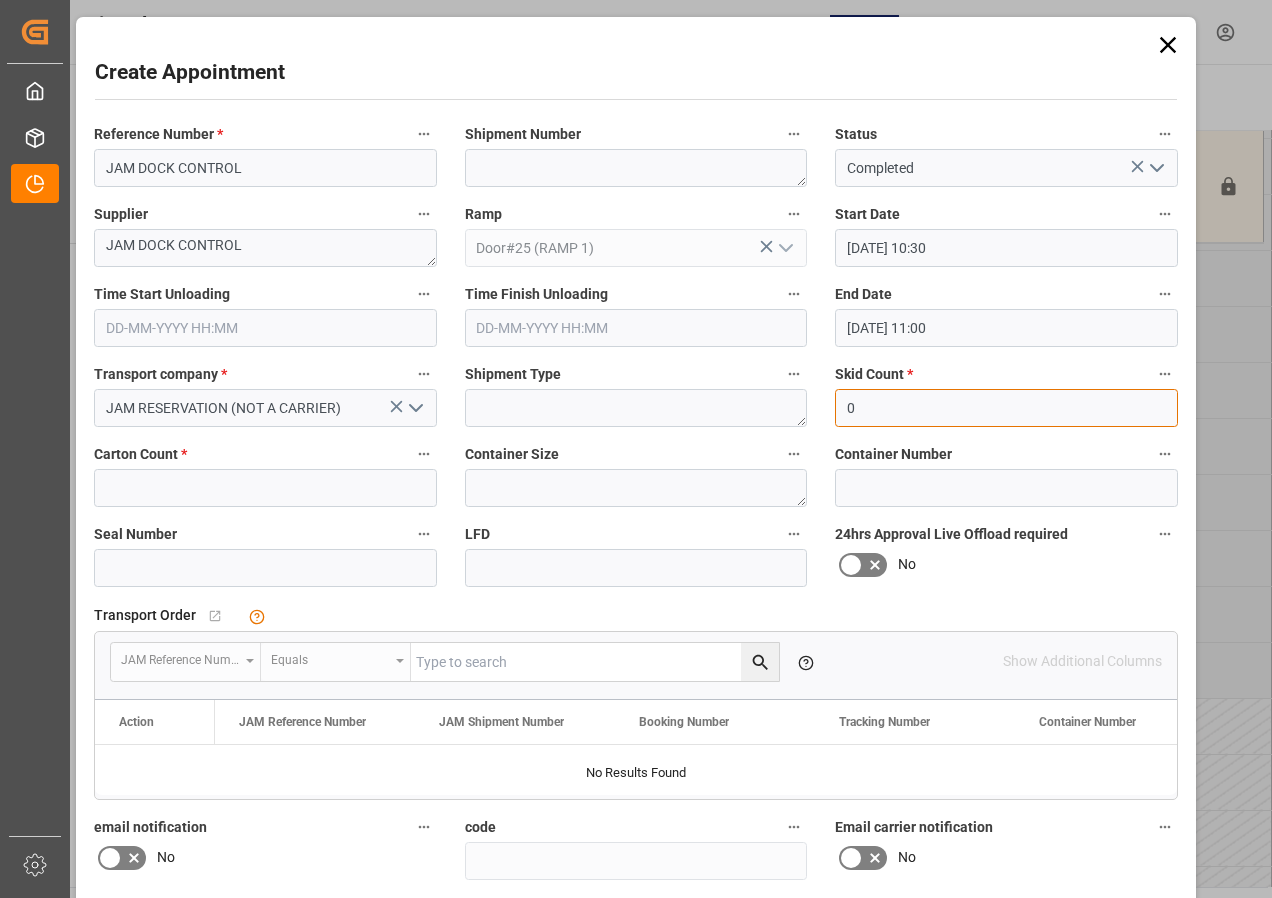 type on "0" 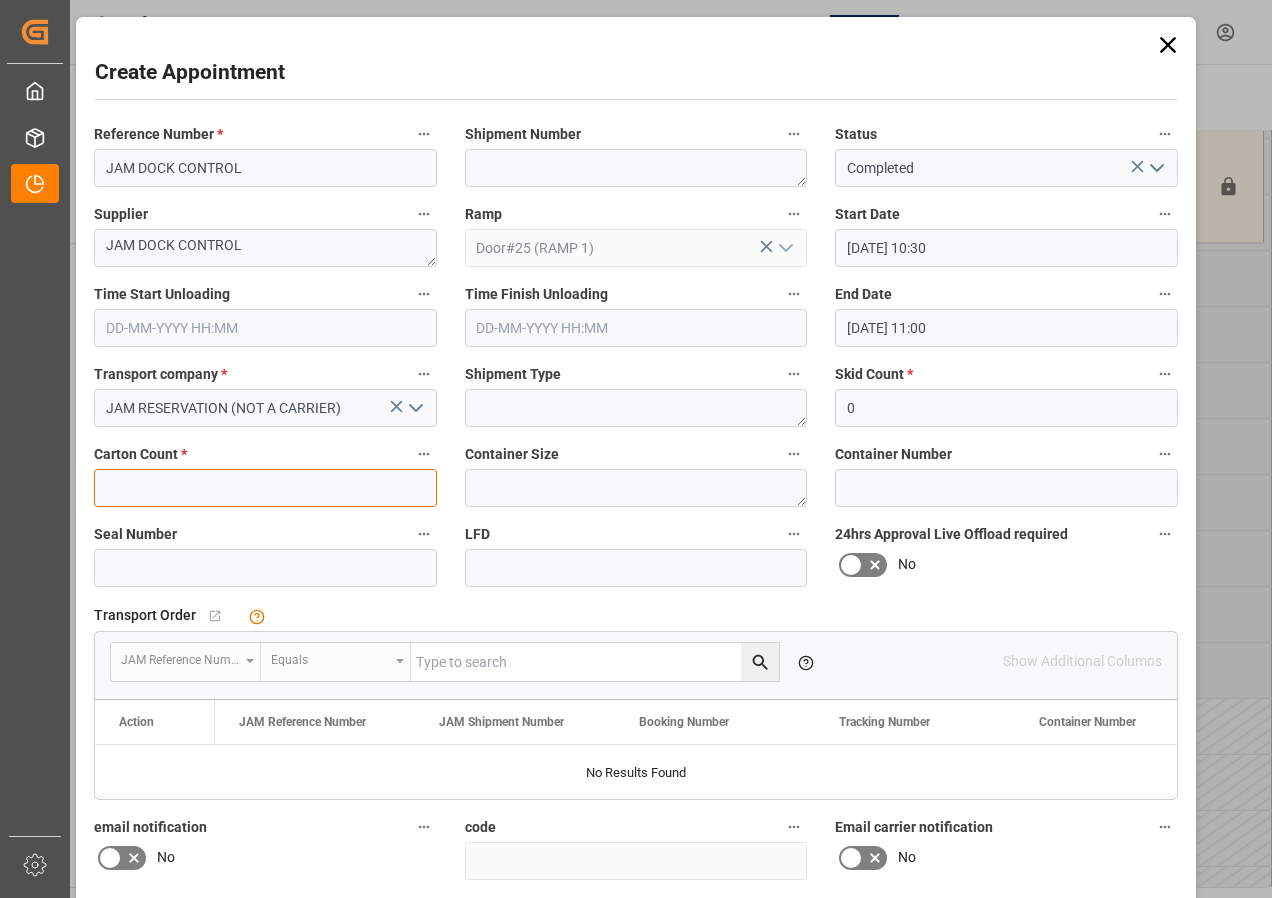click at bounding box center [265, 488] 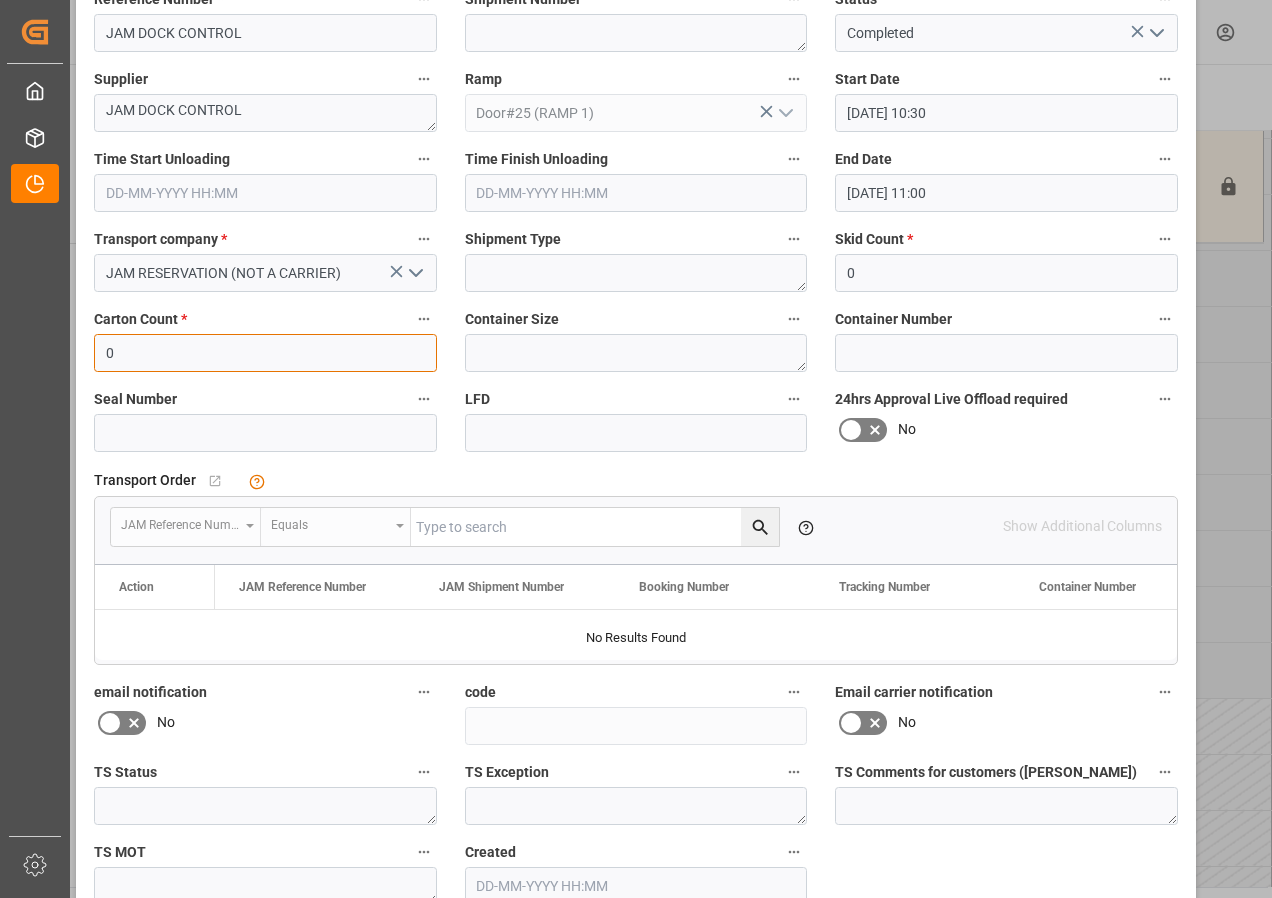 scroll, scrollTop: 244, scrollLeft: 0, axis: vertical 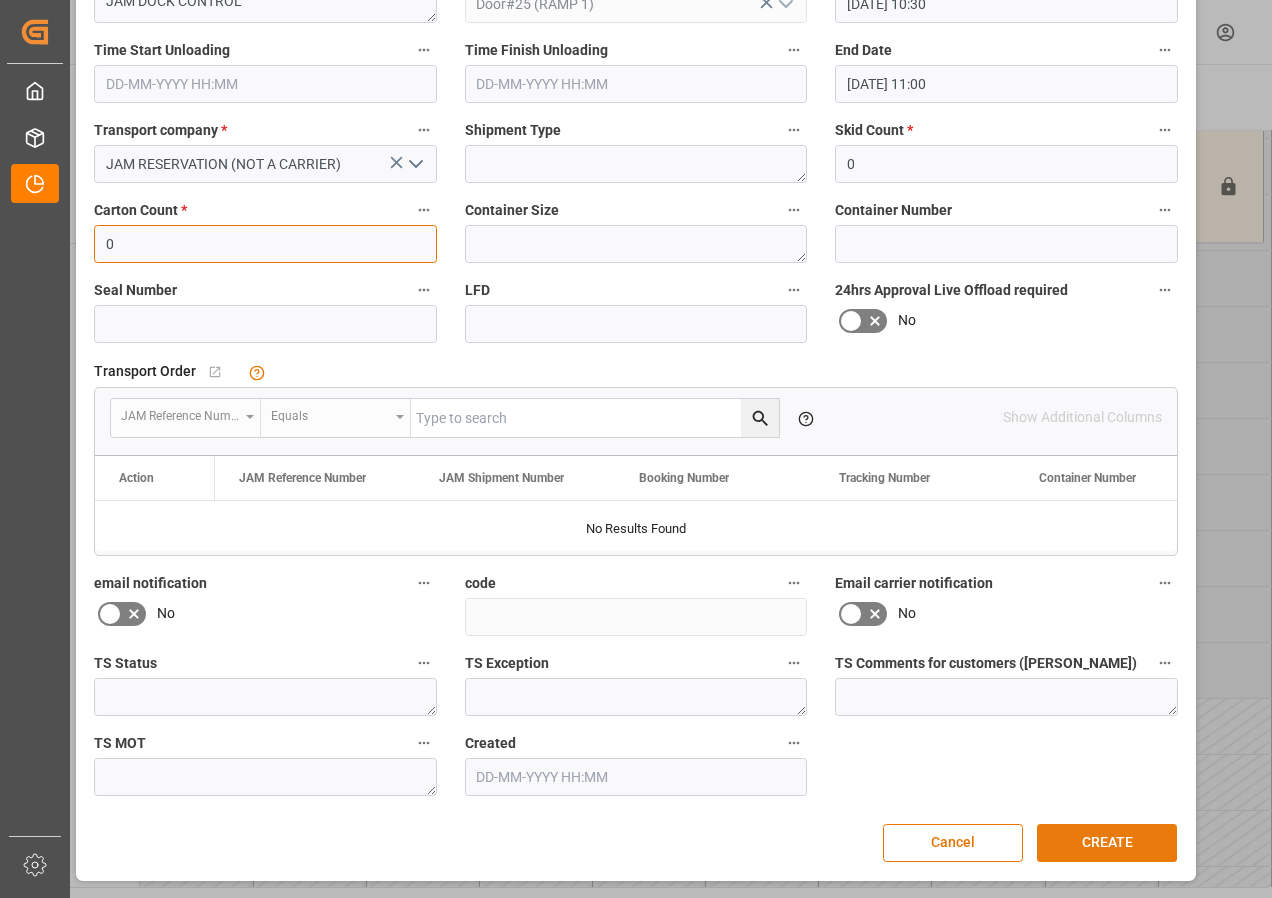 type on "0" 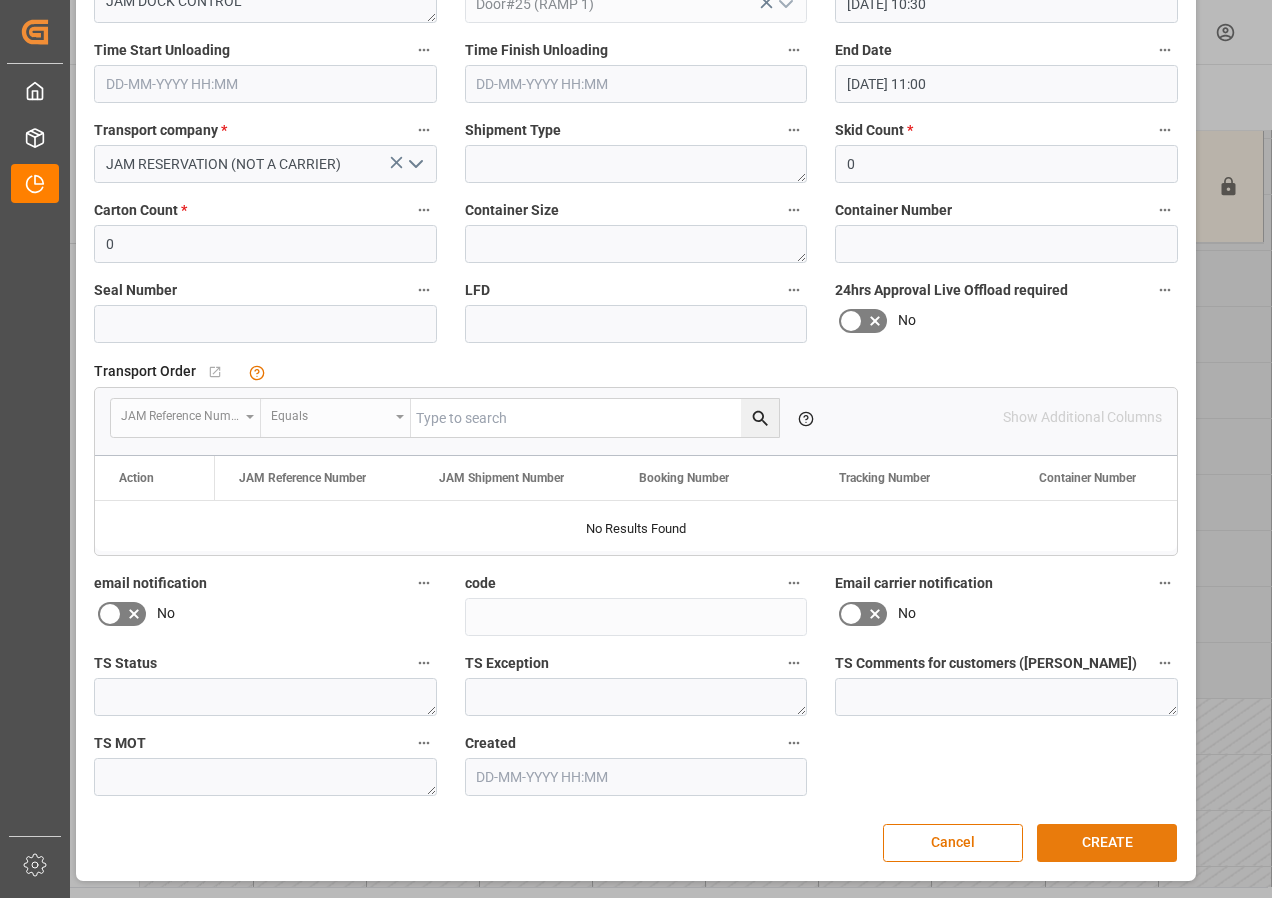 click on "CREATE" at bounding box center [1107, 843] 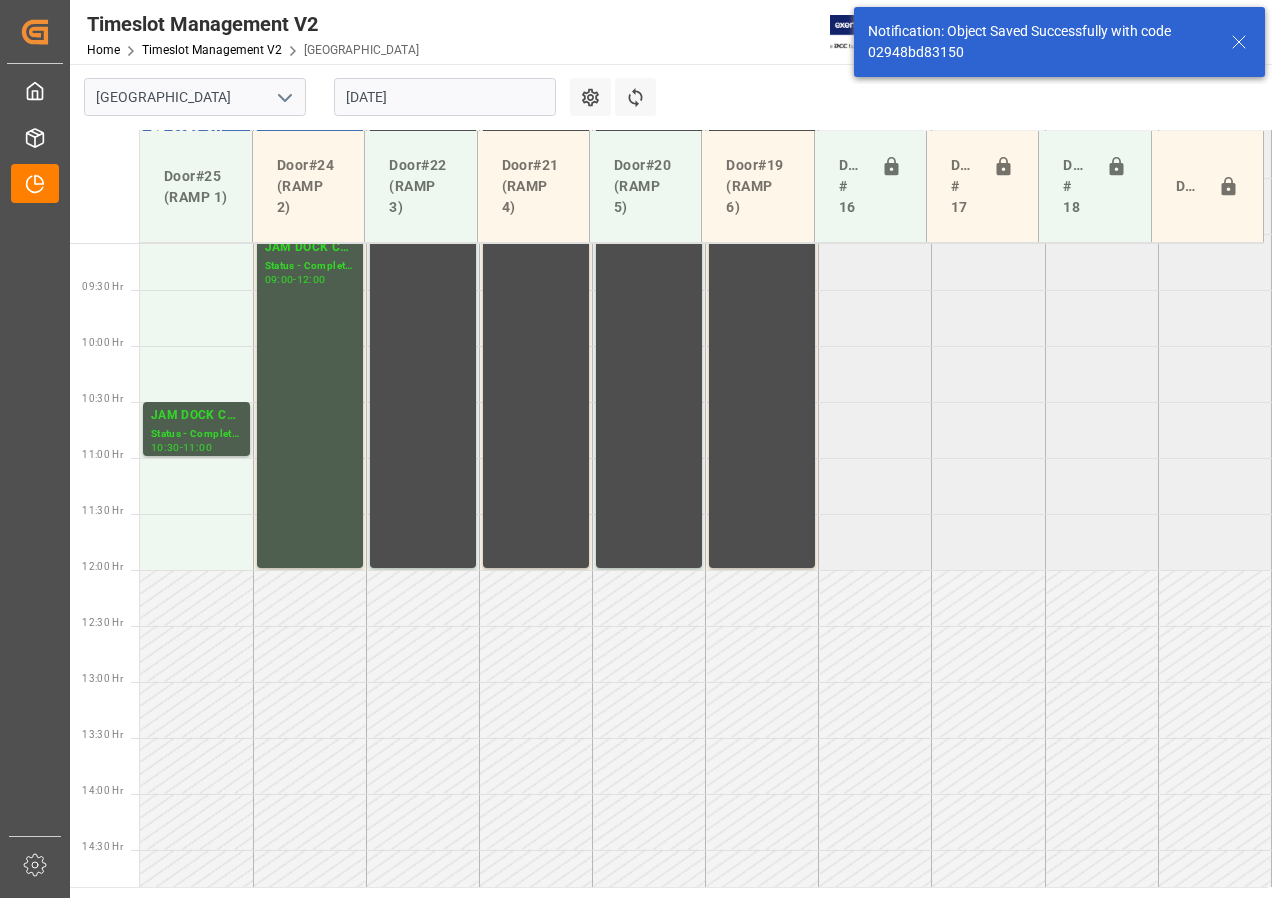 scroll, scrollTop: 1037, scrollLeft: 0, axis: vertical 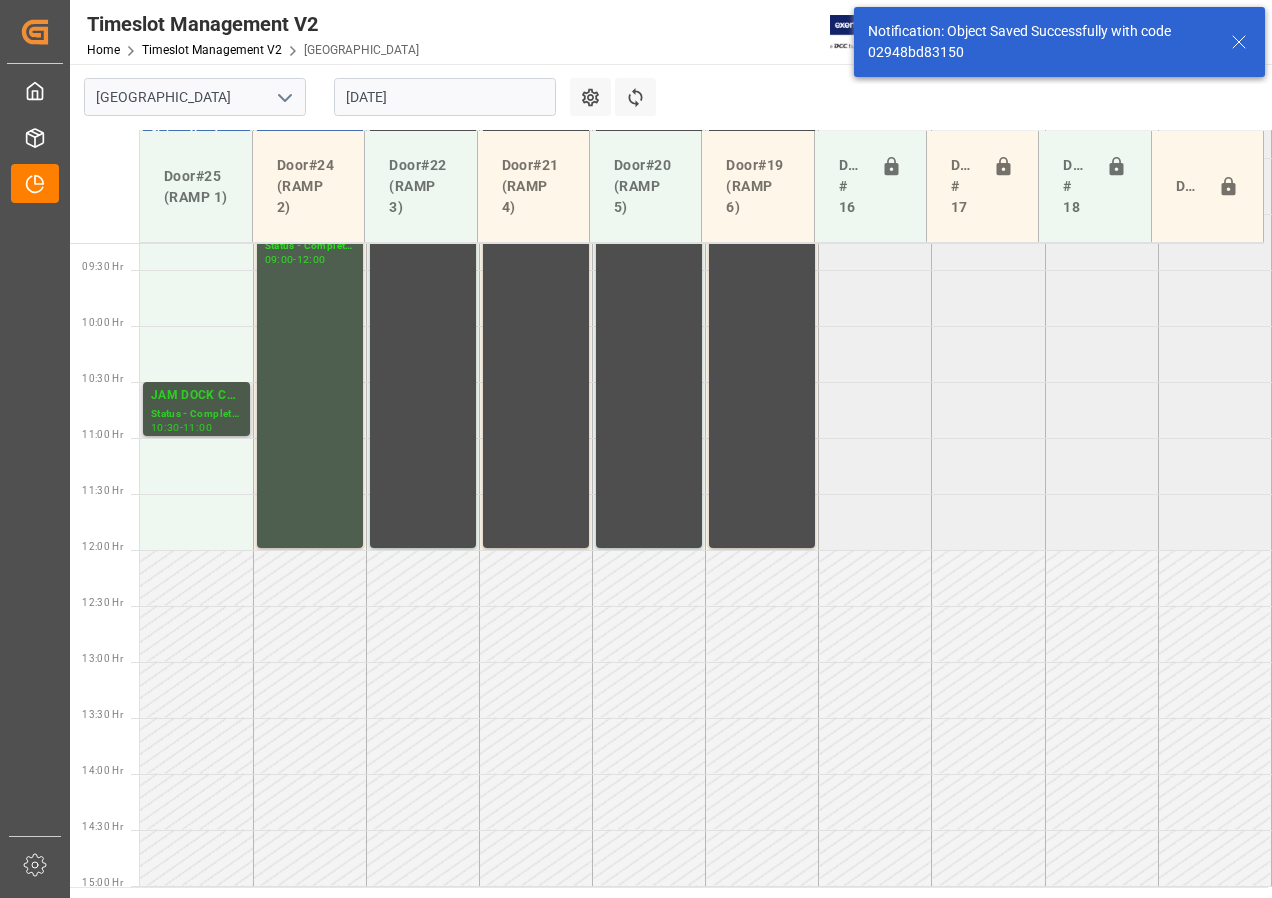 click on "Status - Completed" at bounding box center [196, 414] 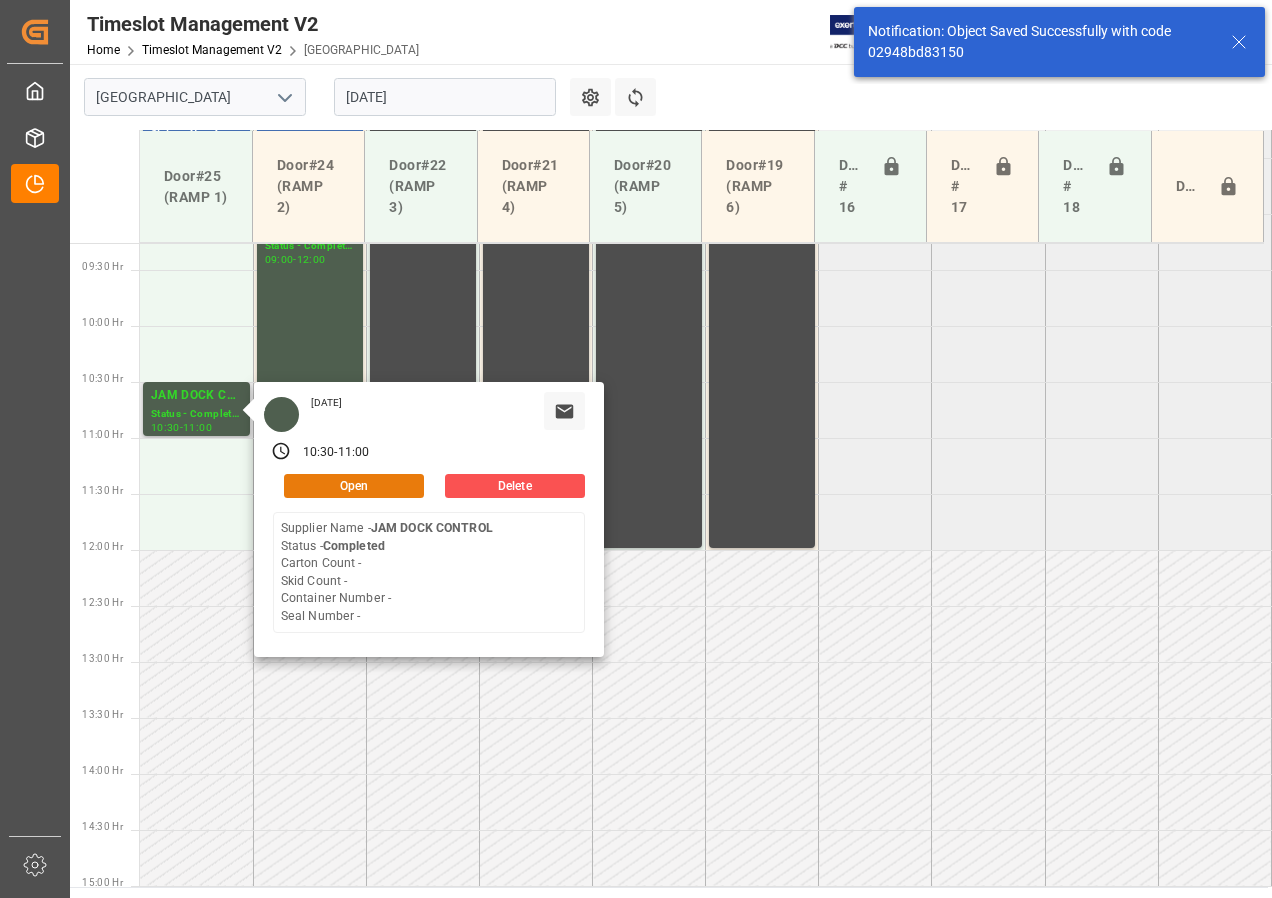 click on "Open" at bounding box center [354, 486] 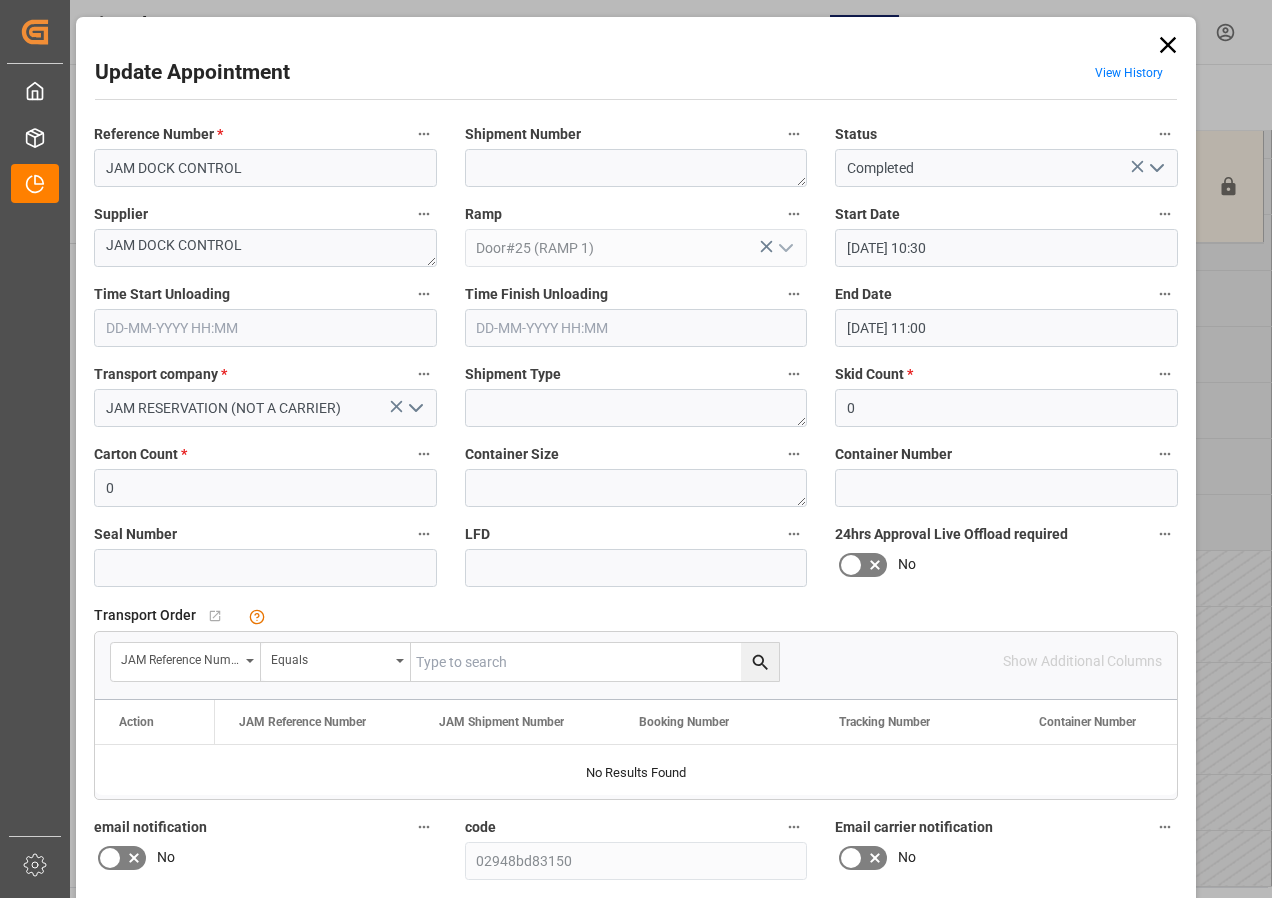 click on "[DATE] 11:00" at bounding box center [1006, 328] 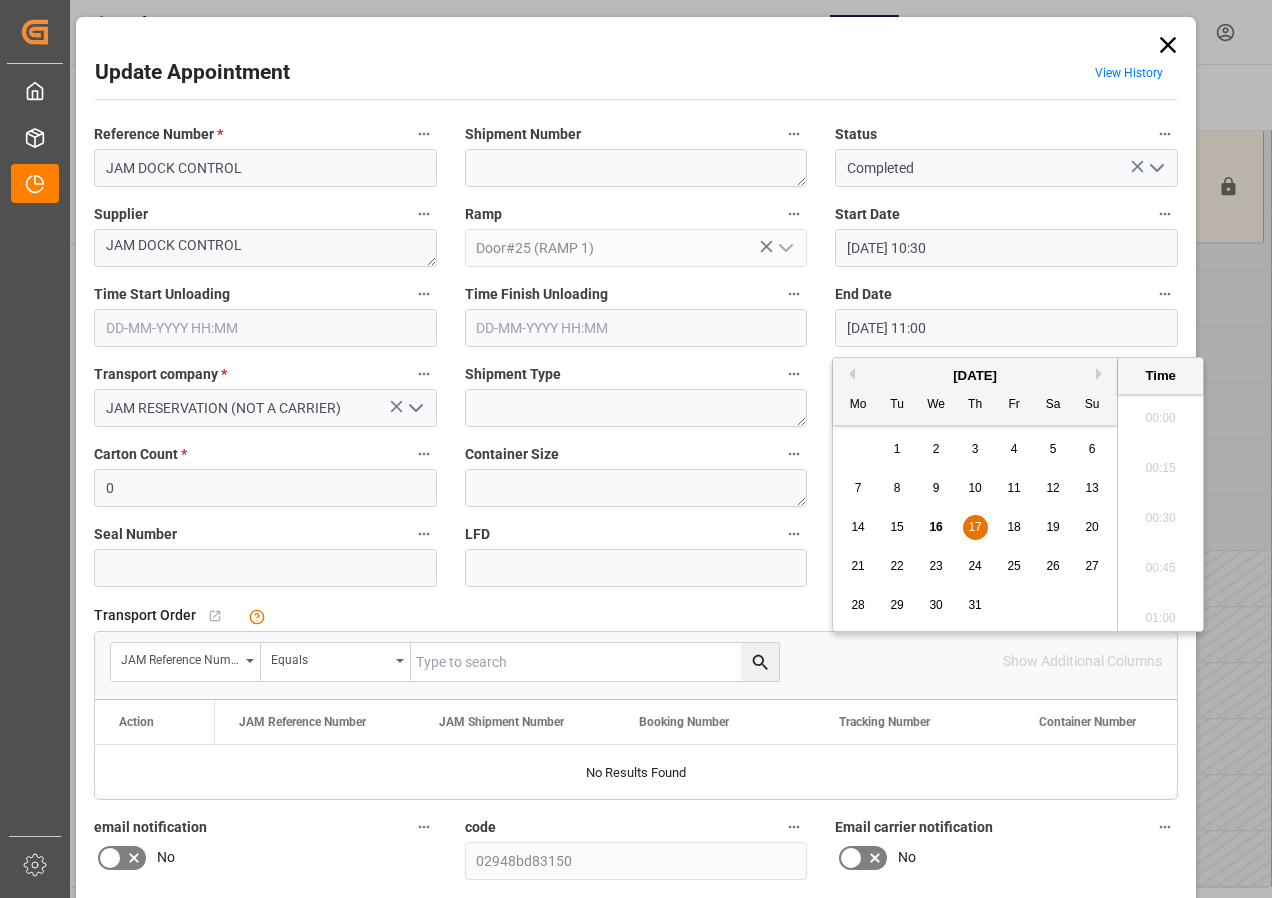 scroll, scrollTop: 2107, scrollLeft: 0, axis: vertical 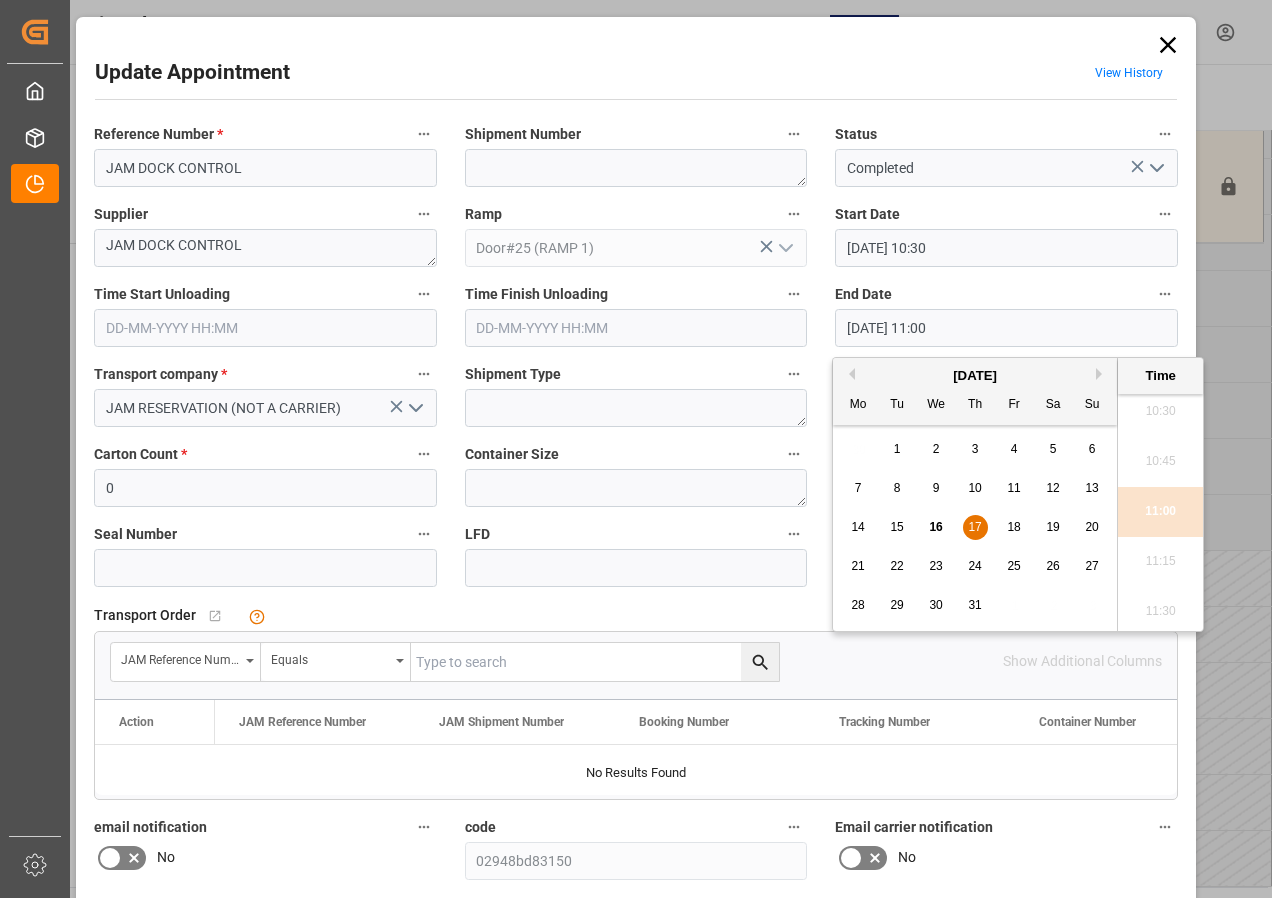 click on "17" at bounding box center (974, 527) 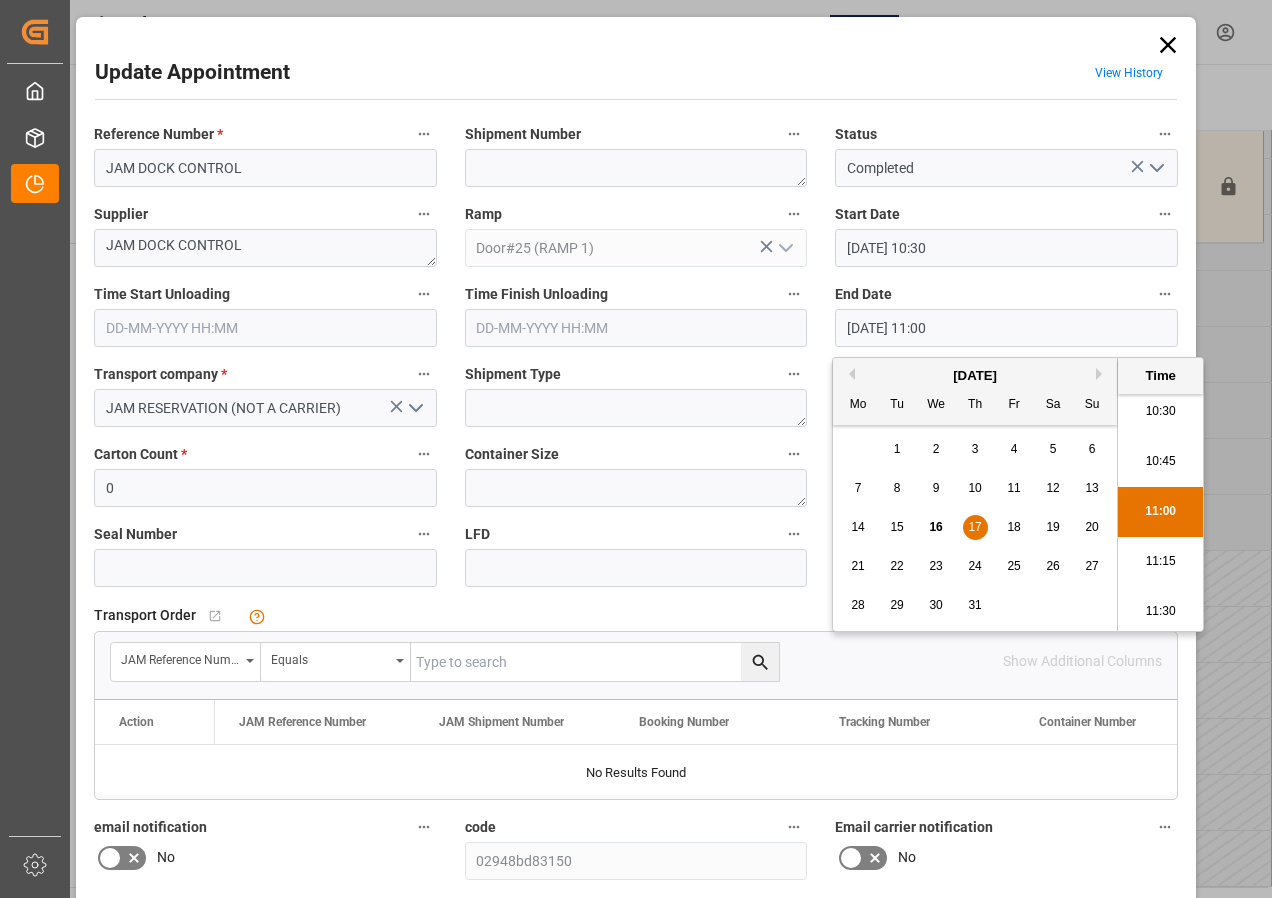 scroll, scrollTop: 2307, scrollLeft: 0, axis: vertical 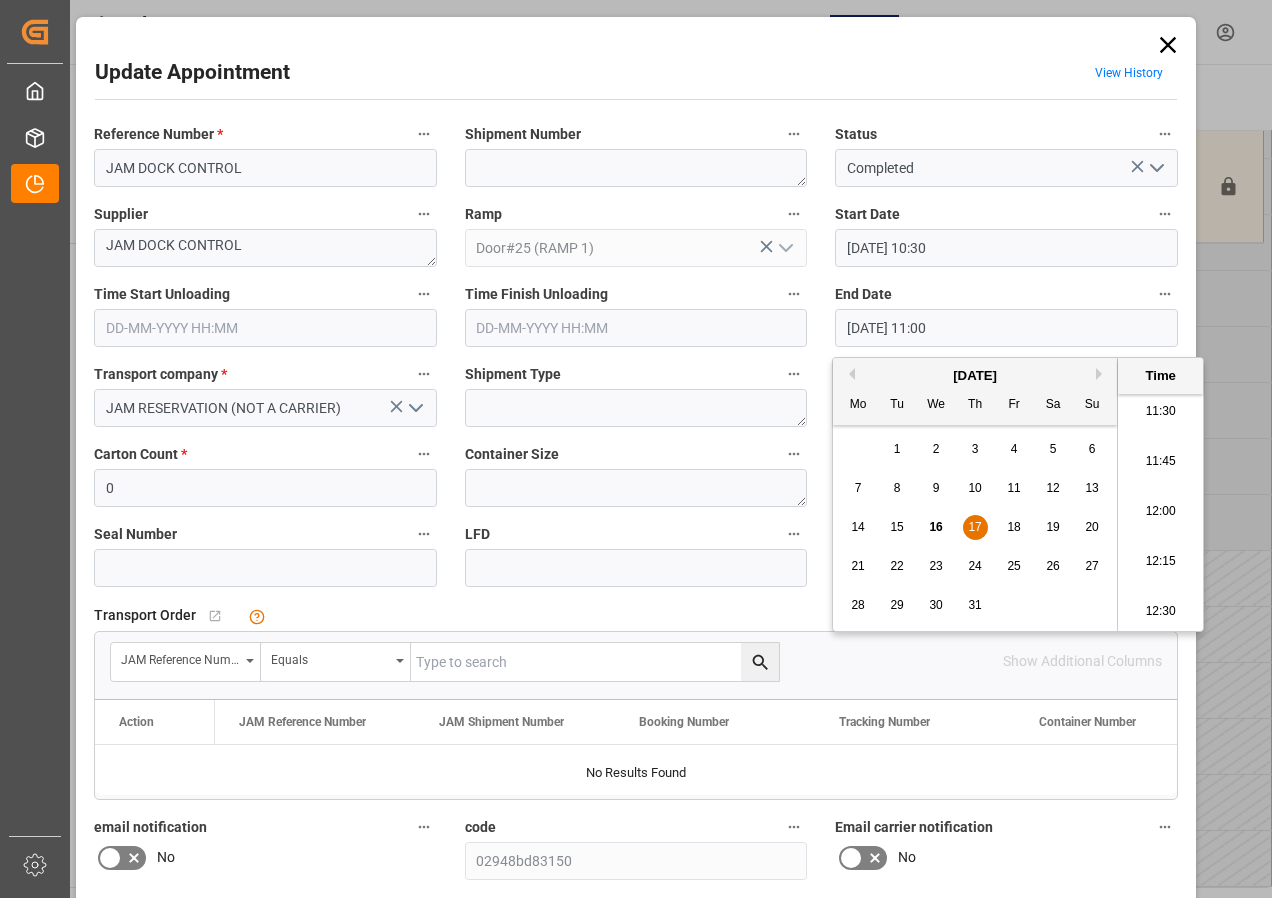 click on "12:00" at bounding box center (1160, 512) 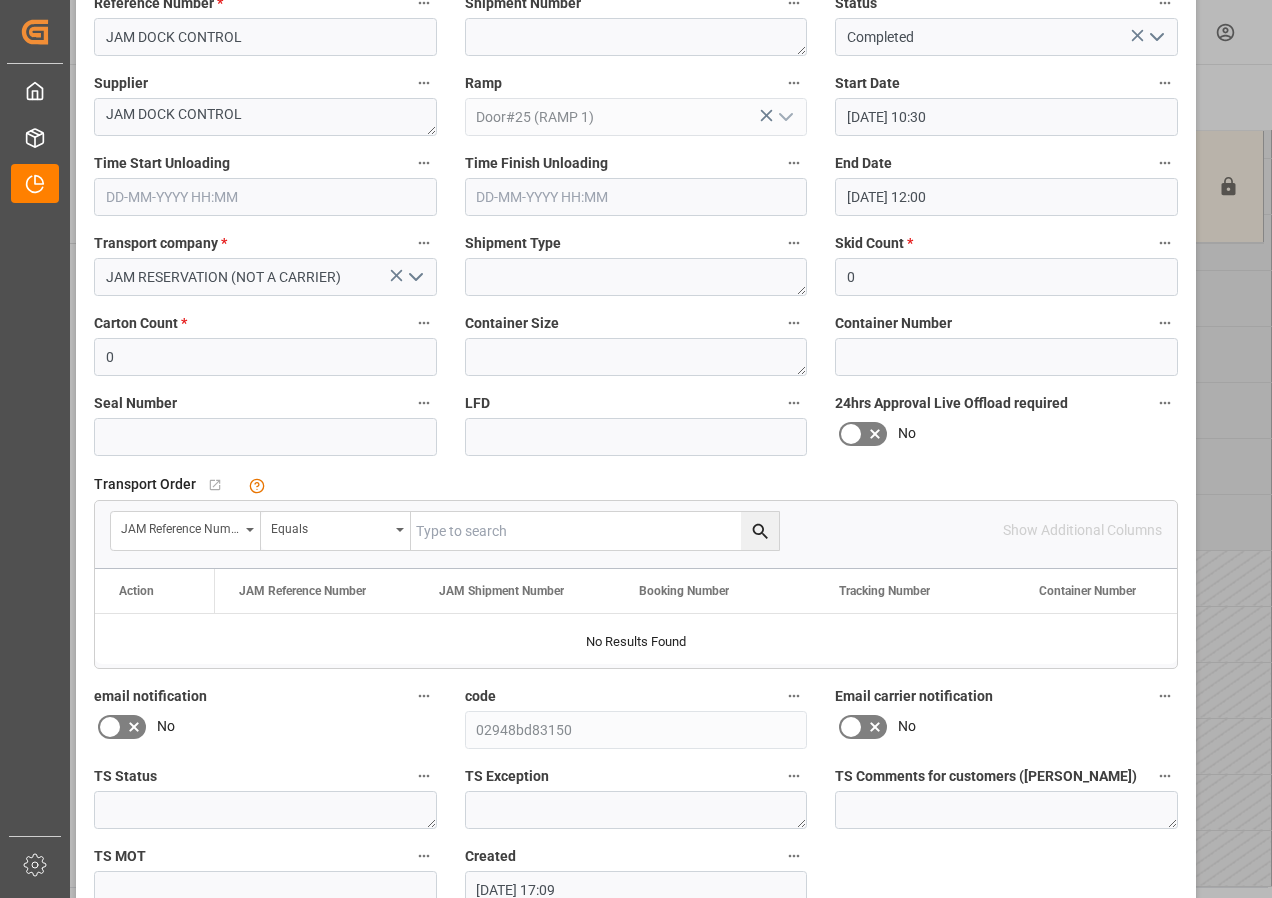 scroll, scrollTop: 244, scrollLeft: 0, axis: vertical 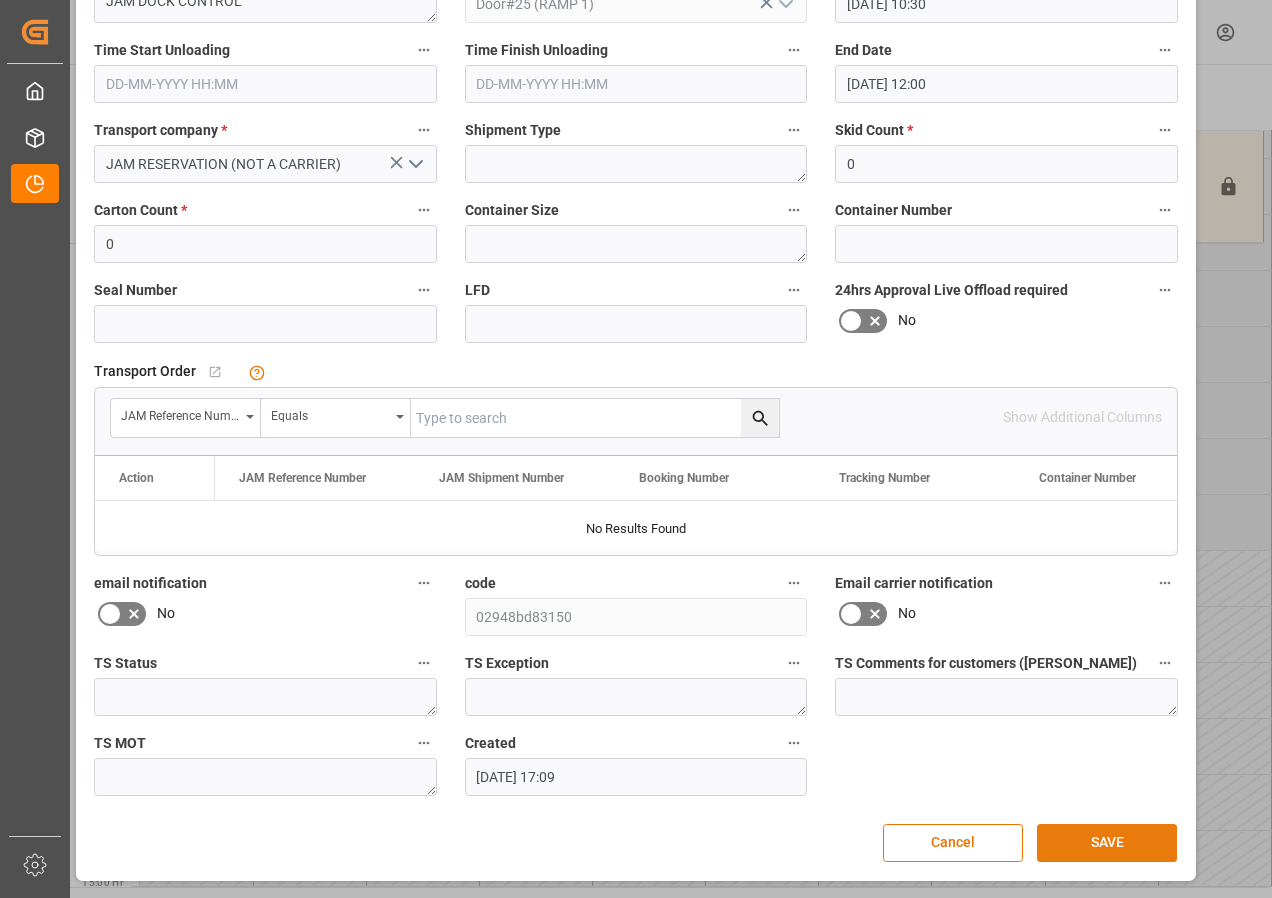 click on "SAVE" at bounding box center (1107, 843) 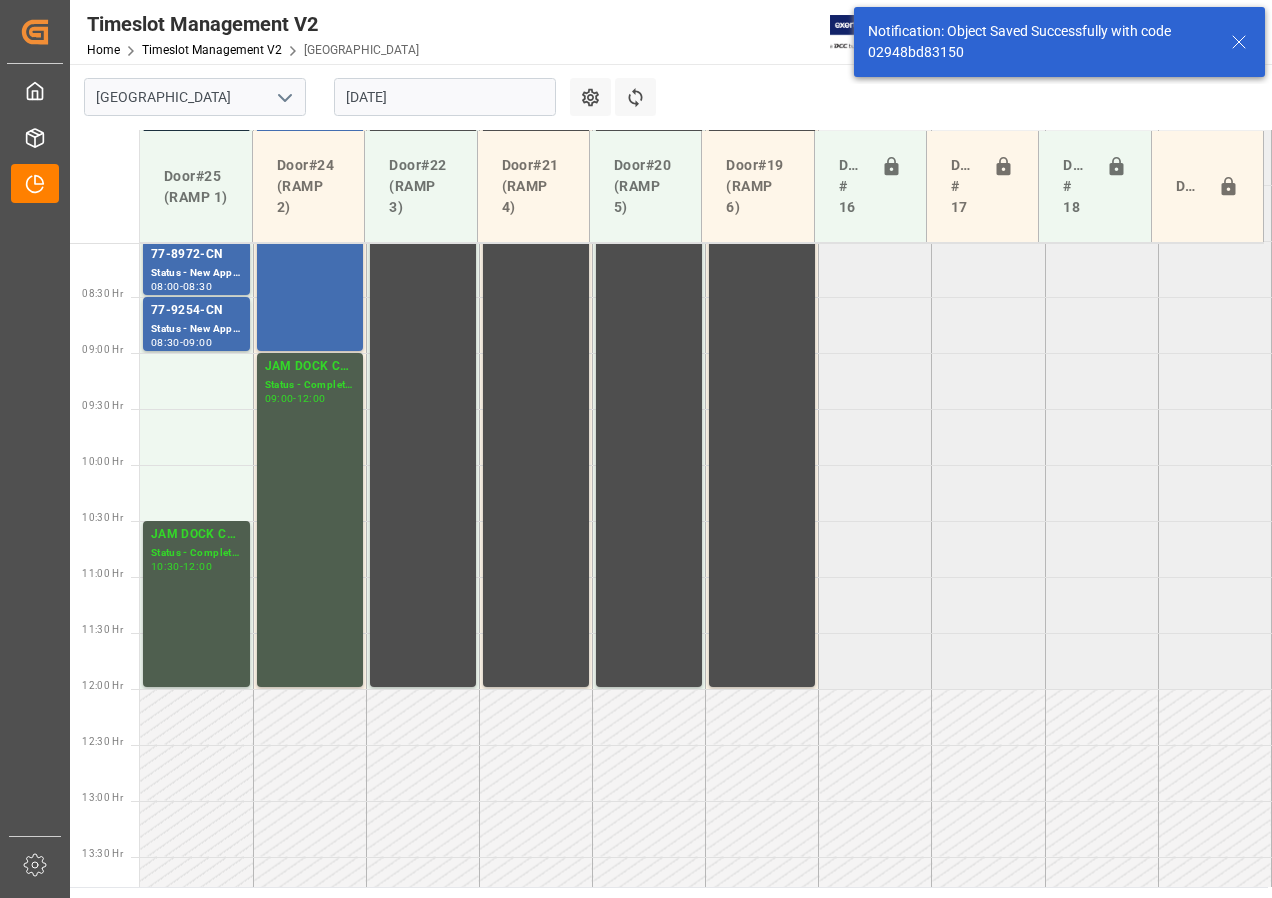 scroll, scrollTop: 1037, scrollLeft: 0, axis: vertical 